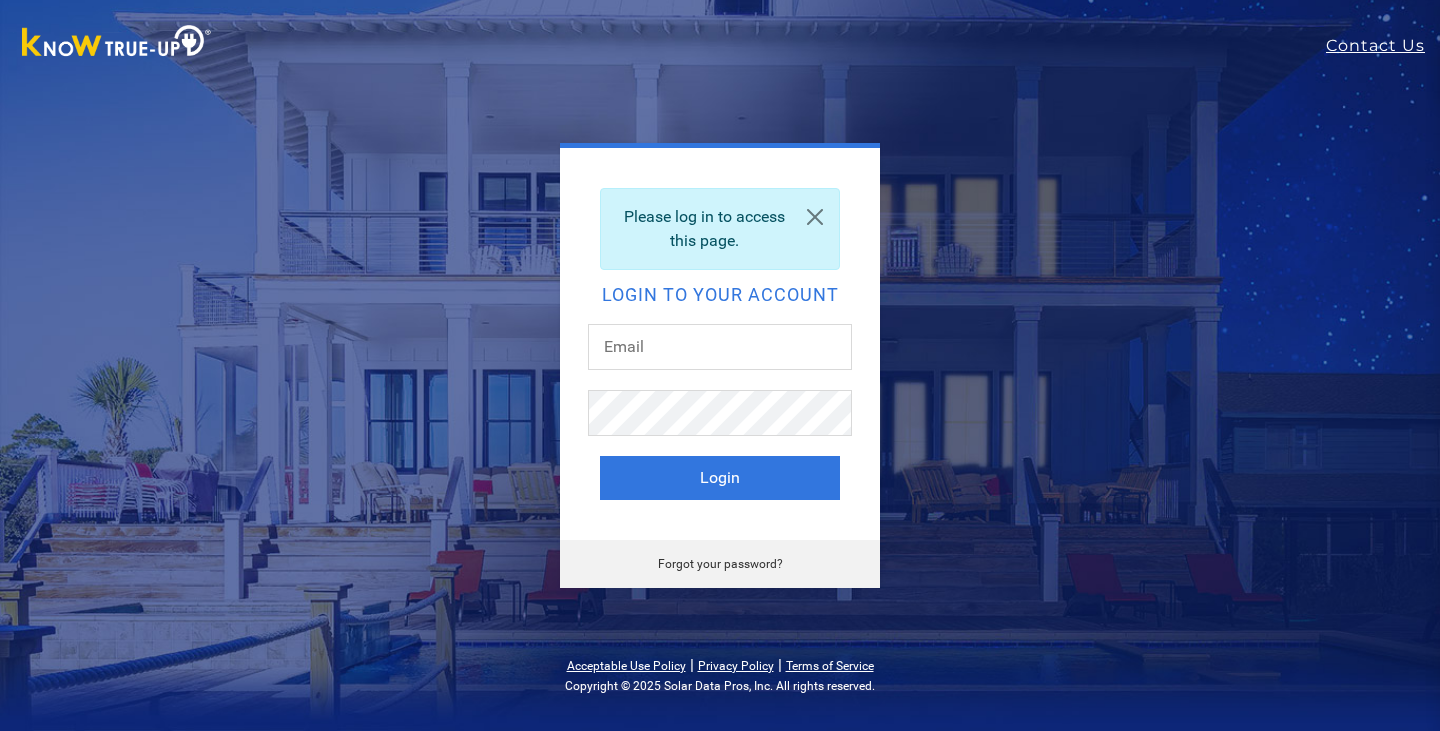 scroll, scrollTop: 0, scrollLeft: 0, axis: both 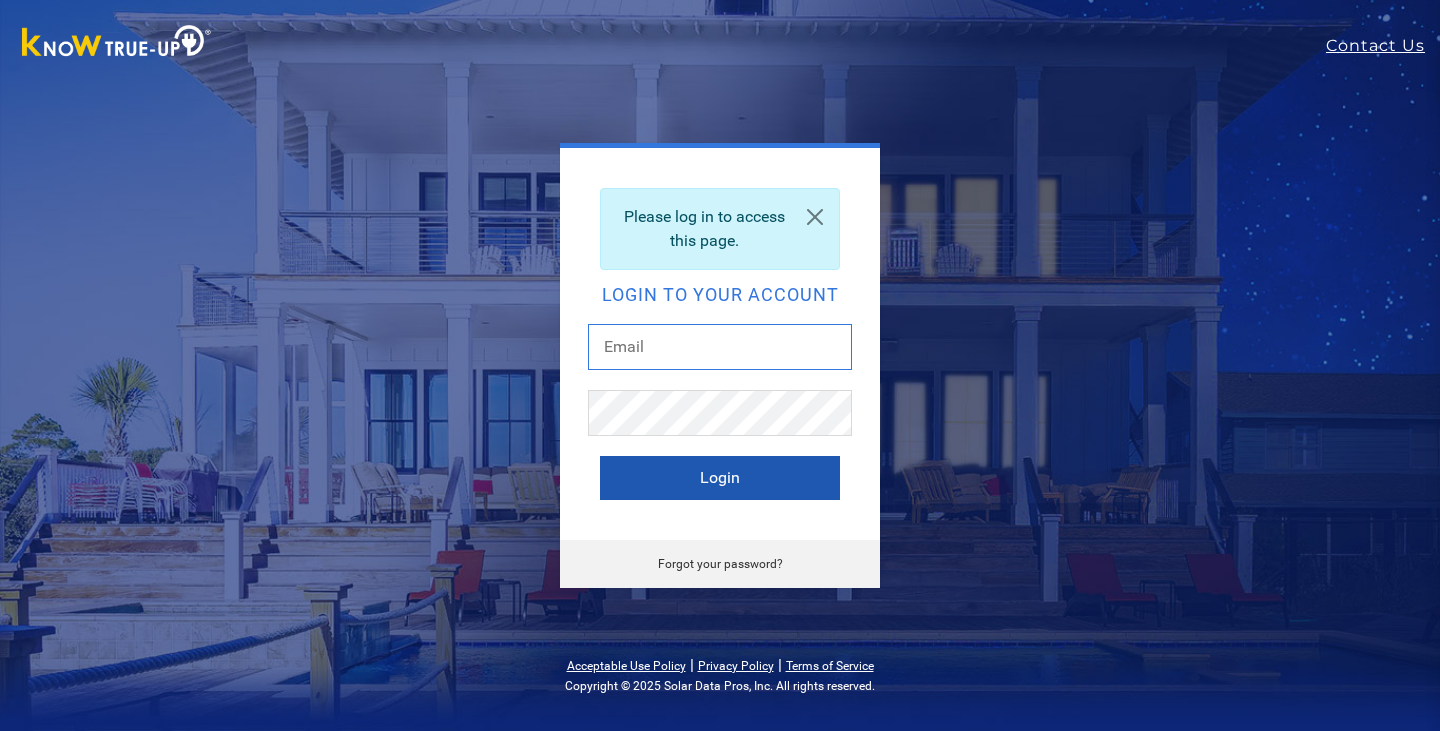 type on "[EMAIL]" 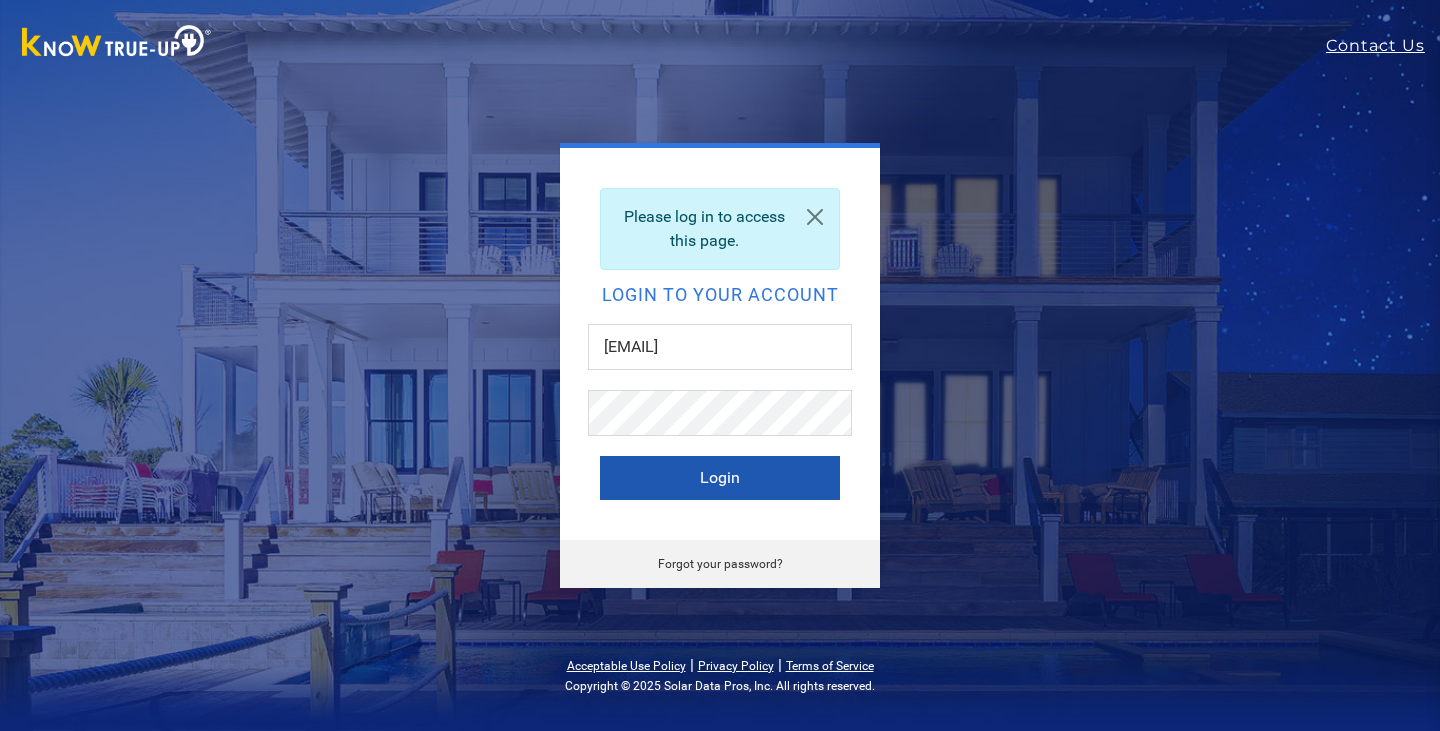 click on "Login" at bounding box center (720, 478) 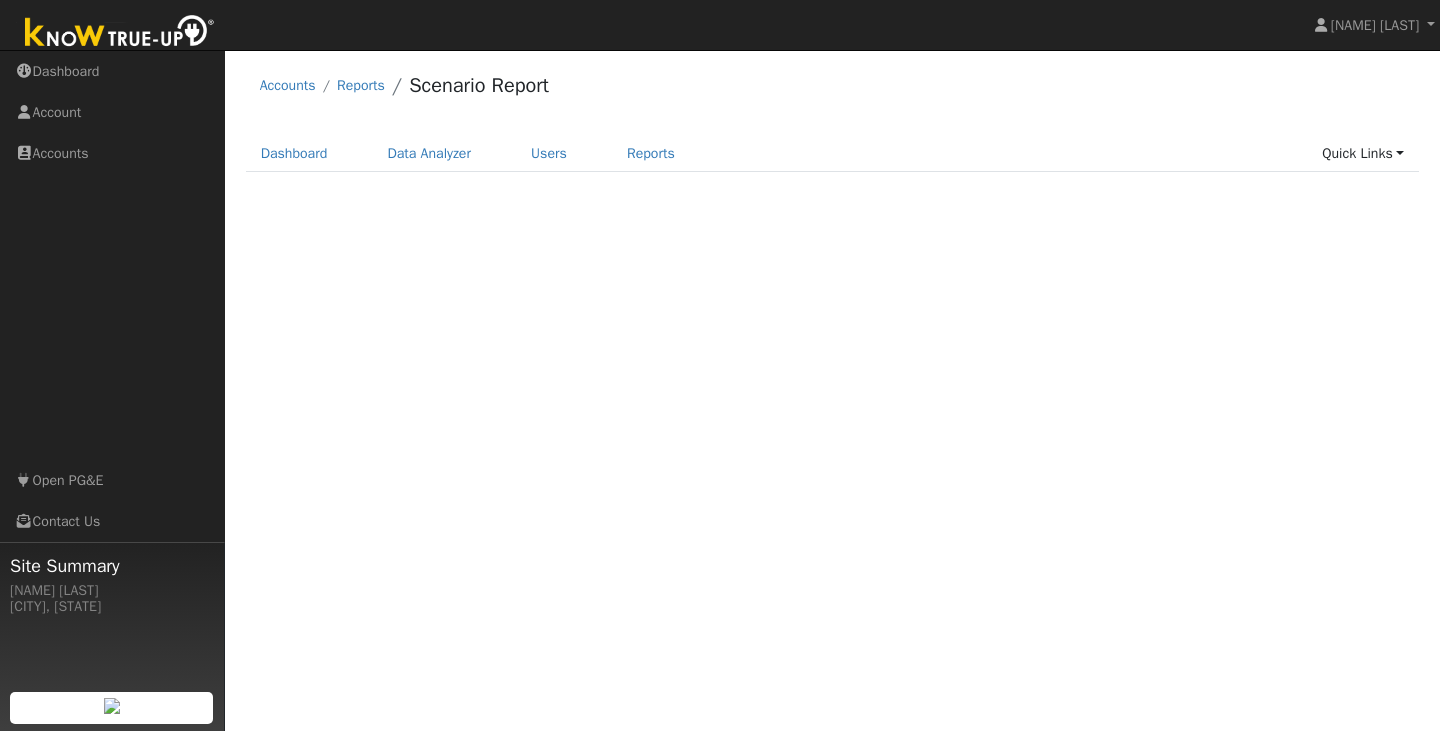 scroll, scrollTop: 0, scrollLeft: 0, axis: both 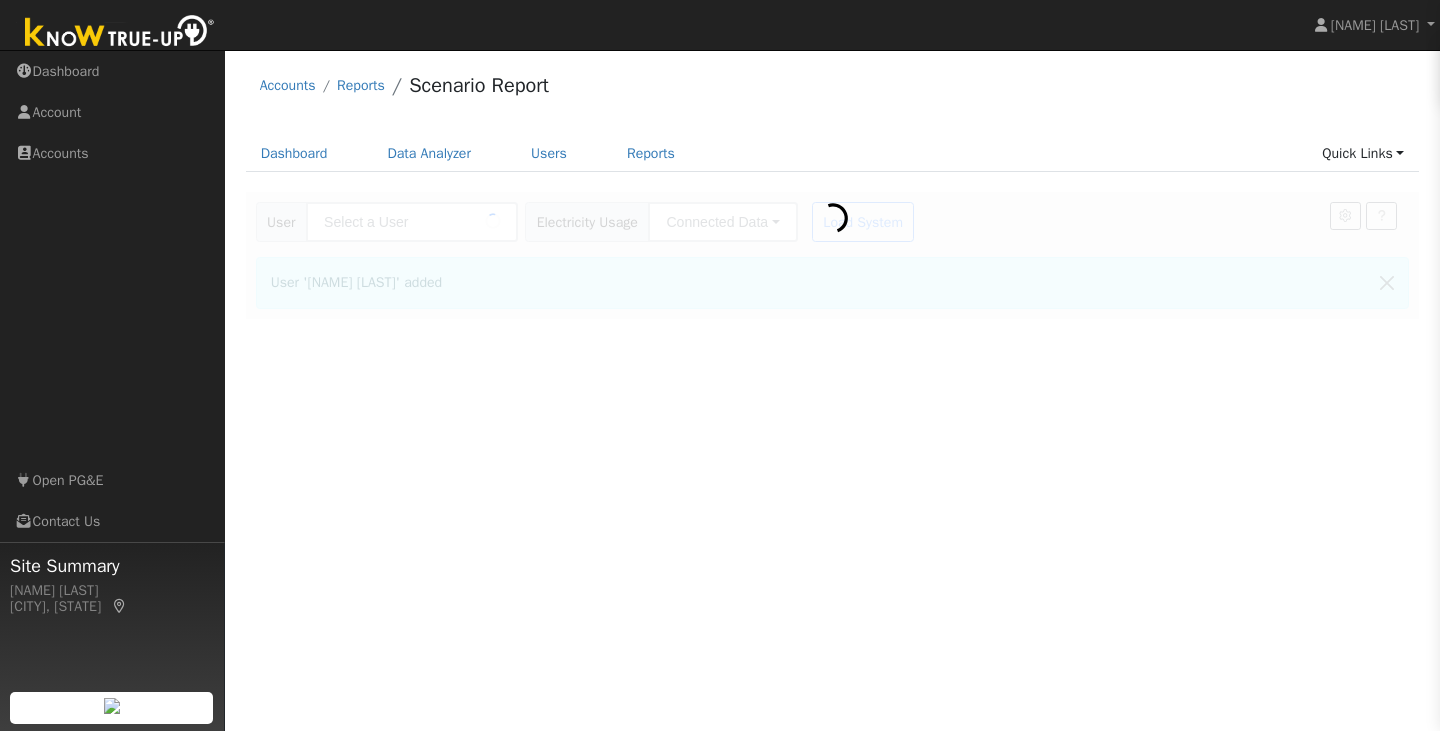 type on "[NAME] [LAST]" 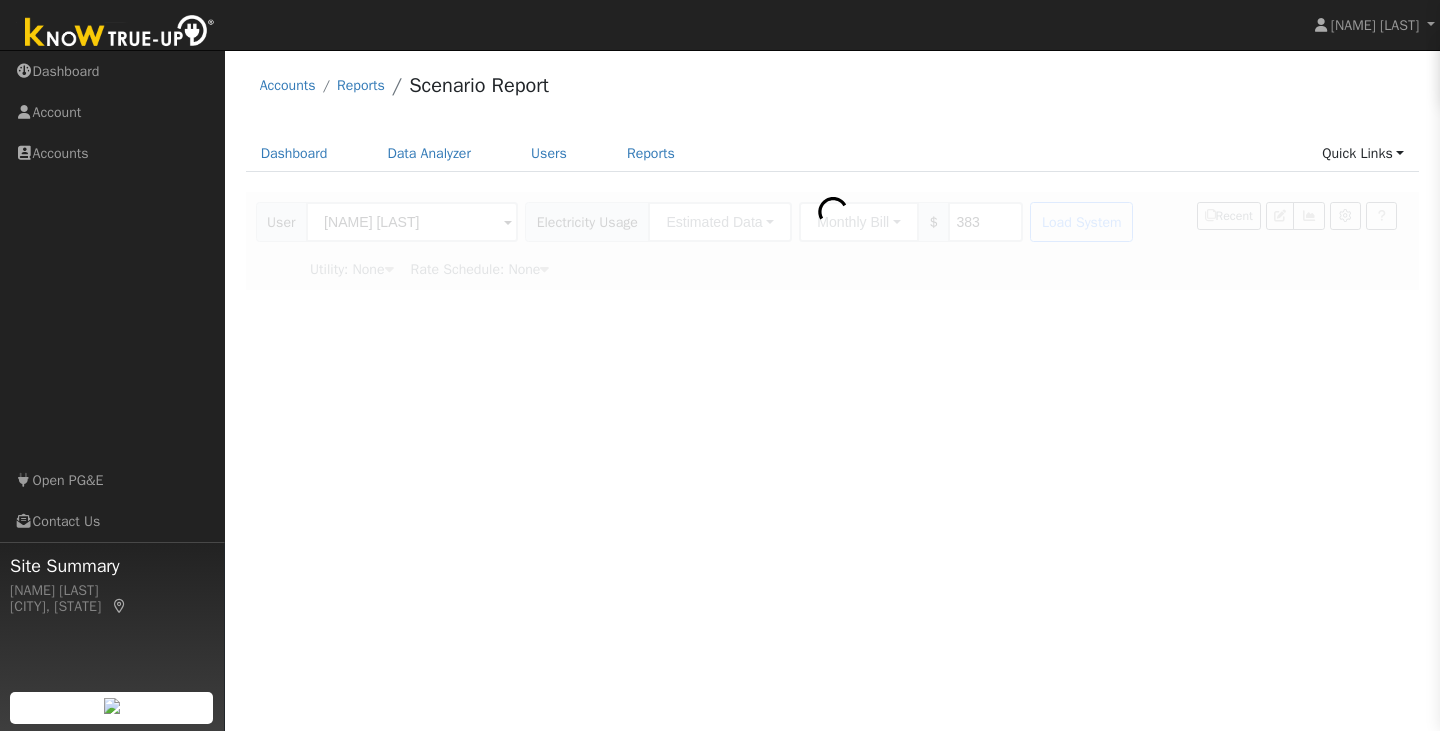 type on "Pacific Gas & Electric" 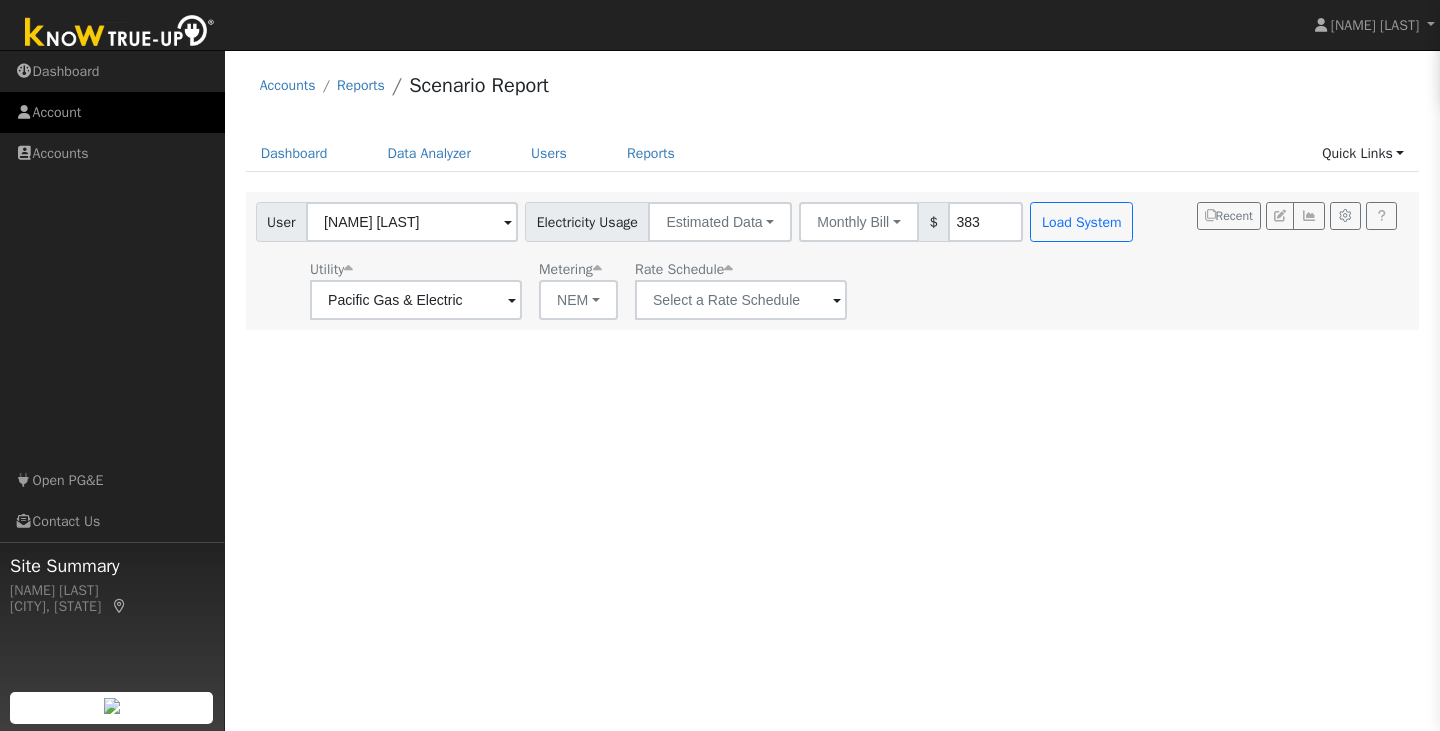 click on "Account" at bounding box center [112, 112] 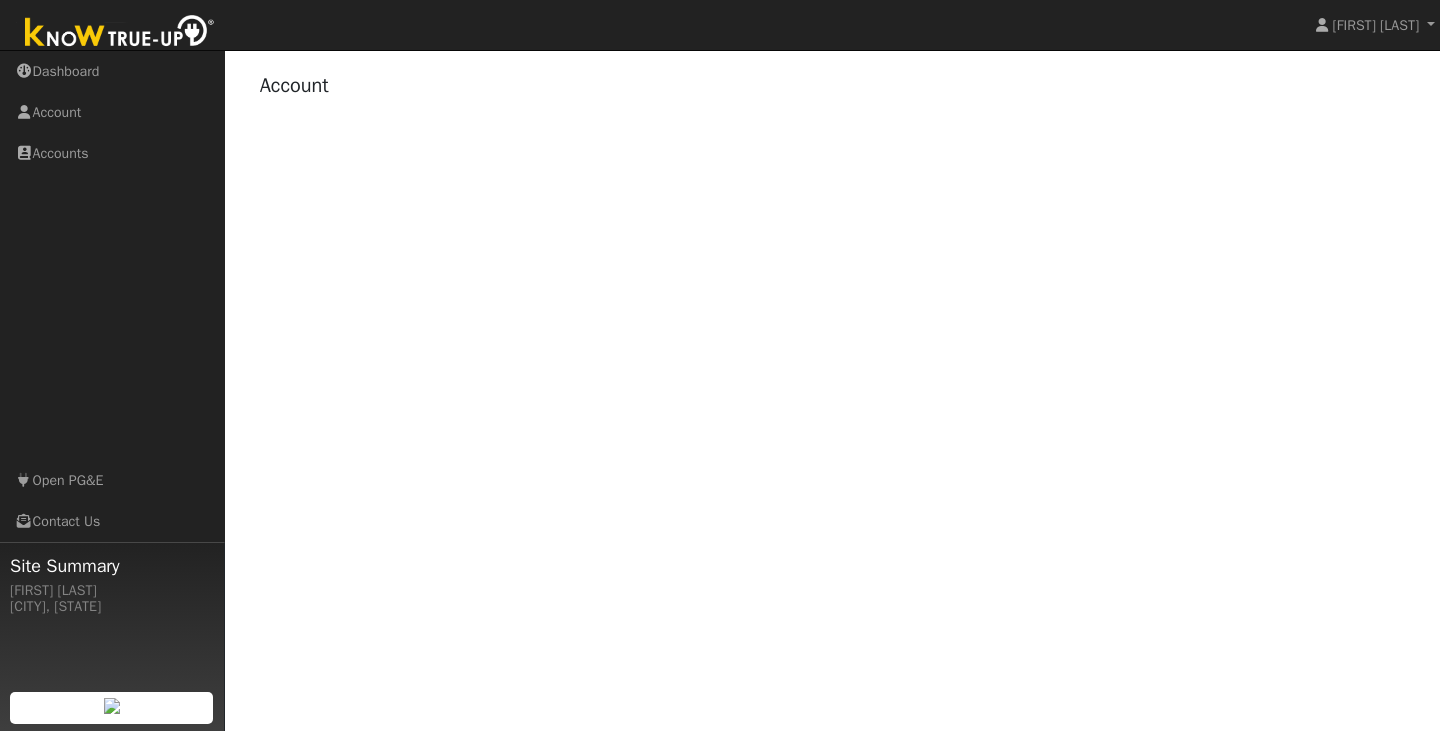 scroll, scrollTop: 0, scrollLeft: 0, axis: both 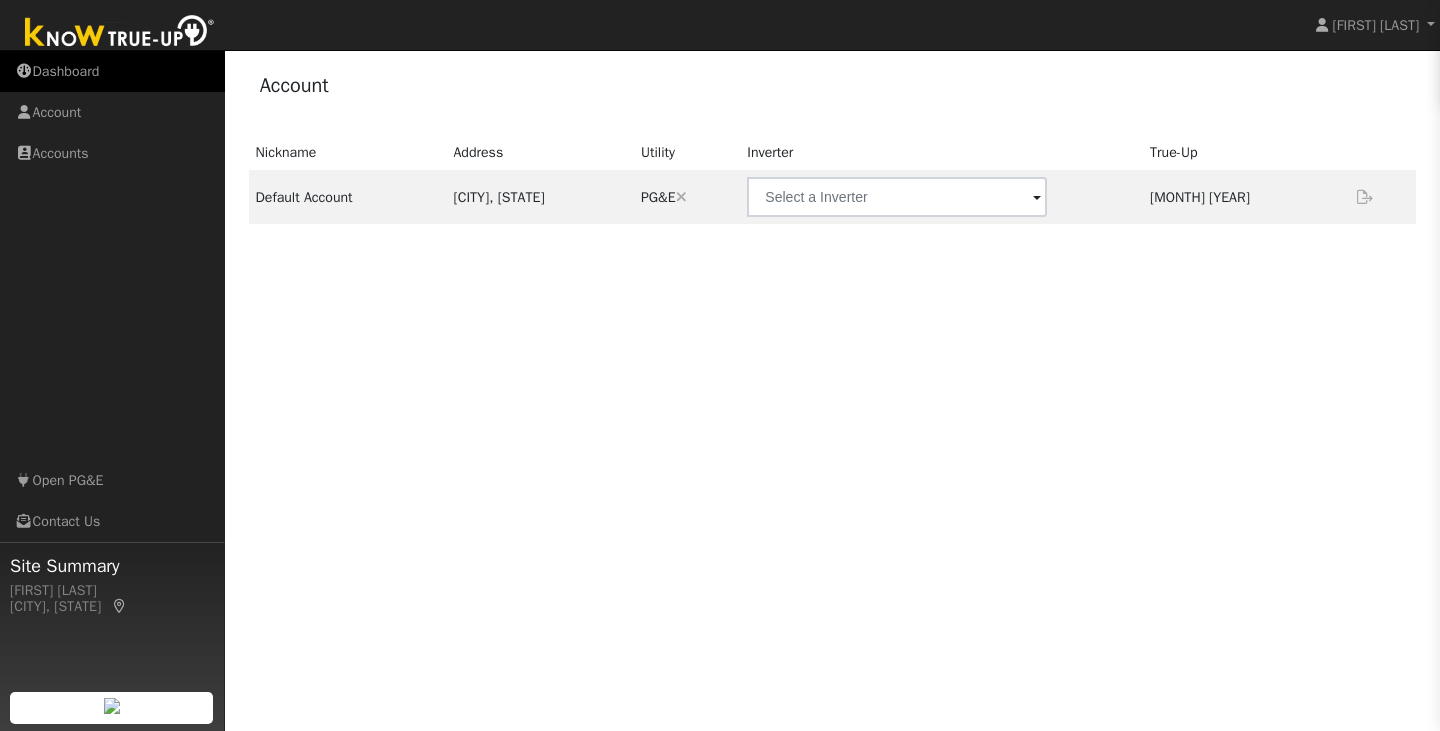 click on "Dashboard" at bounding box center [112, 71] 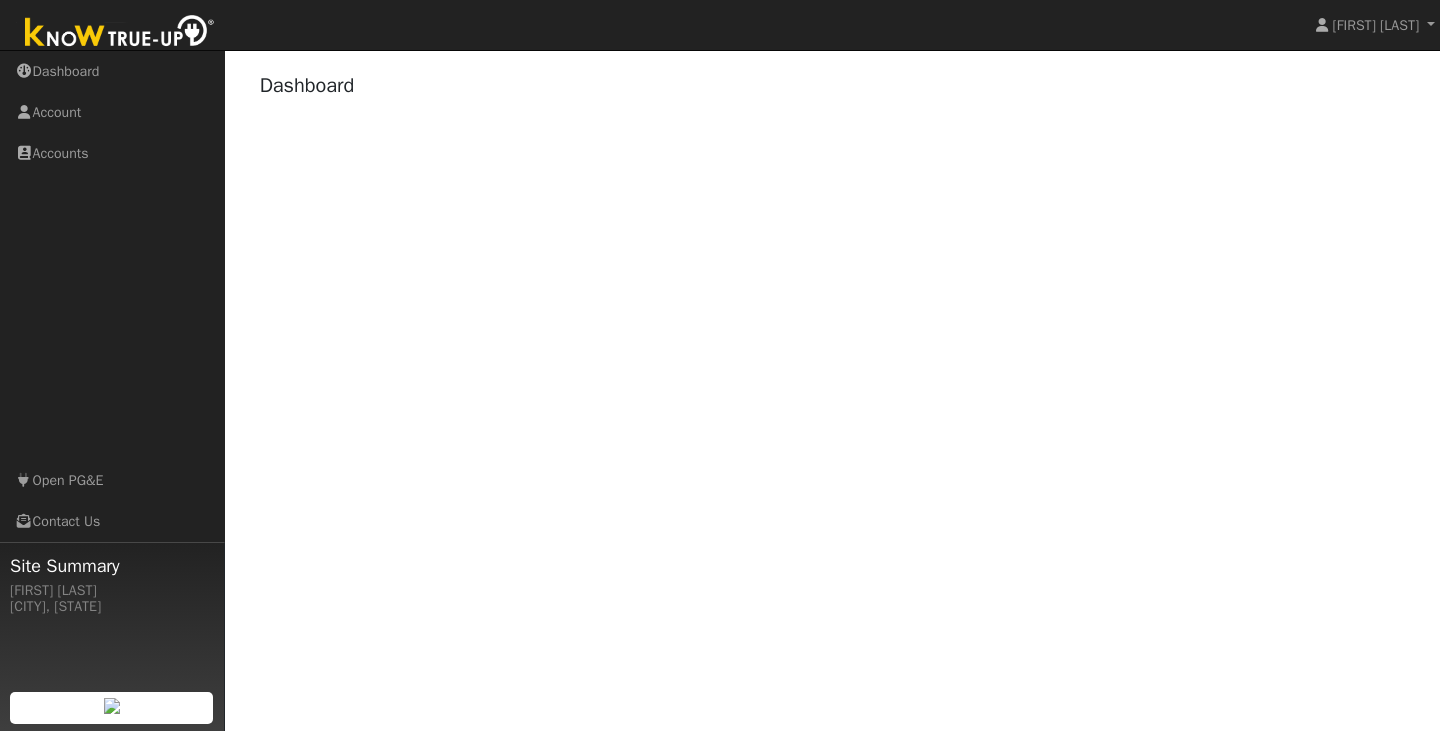 scroll, scrollTop: 0, scrollLeft: 0, axis: both 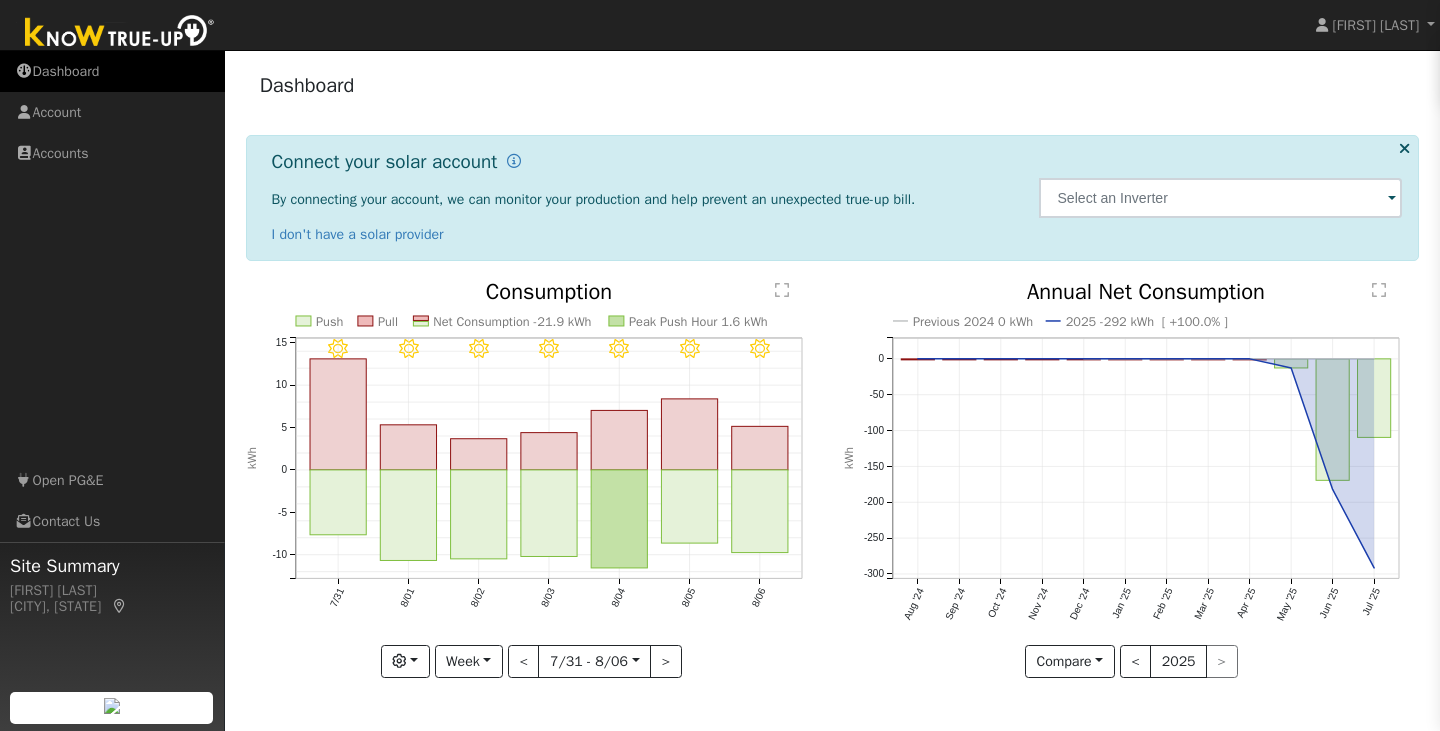 click on "Dashboard" at bounding box center [112, 71] 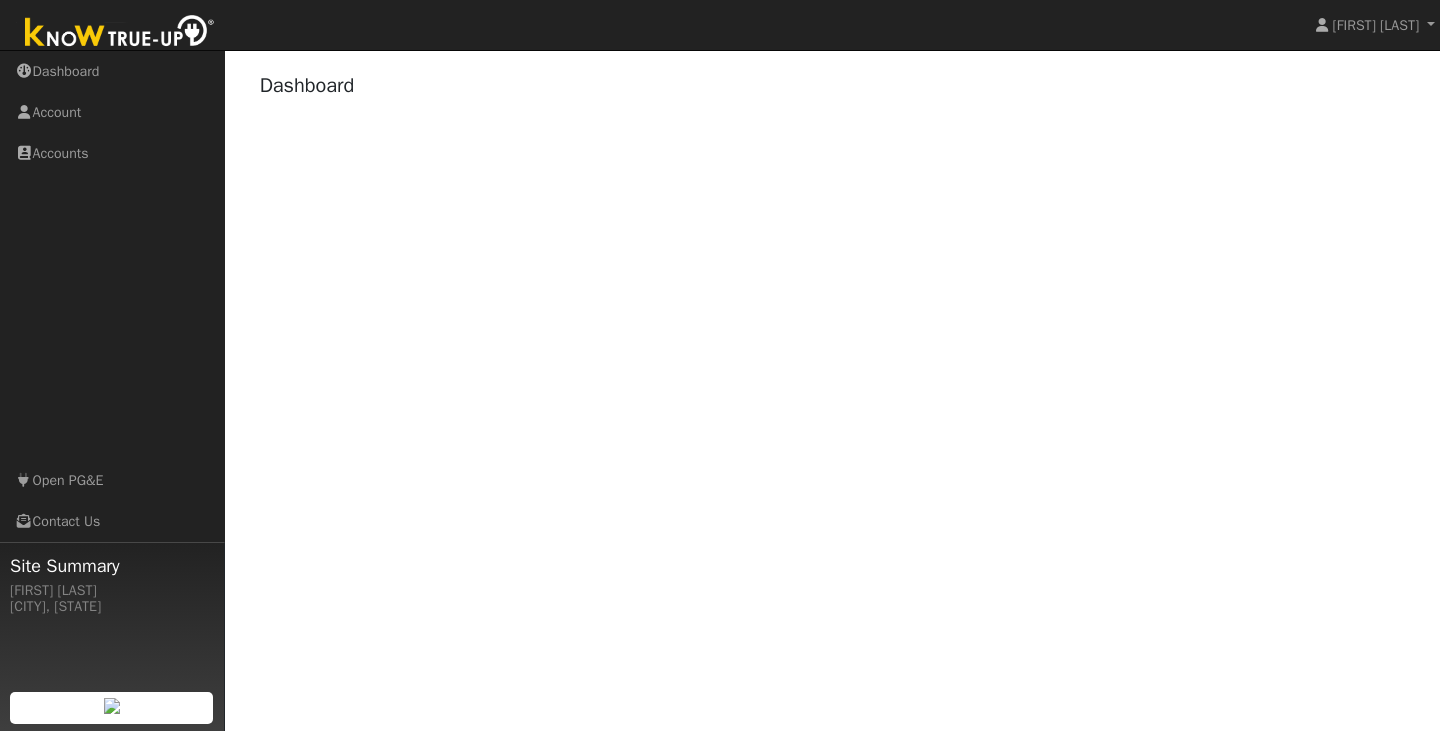 scroll, scrollTop: 0, scrollLeft: 0, axis: both 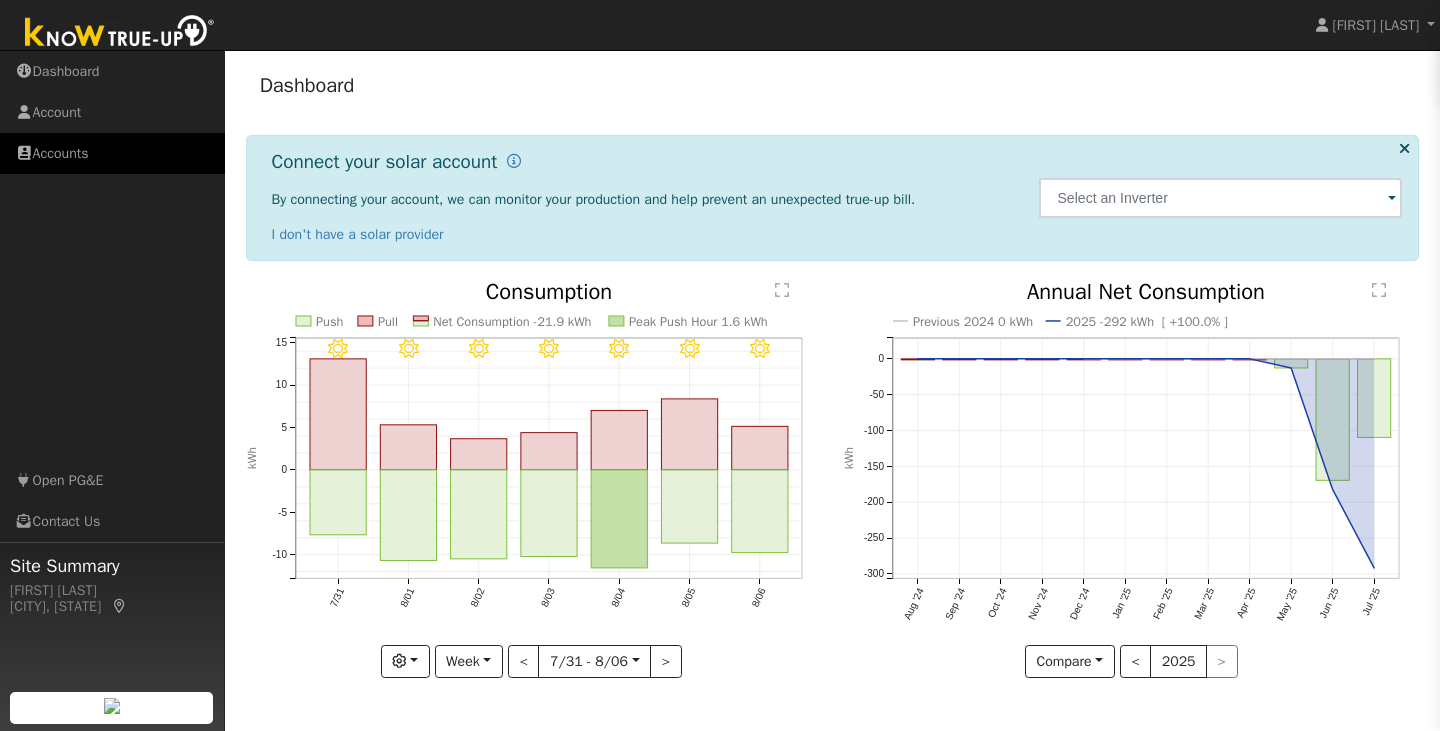 click on "Accounts" at bounding box center [112, 153] 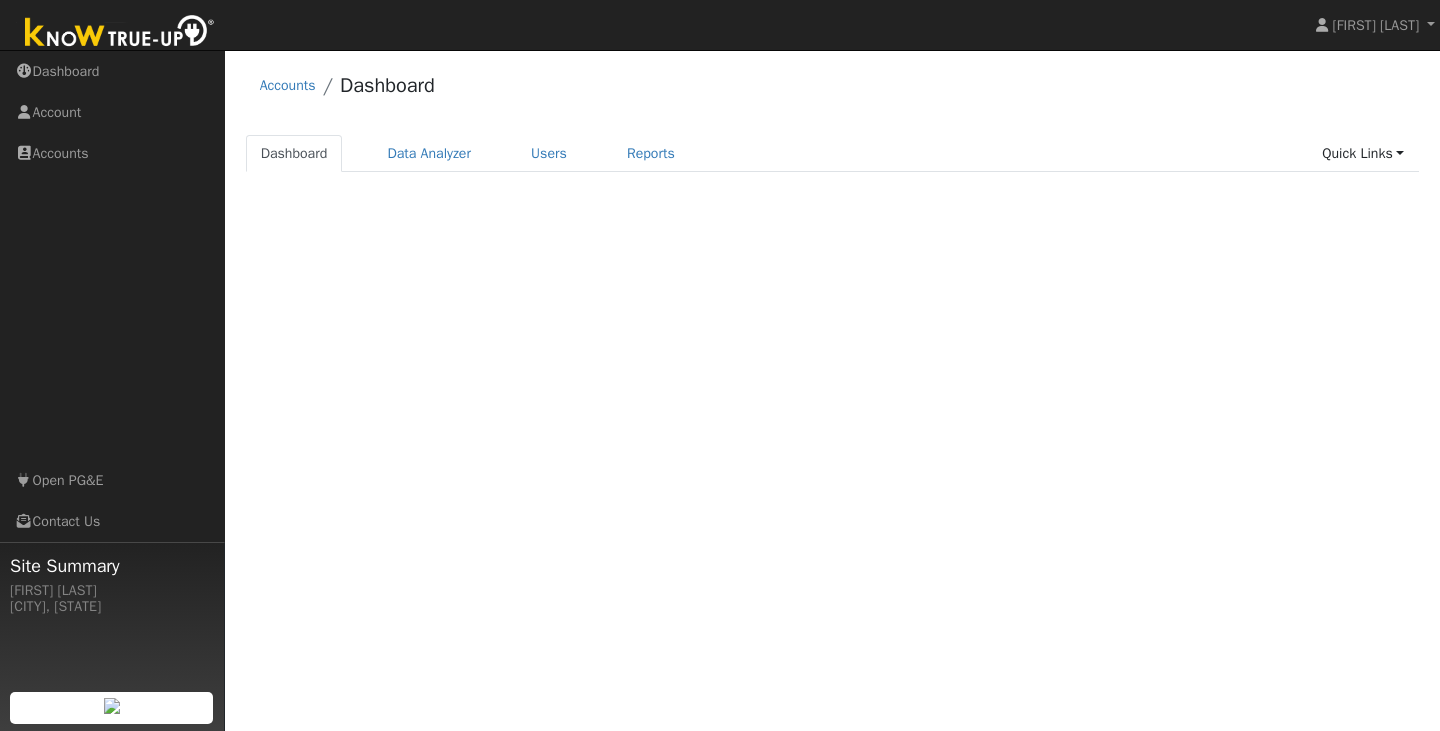 scroll, scrollTop: 0, scrollLeft: 0, axis: both 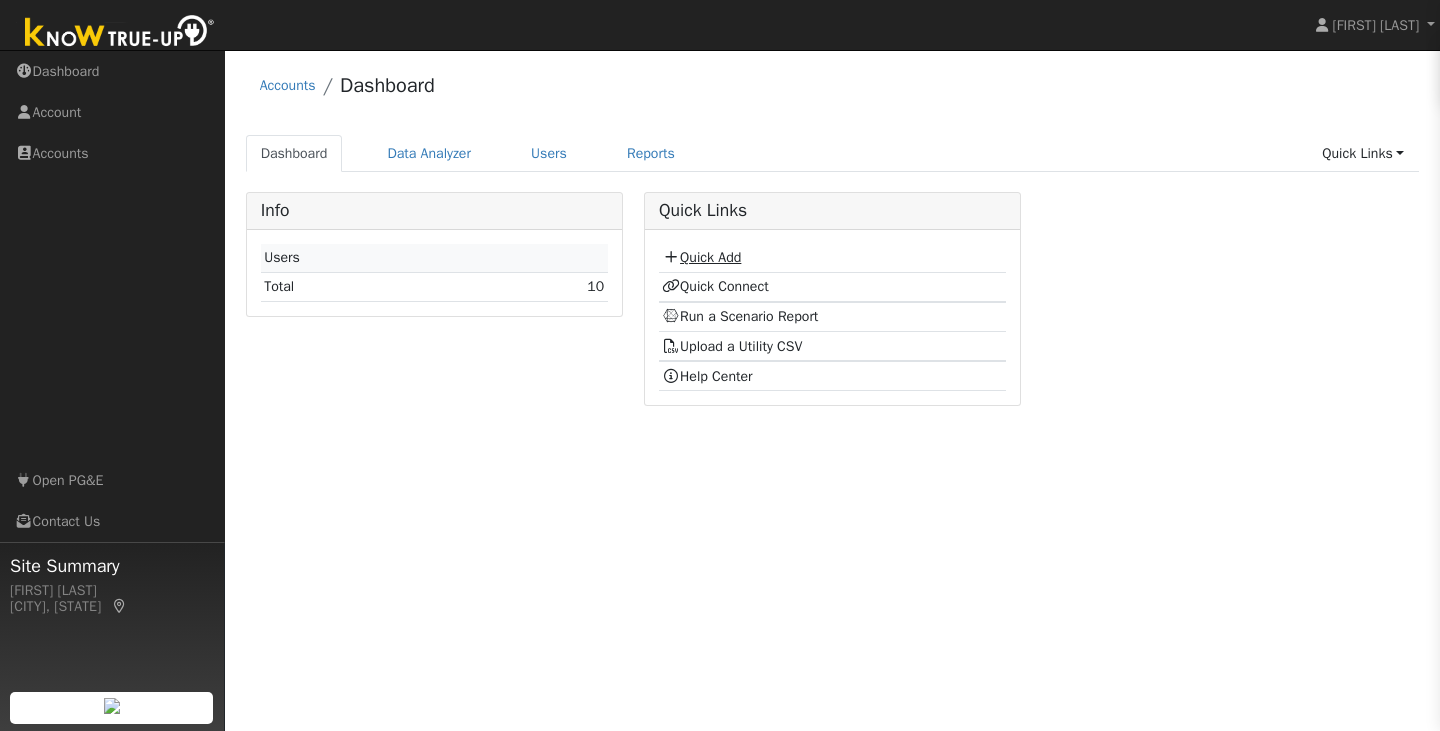 click on "Quick Add" at bounding box center [701, 257] 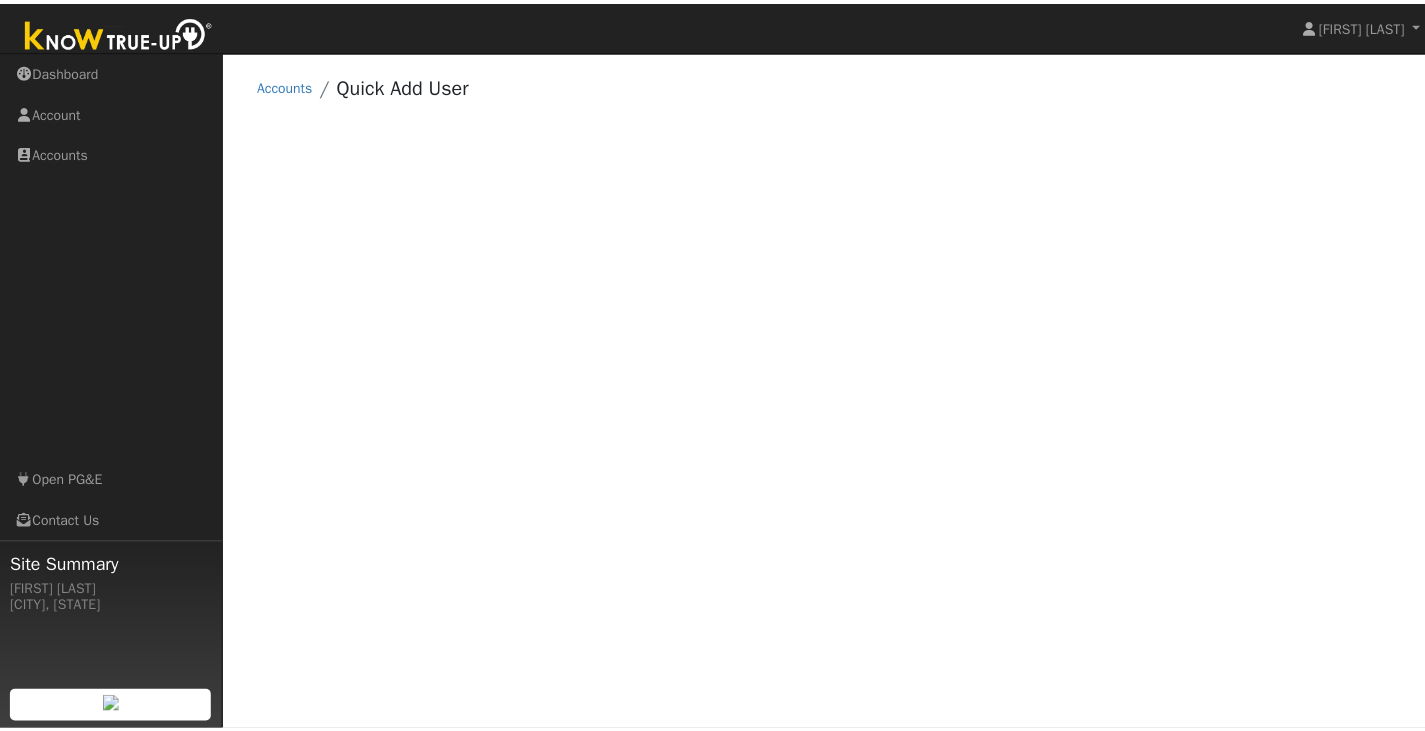 scroll, scrollTop: 0, scrollLeft: 0, axis: both 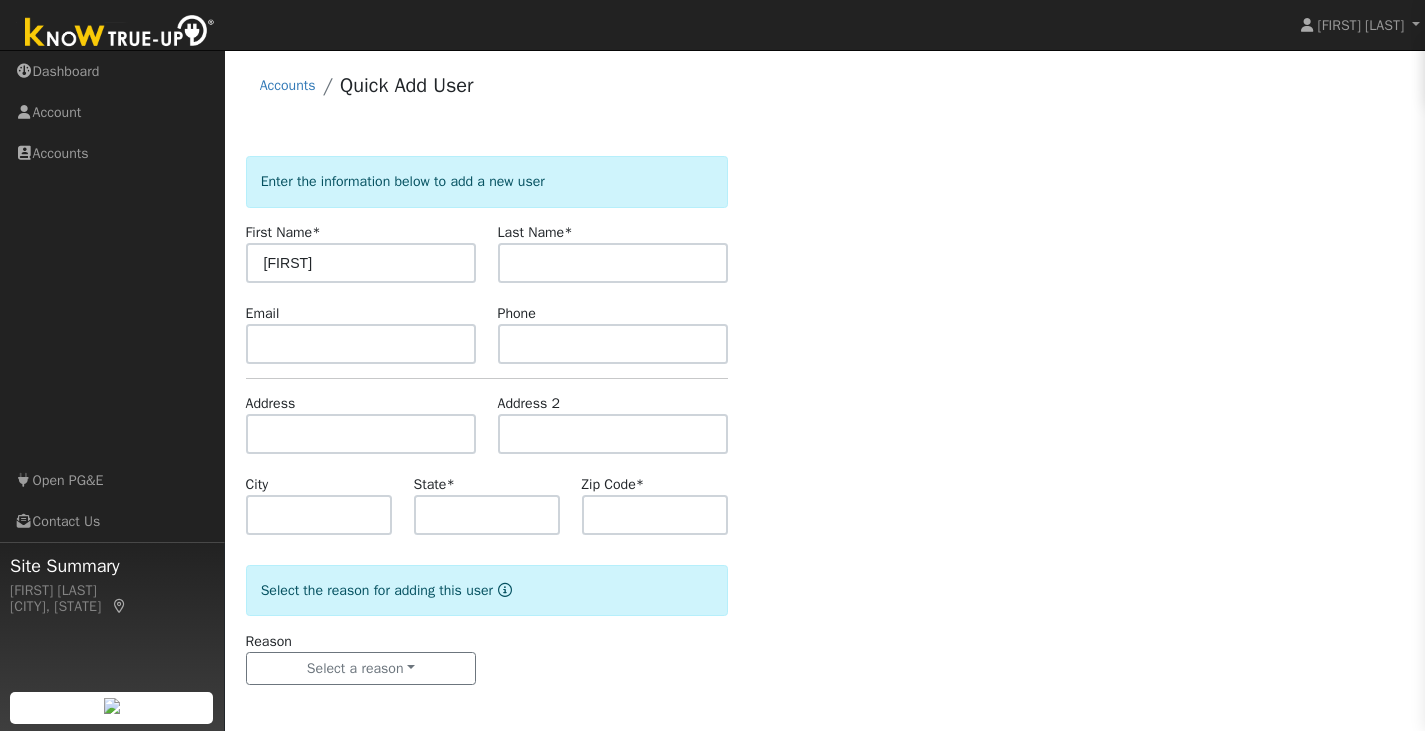 type on "[FIRST]" 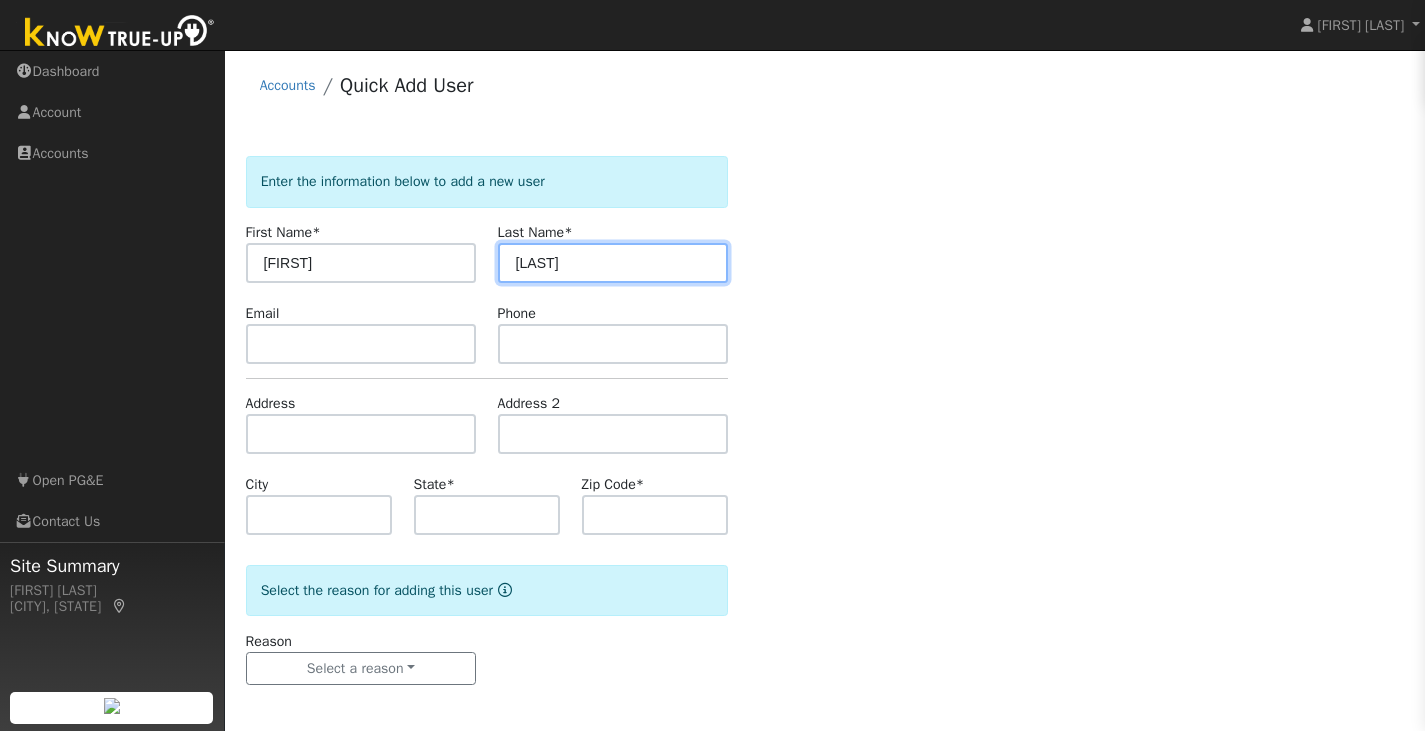 type on "[LAST]" 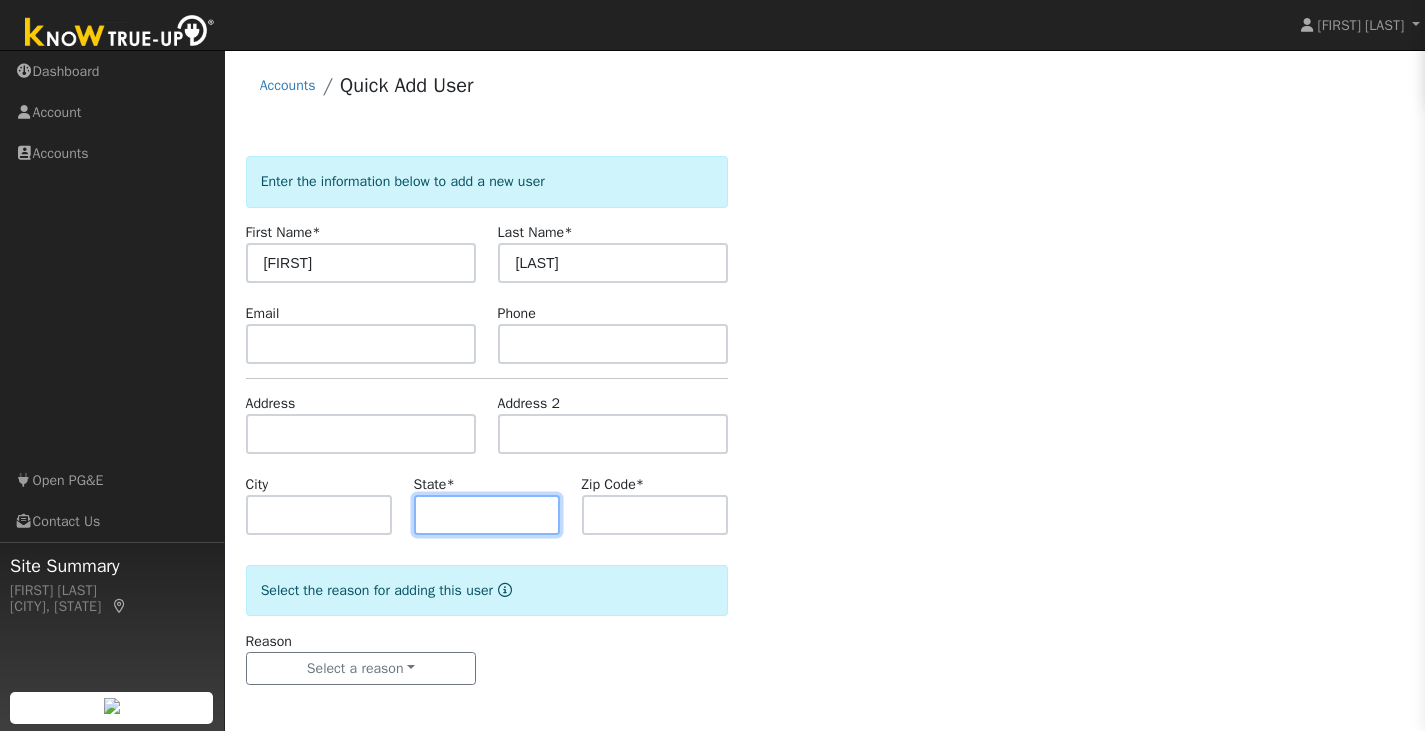 click at bounding box center [487, 515] 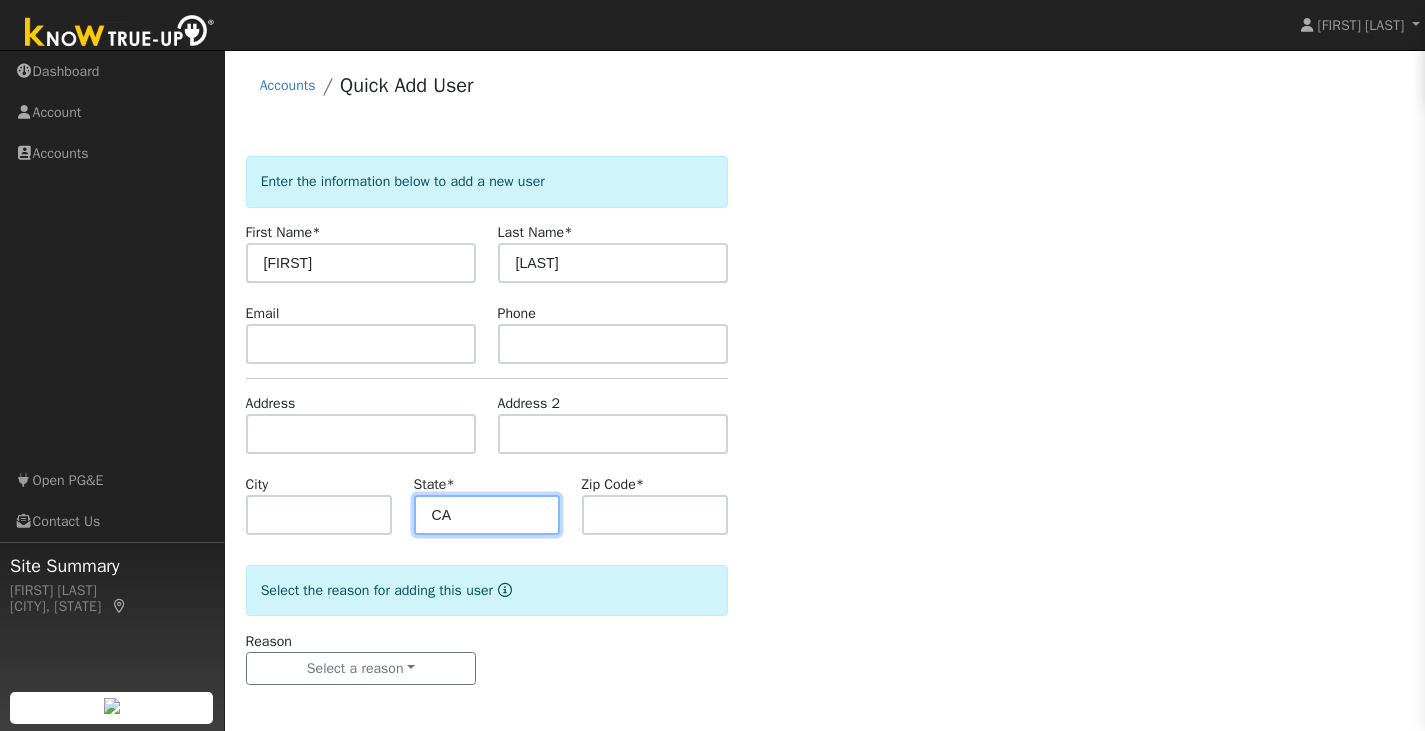 type on "CA" 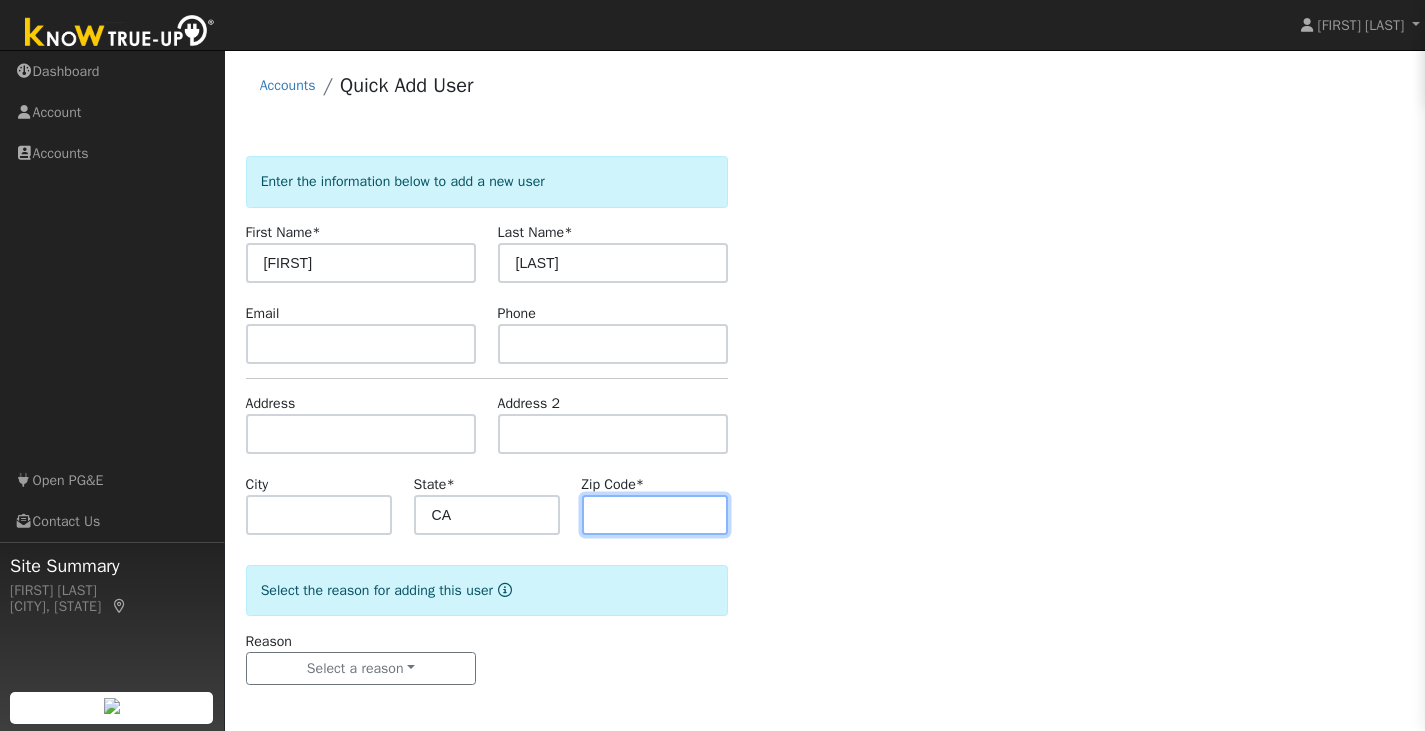click at bounding box center [655, 515] 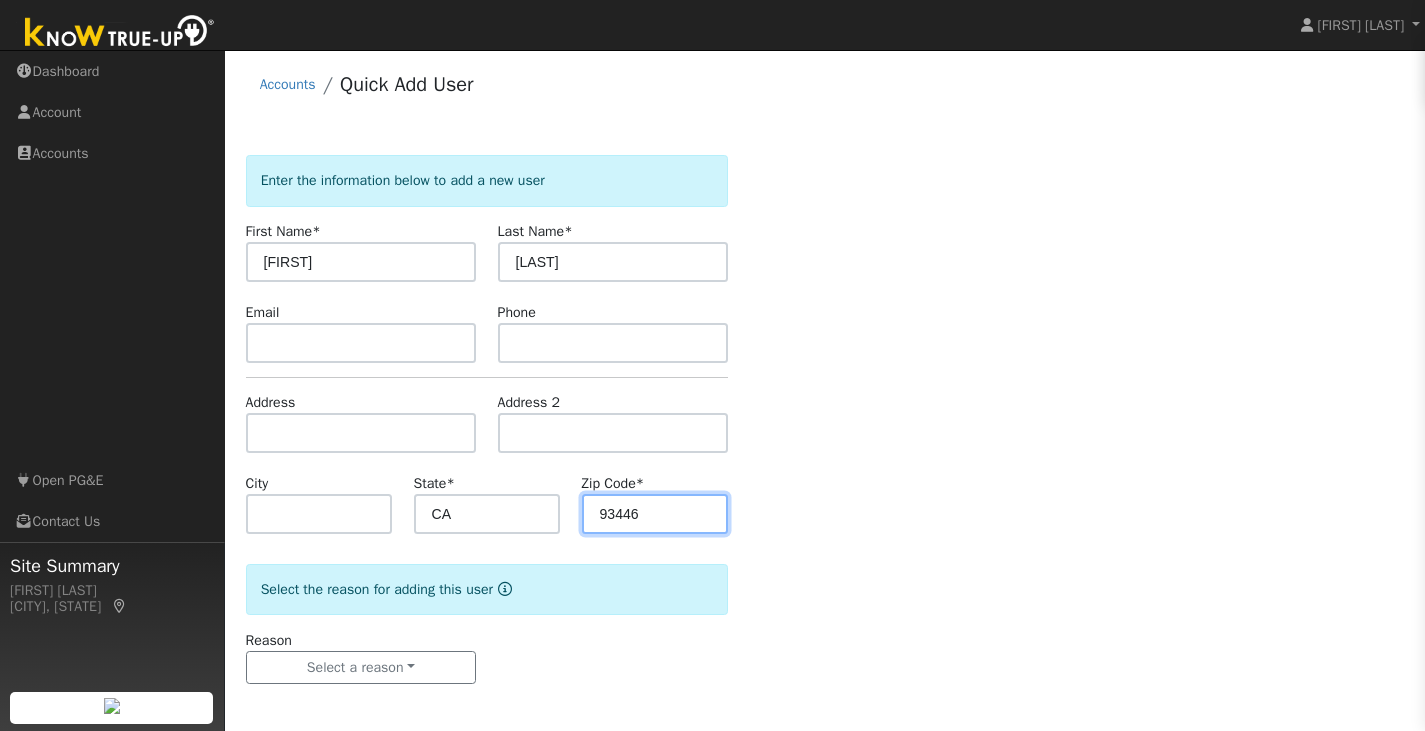 scroll, scrollTop: 4, scrollLeft: 0, axis: vertical 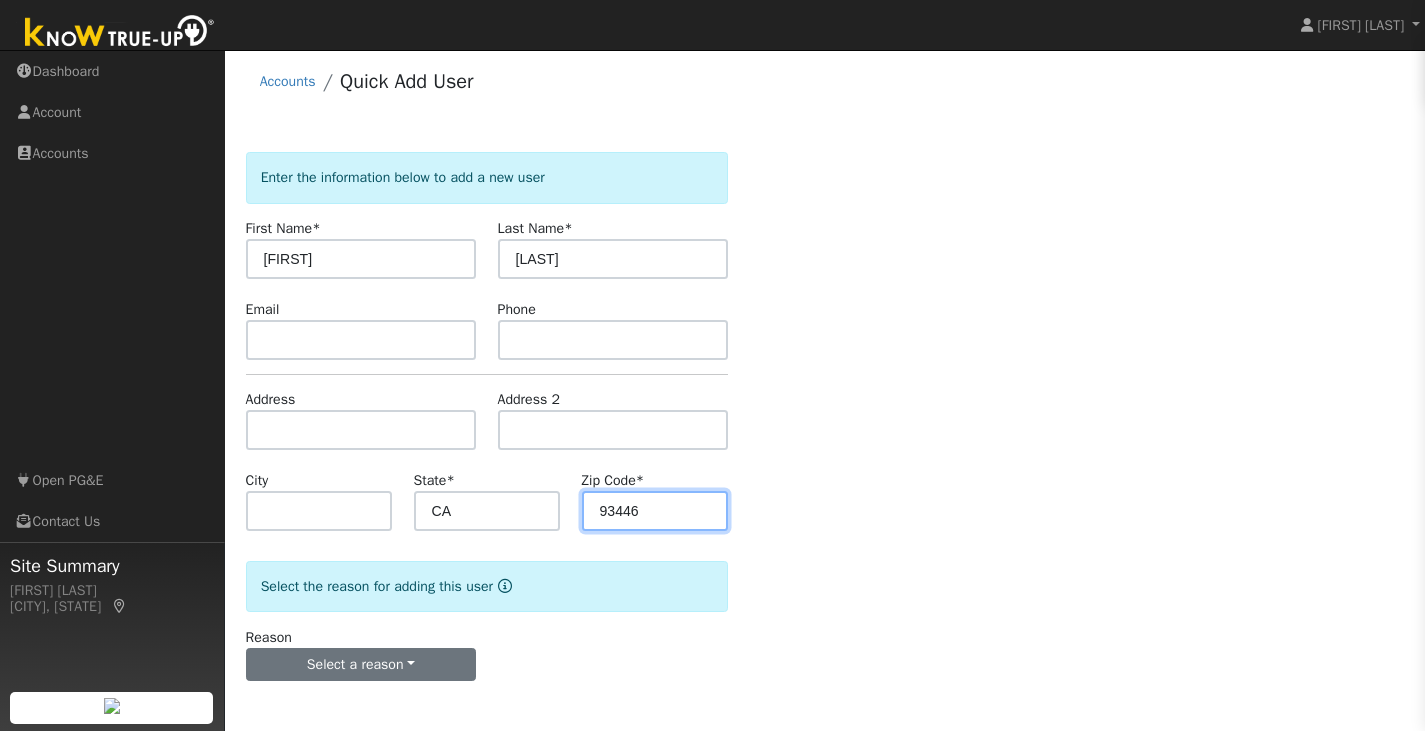 type on "93446" 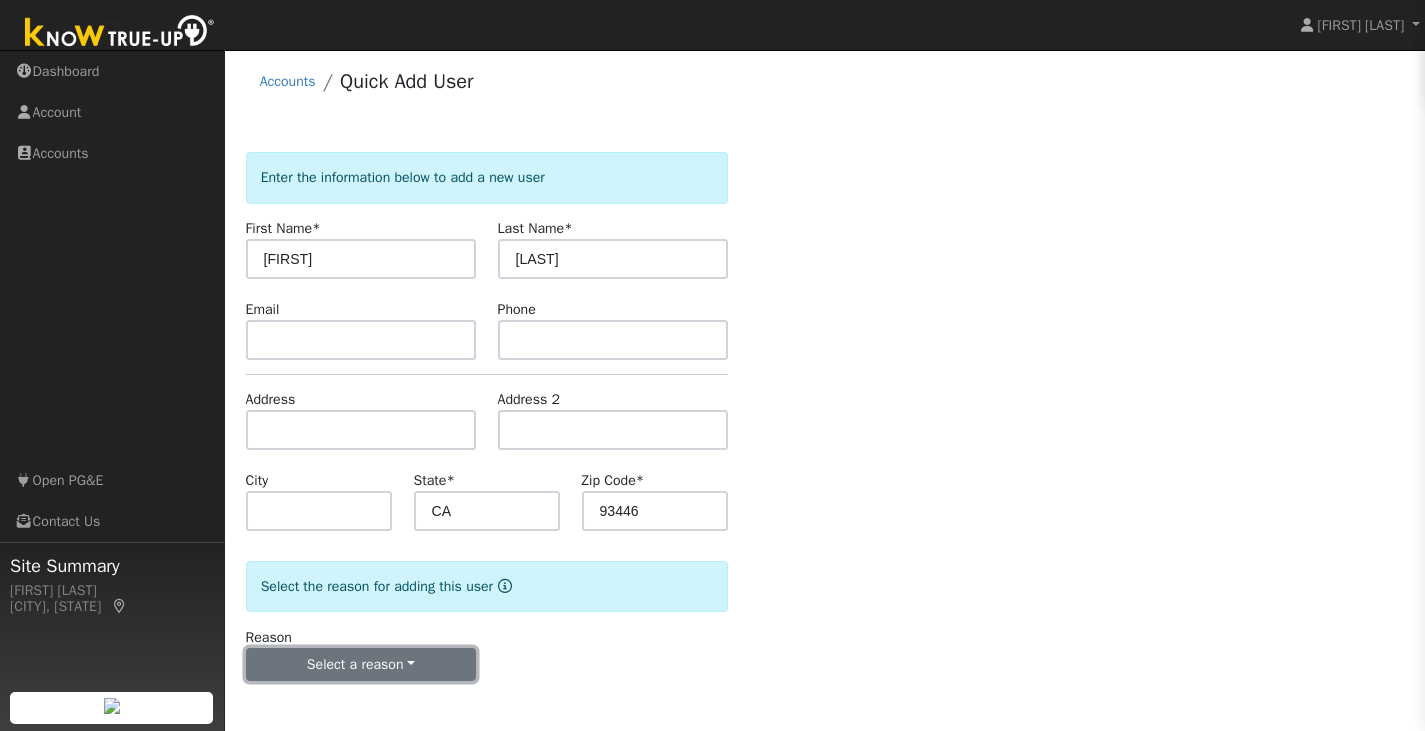 click on "Select a reason" at bounding box center (361, 665) 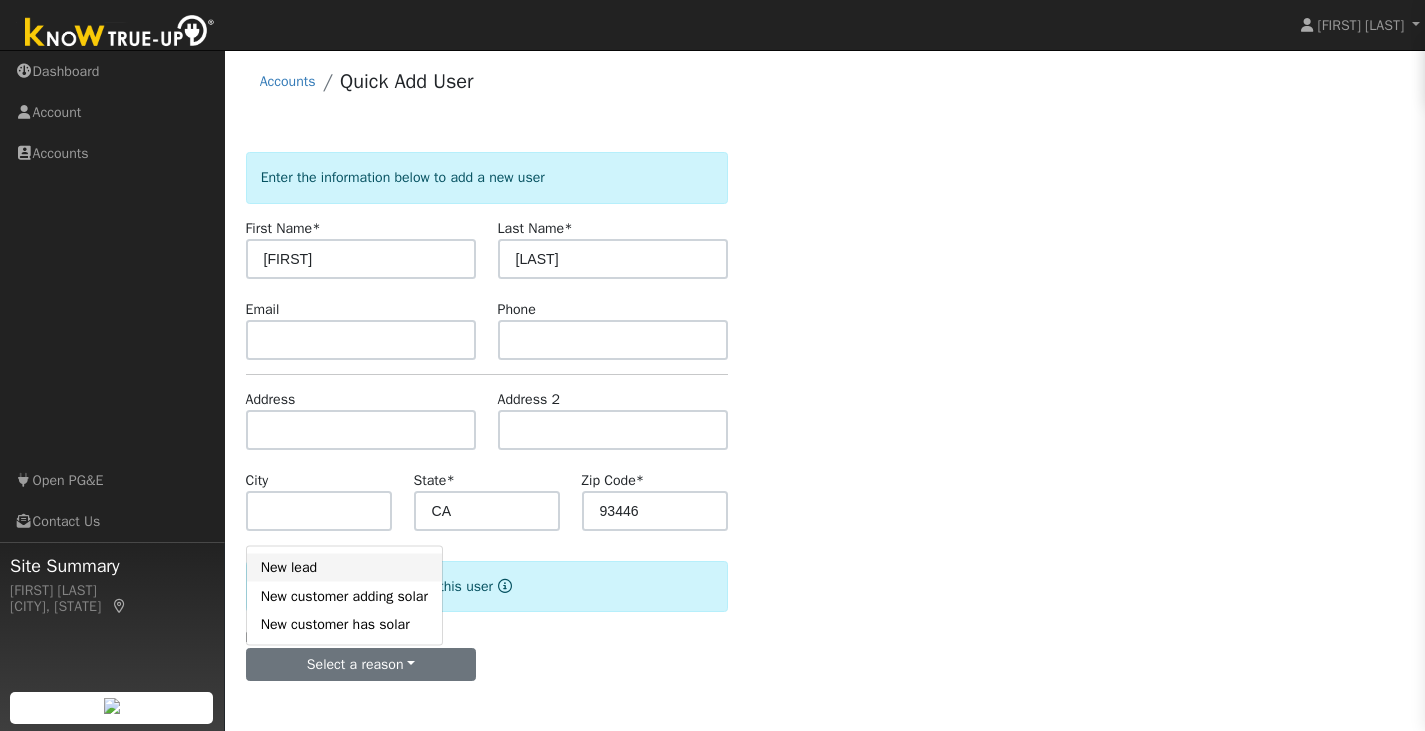 click on "New lead" at bounding box center [344, 567] 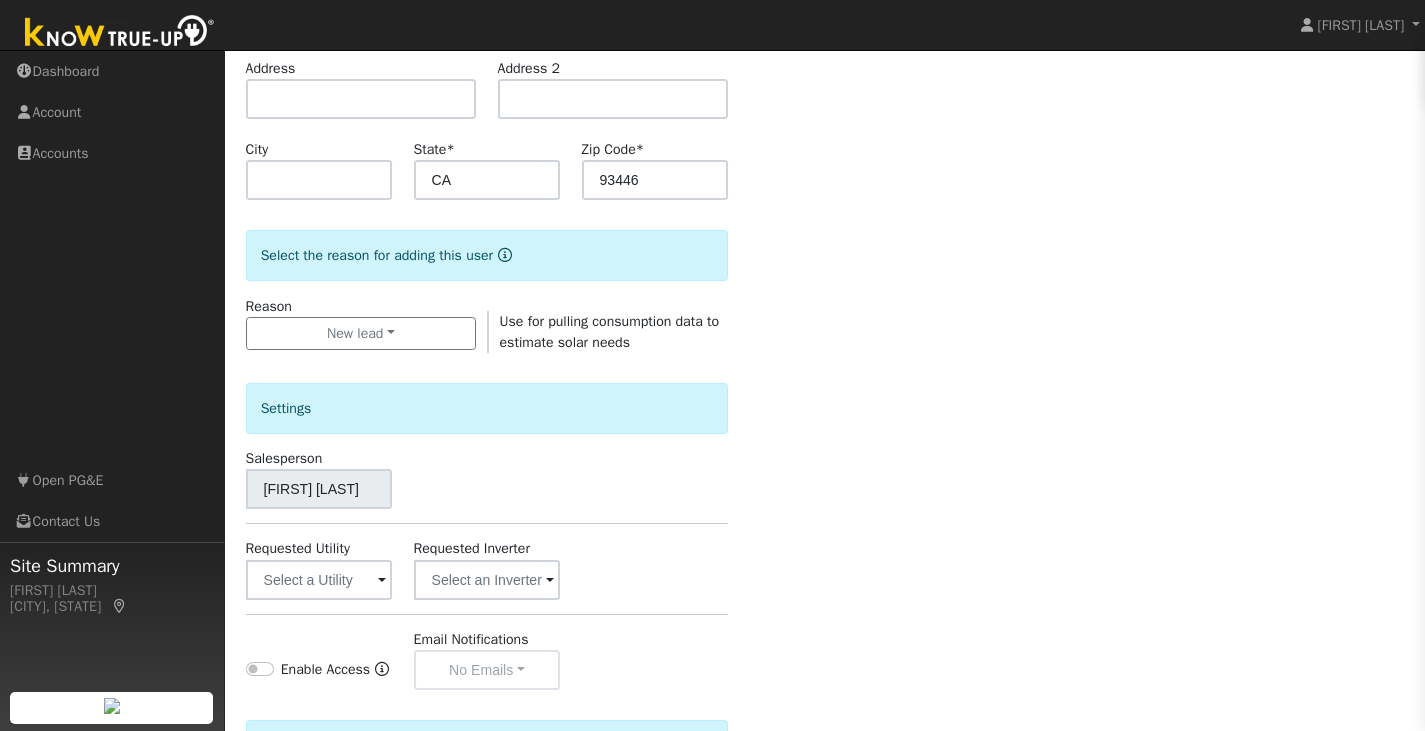 scroll, scrollTop: 504, scrollLeft: 0, axis: vertical 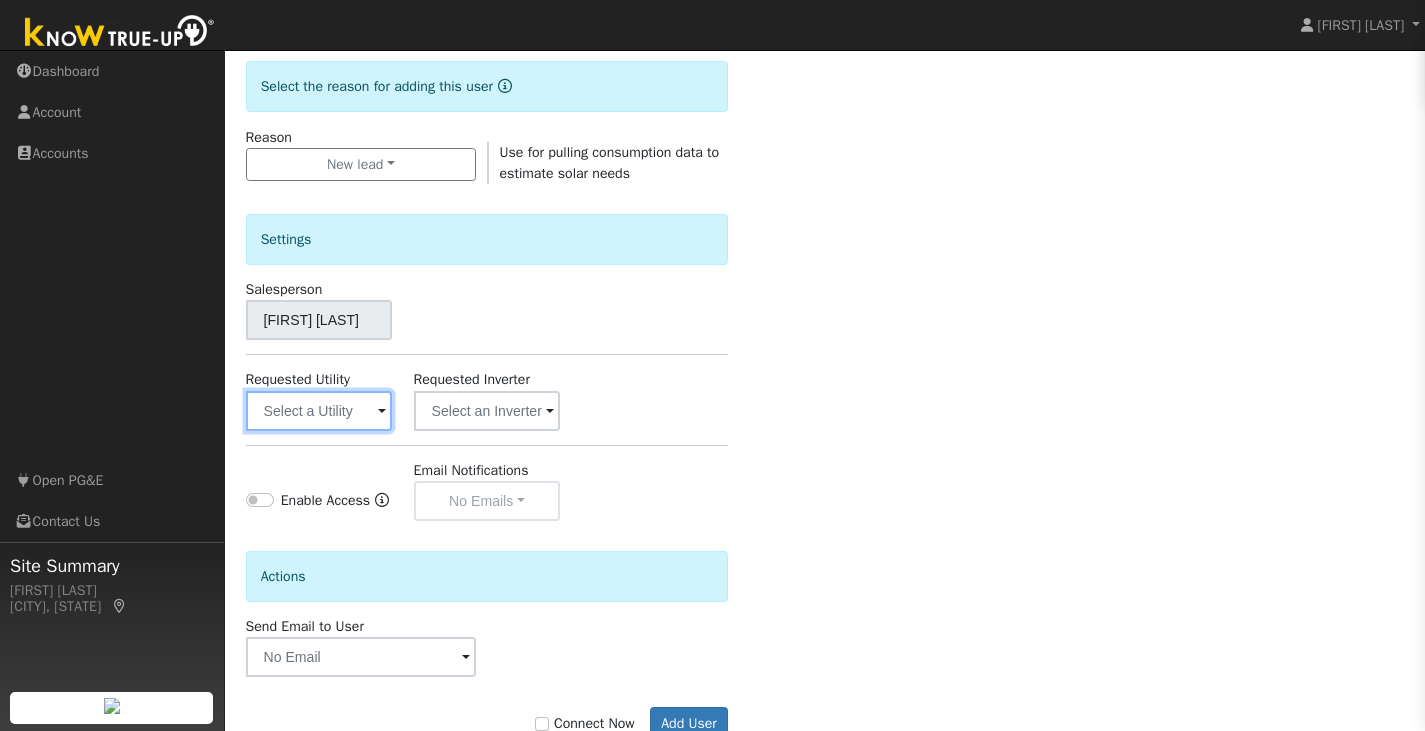 click at bounding box center (319, 411) 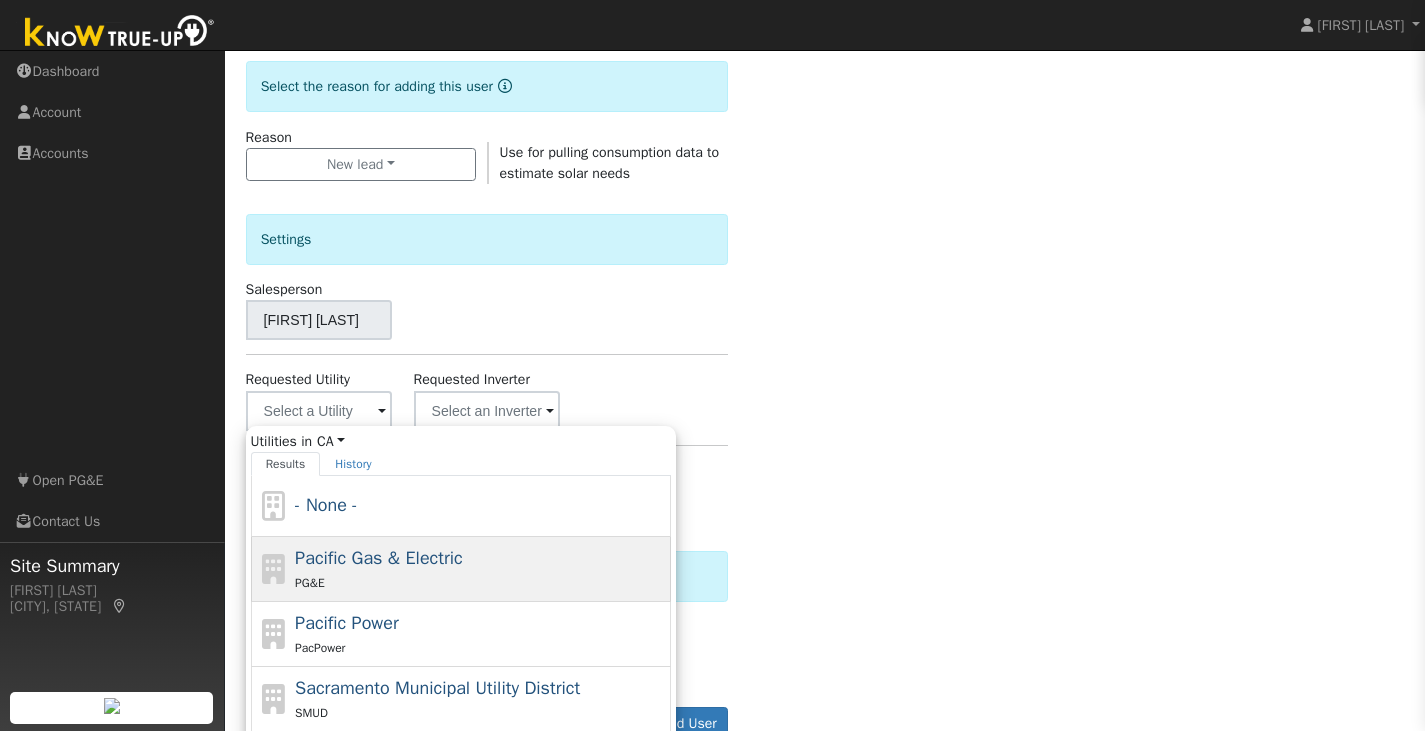 click on "PG&E" at bounding box center [480, 582] 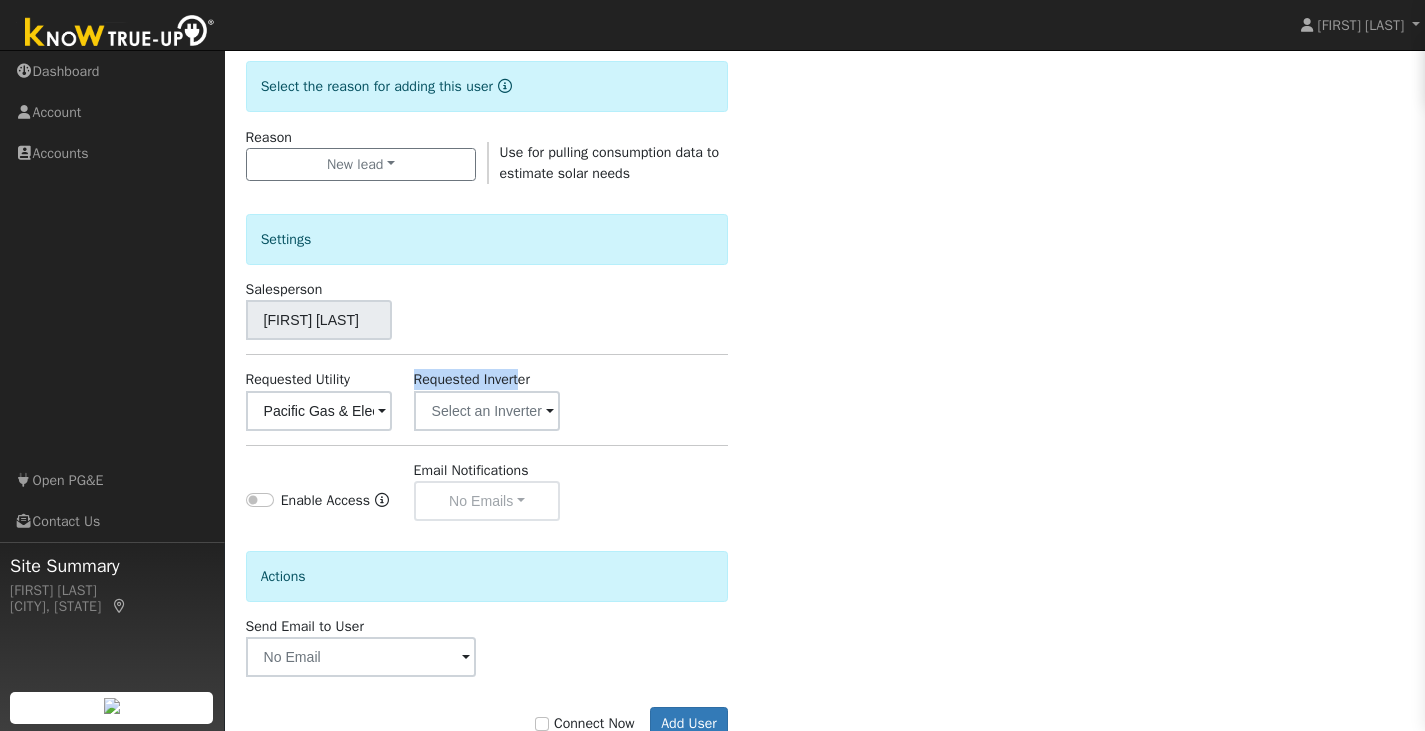 drag, startPoint x: 519, startPoint y: 366, endPoint x: 512, endPoint y: 378, distance: 13.892444 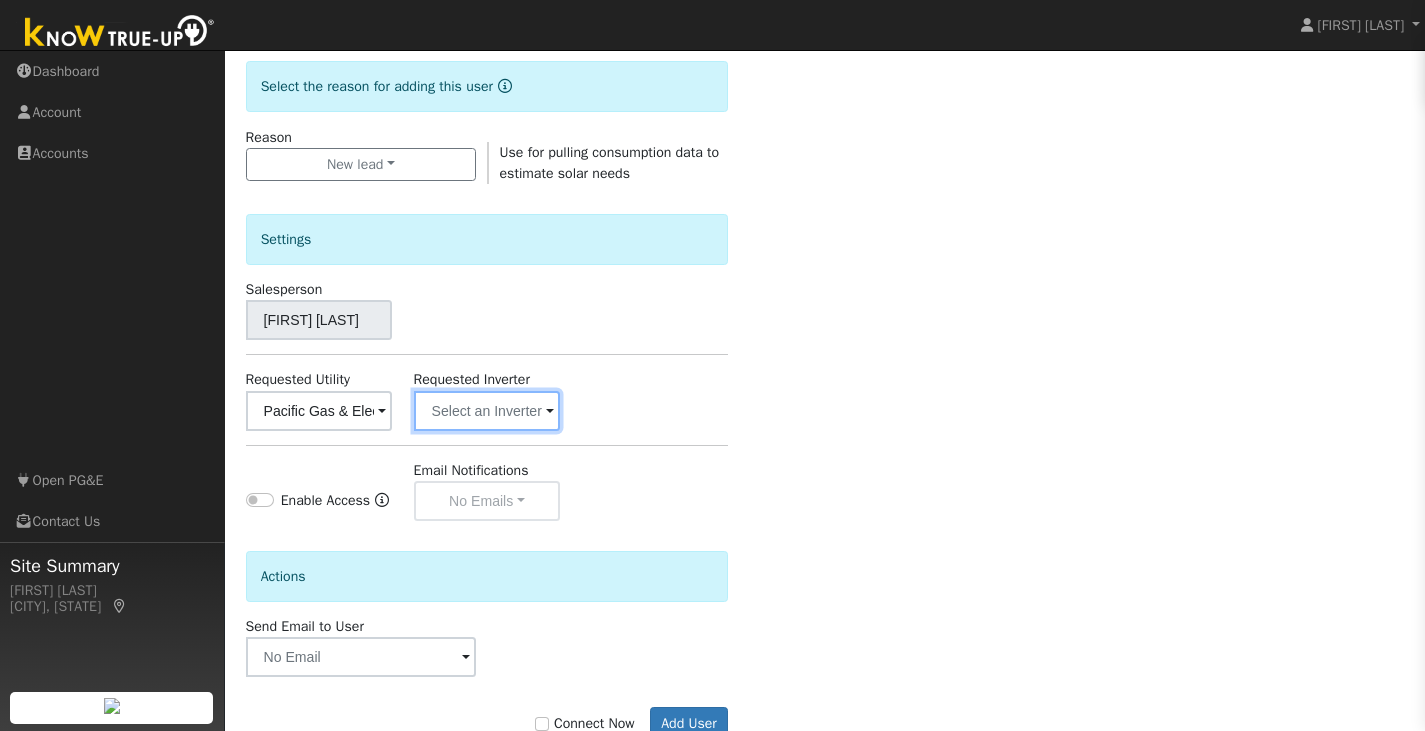 click at bounding box center [319, 411] 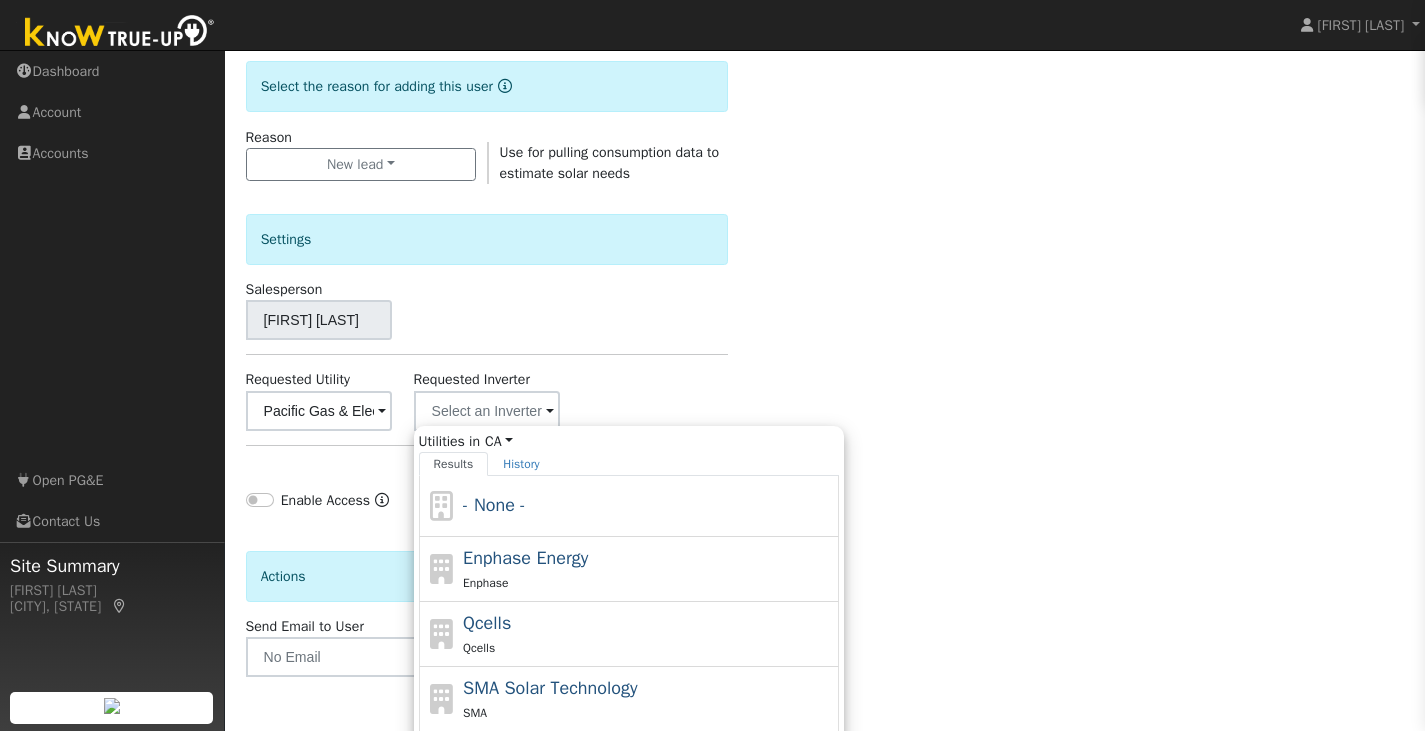 click on "Requested Inverter" at bounding box center (472, 379) 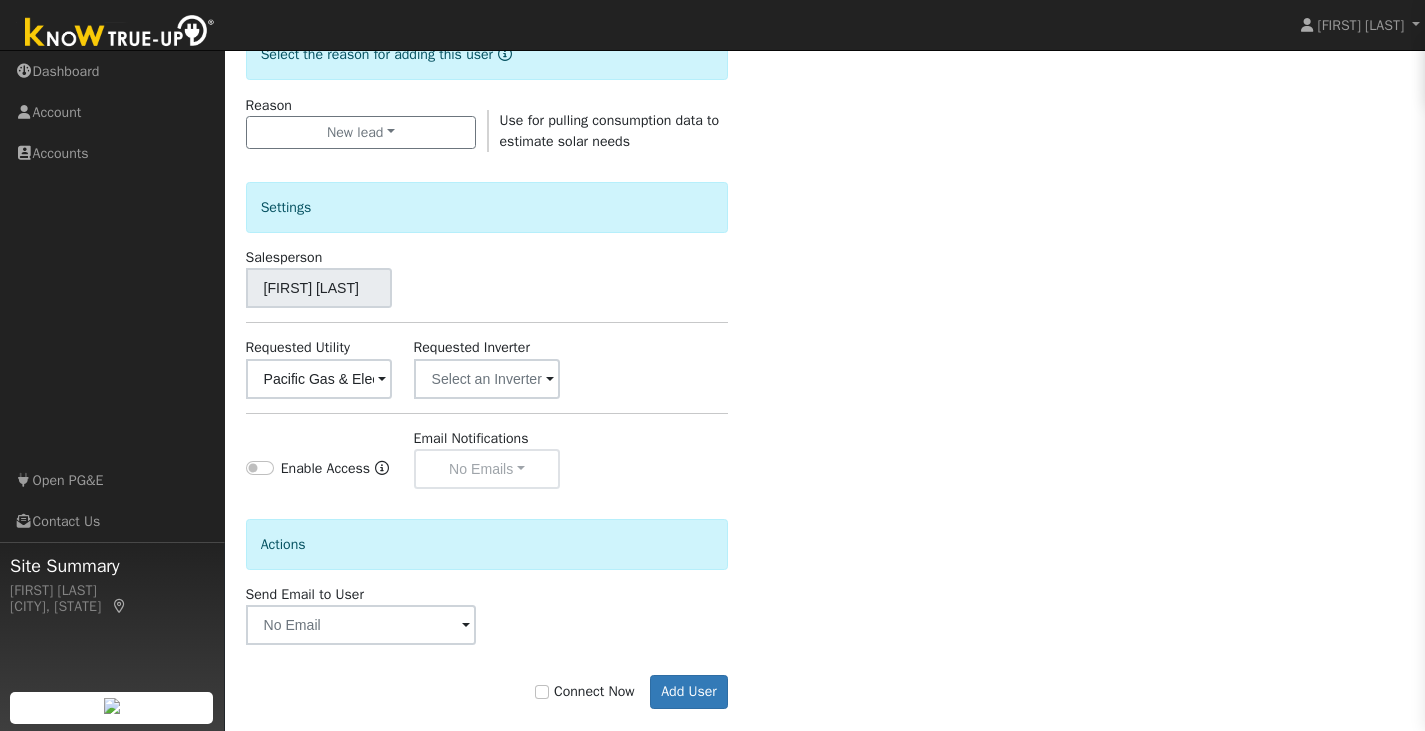 scroll, scrollTop: 564, scrollLeft: 0, axis: vertical 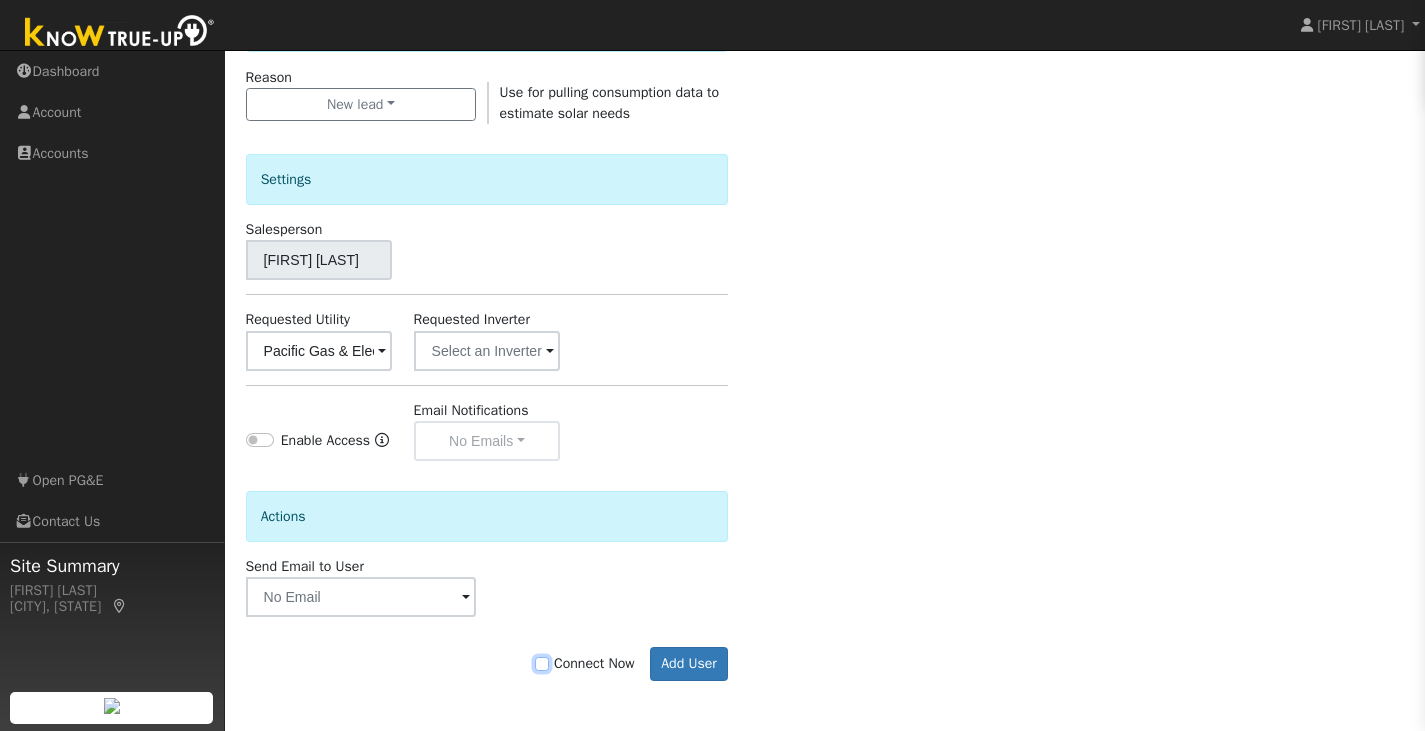 click on "Connect Now" at bounding box center [542, 664] 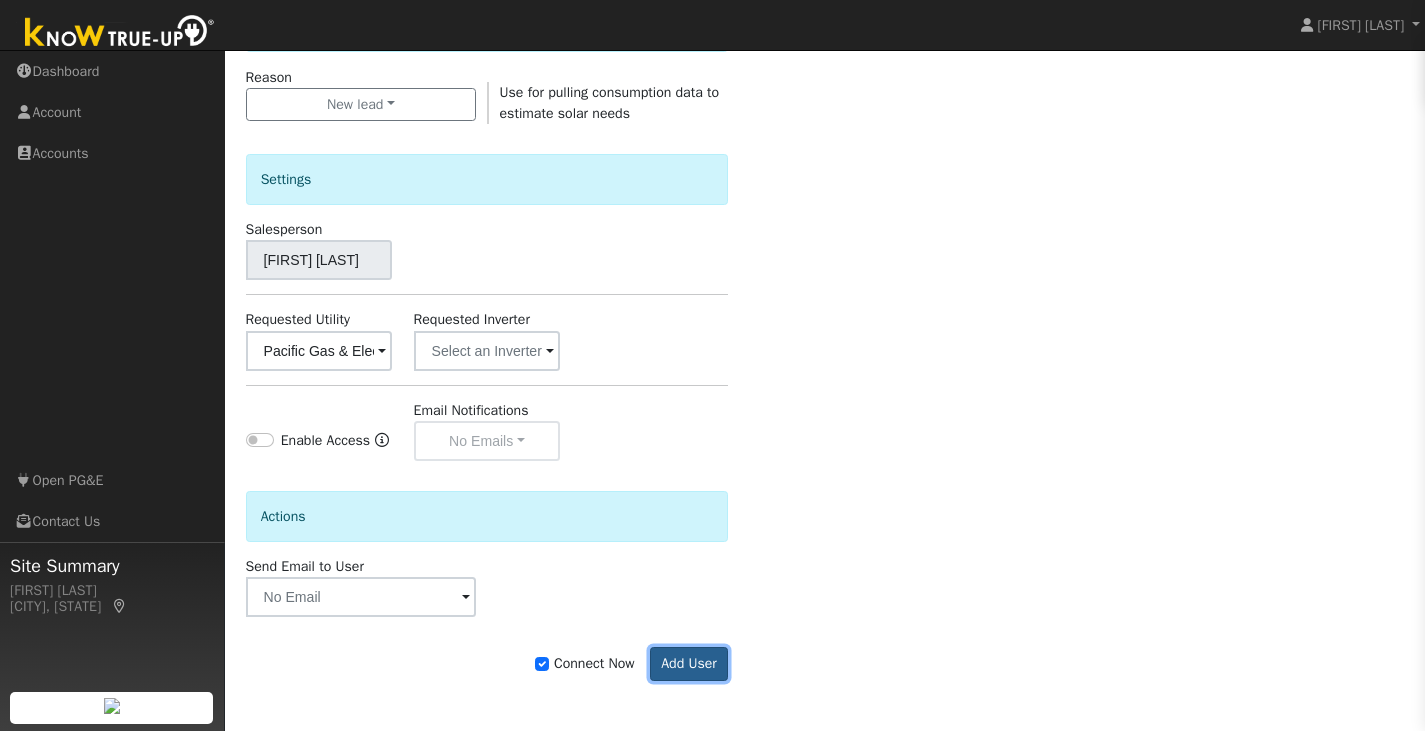 click on "Add User" at bounding box center [689, 664] 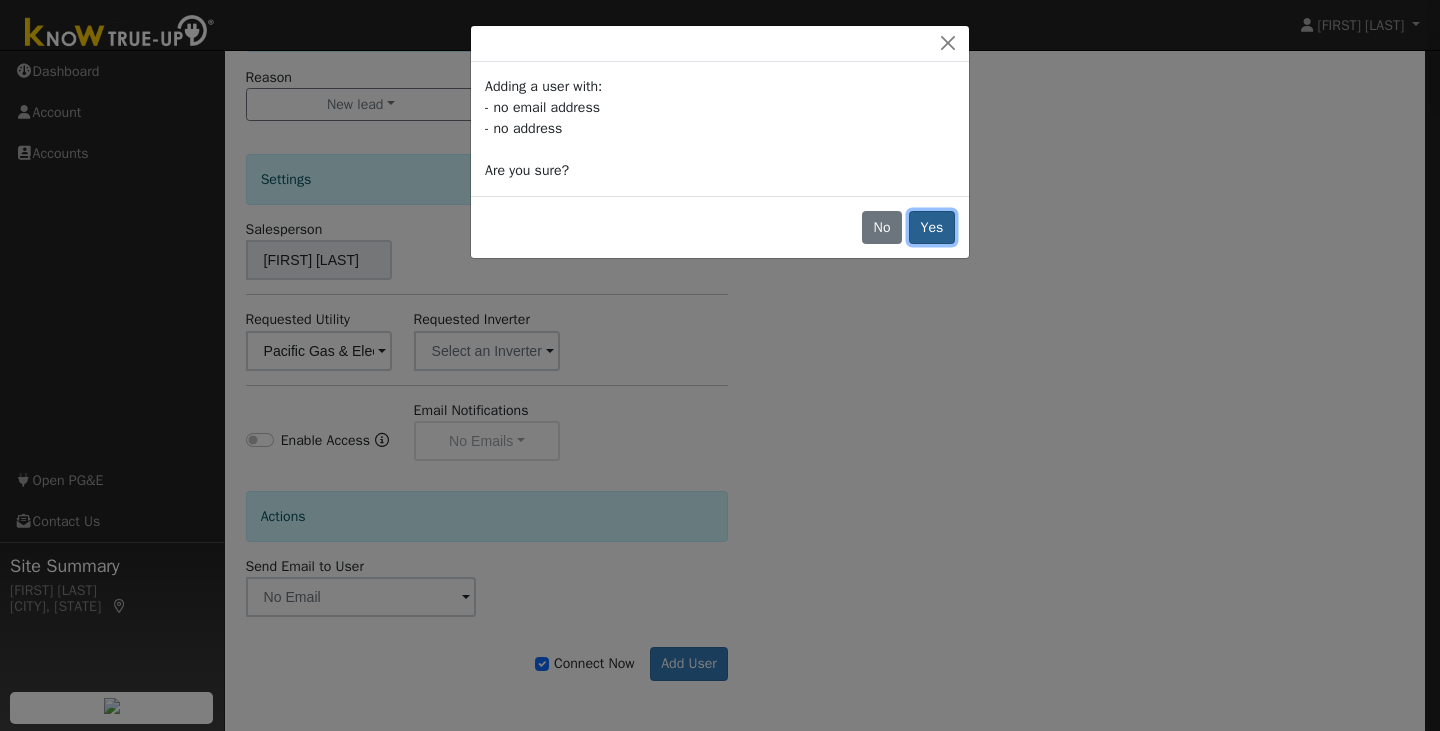 click on "Yes" at bounding box center (932, 228) 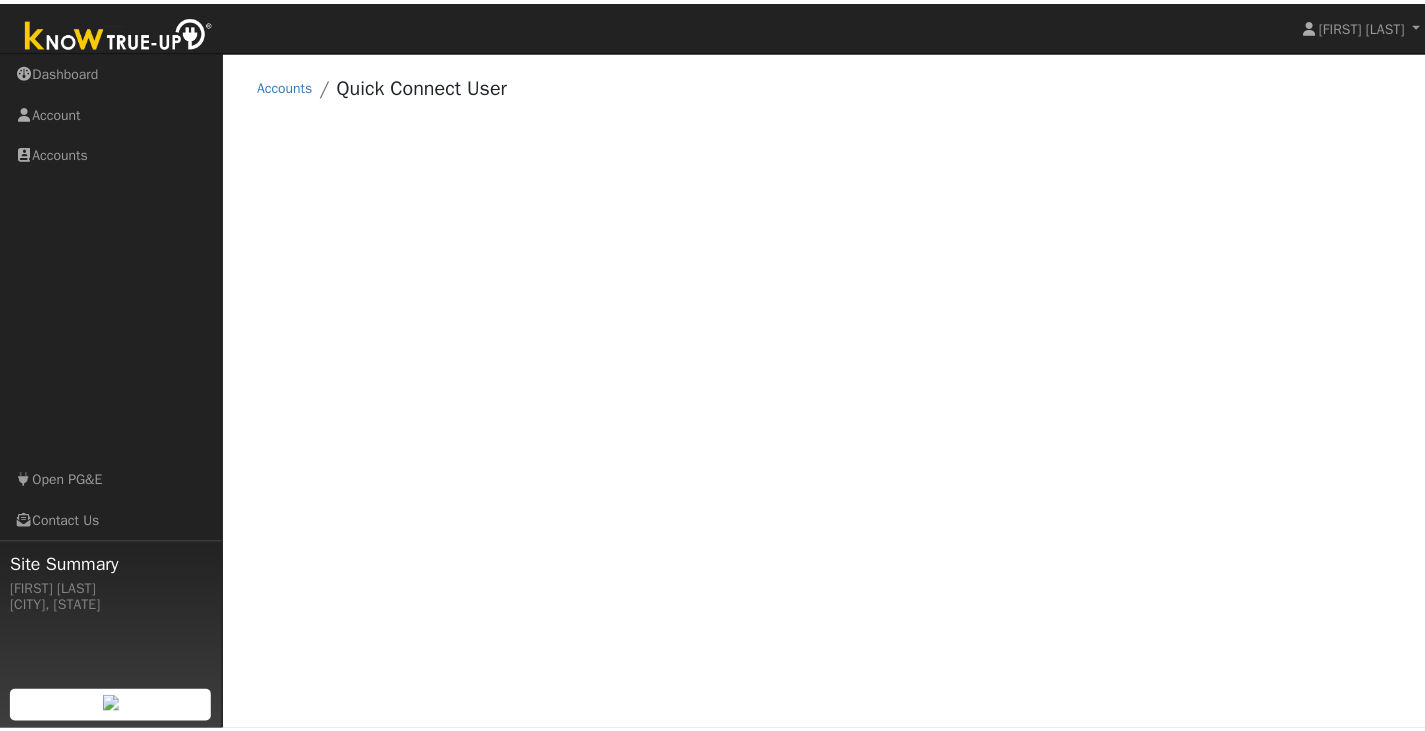 scroll, scrollTop: 0, scrollLeft: 0, axis: both 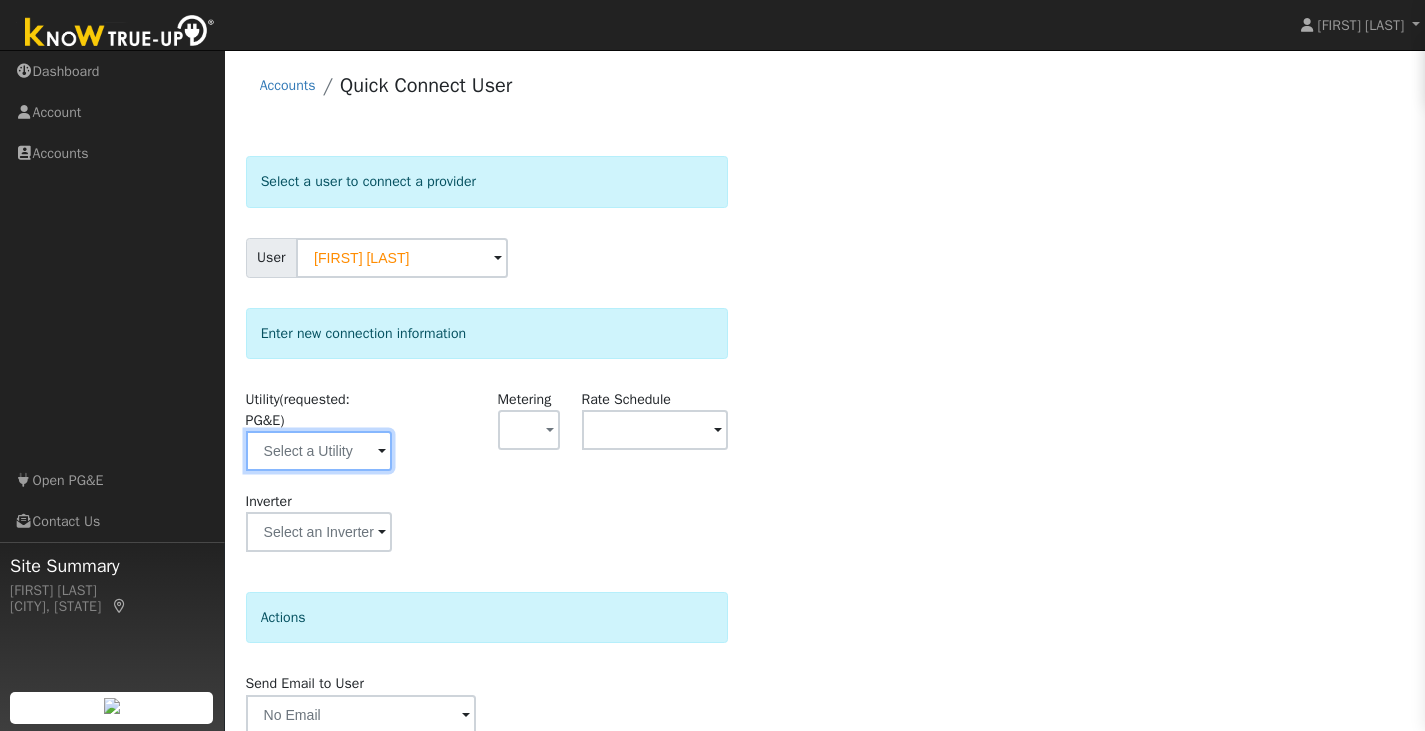click at bounding box center (319, 451) 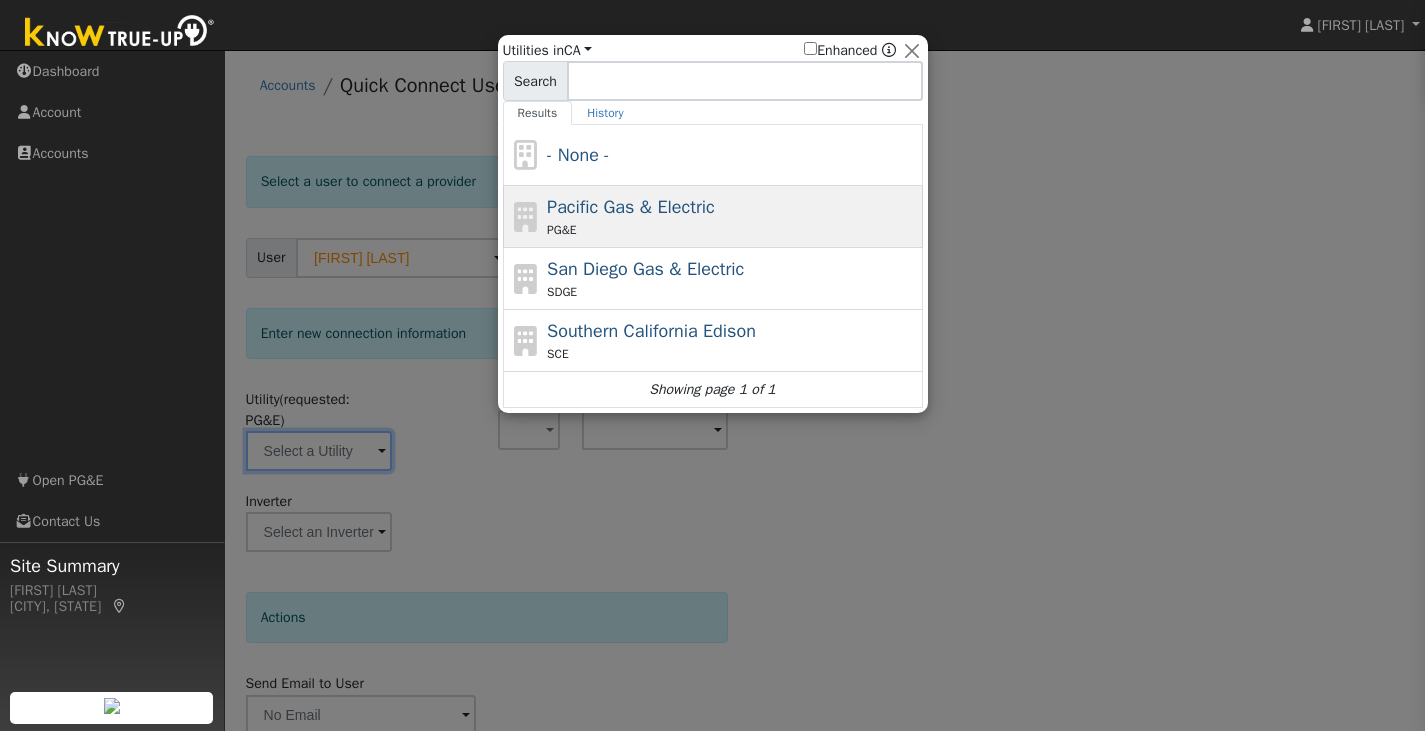 click on "Pacific Gas & Electric" at bounding box center [631, 207] 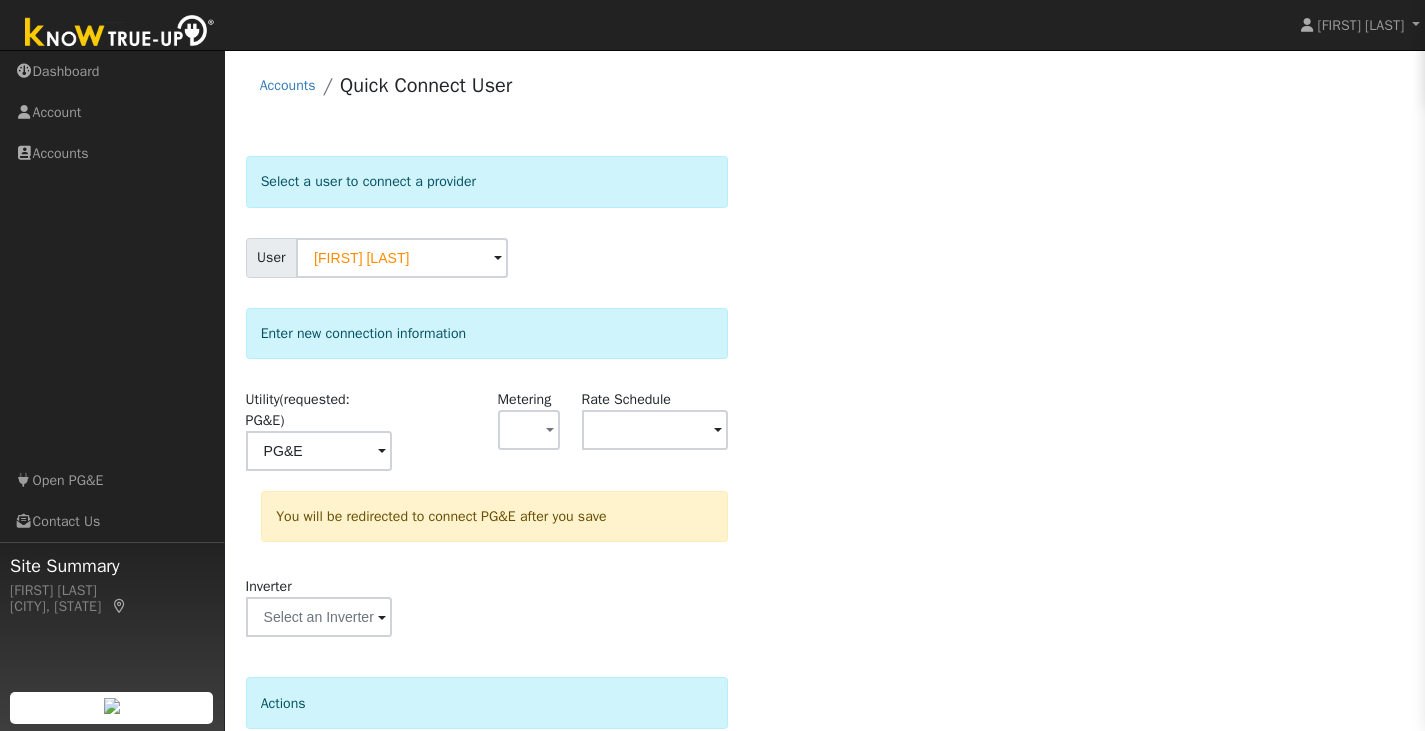 type on "PG&E" 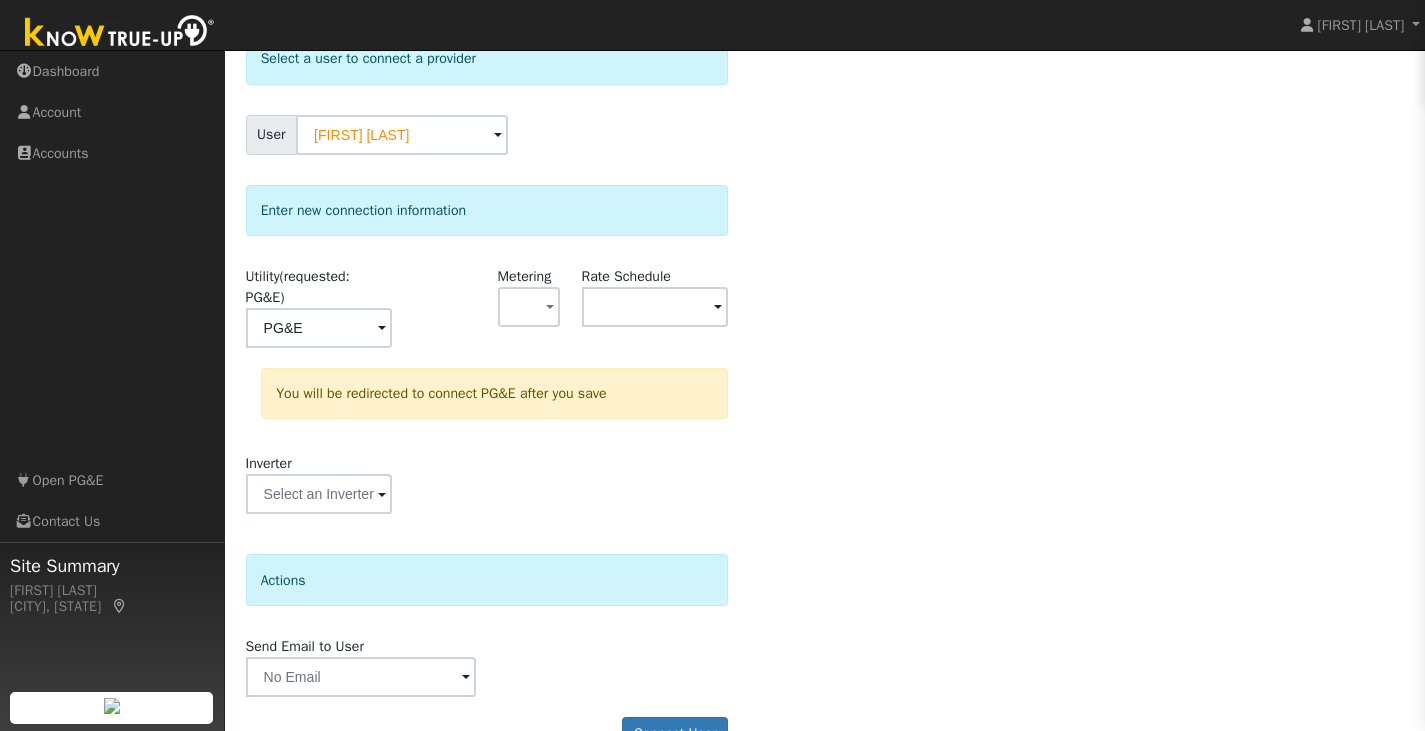 scroll, scrollTop: 172, scrollLeft: 0, axis: vertical 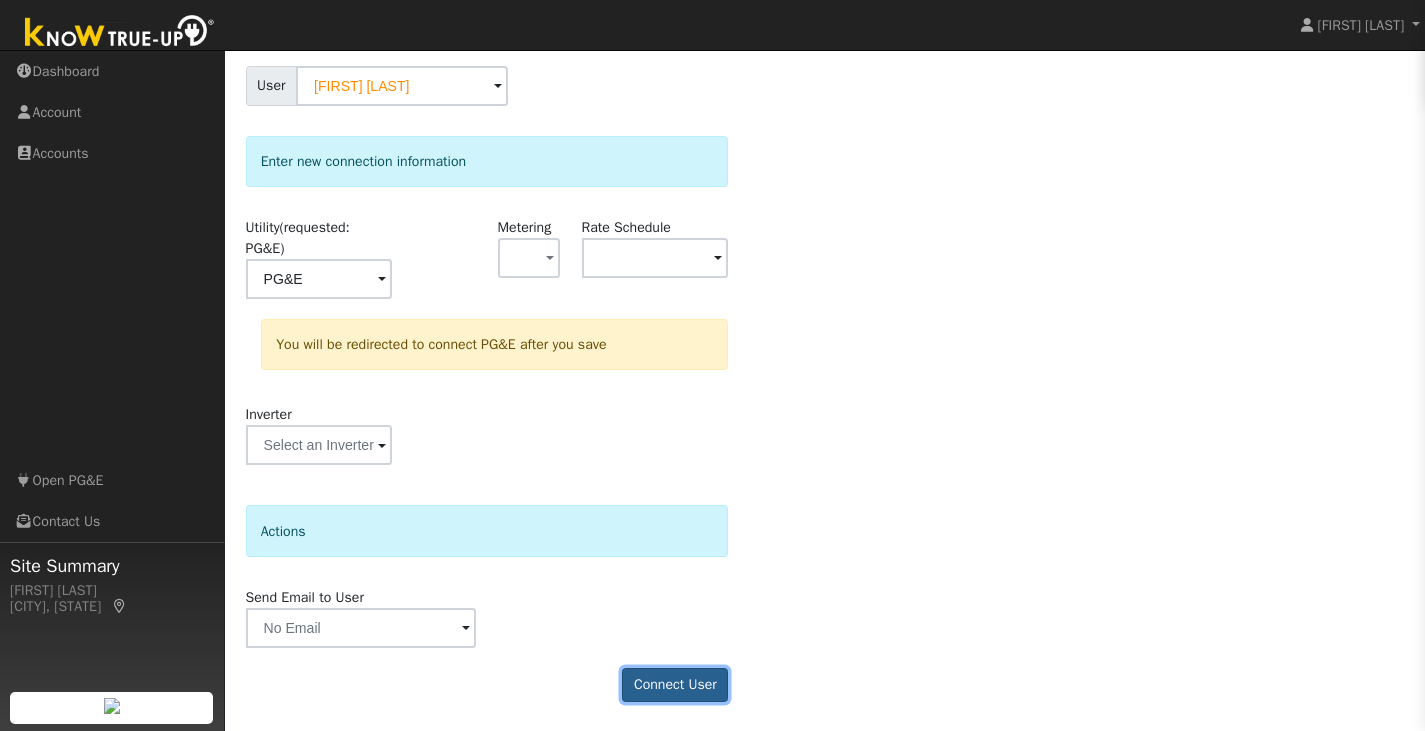 click on "Connect User" at bounding box center (675, 685) 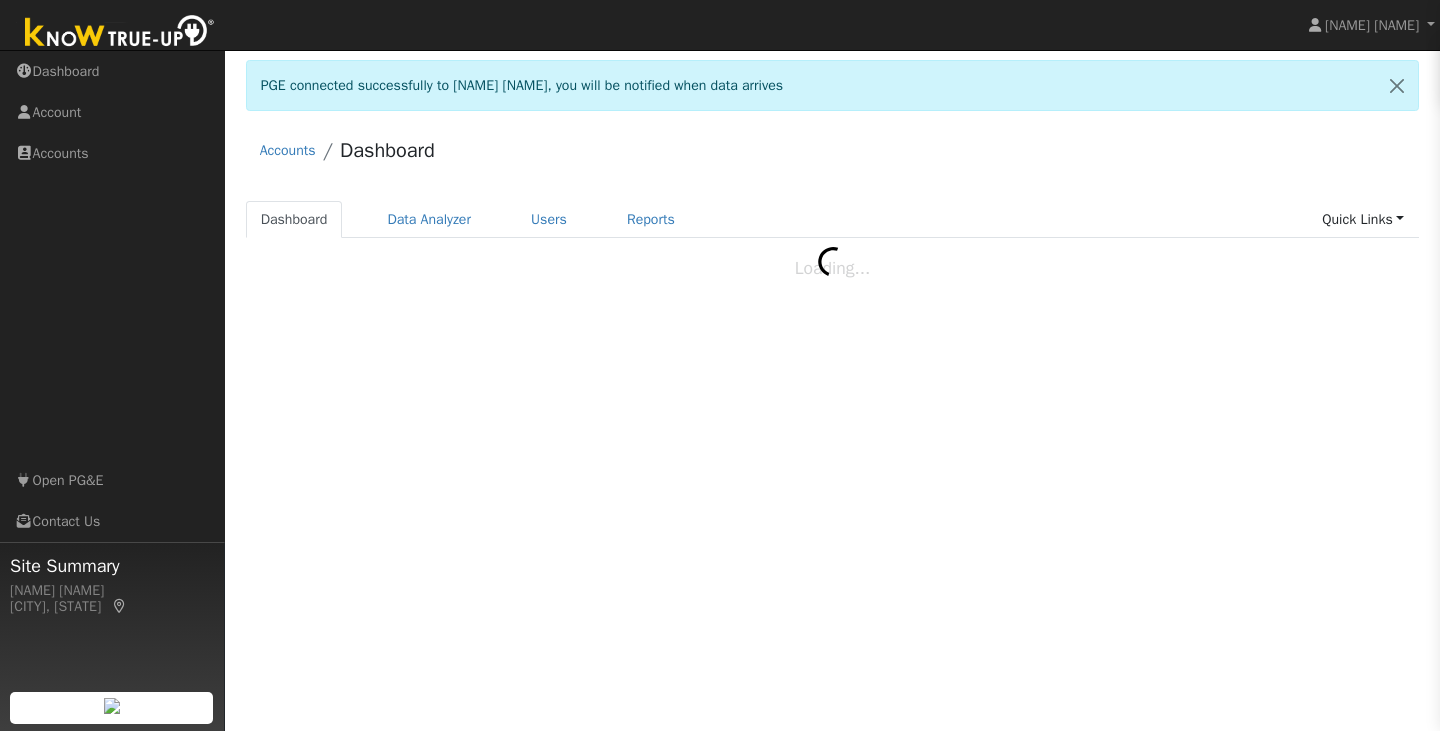 scroll, scrollTop: 0, scrollLeft: 0, axis: both 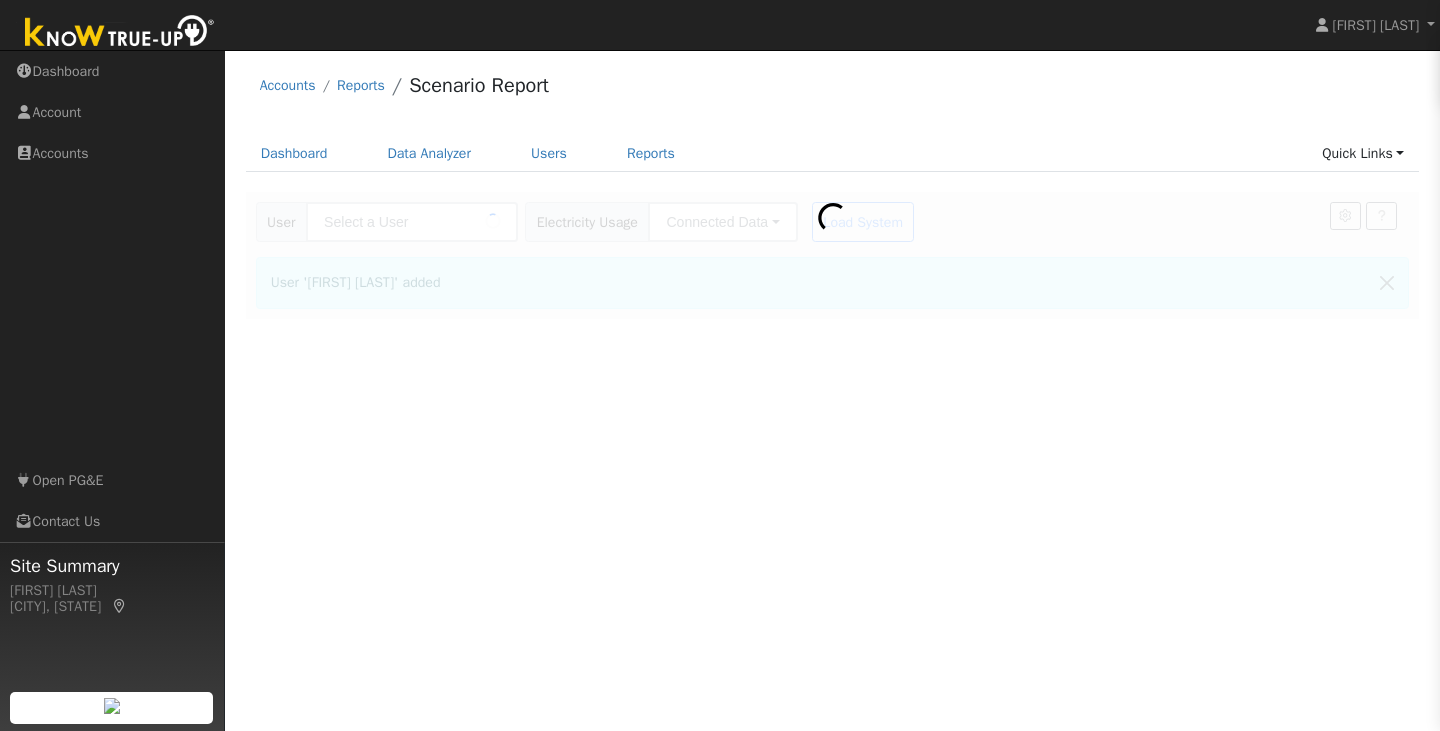 type on "[FIRST] [LAST]" 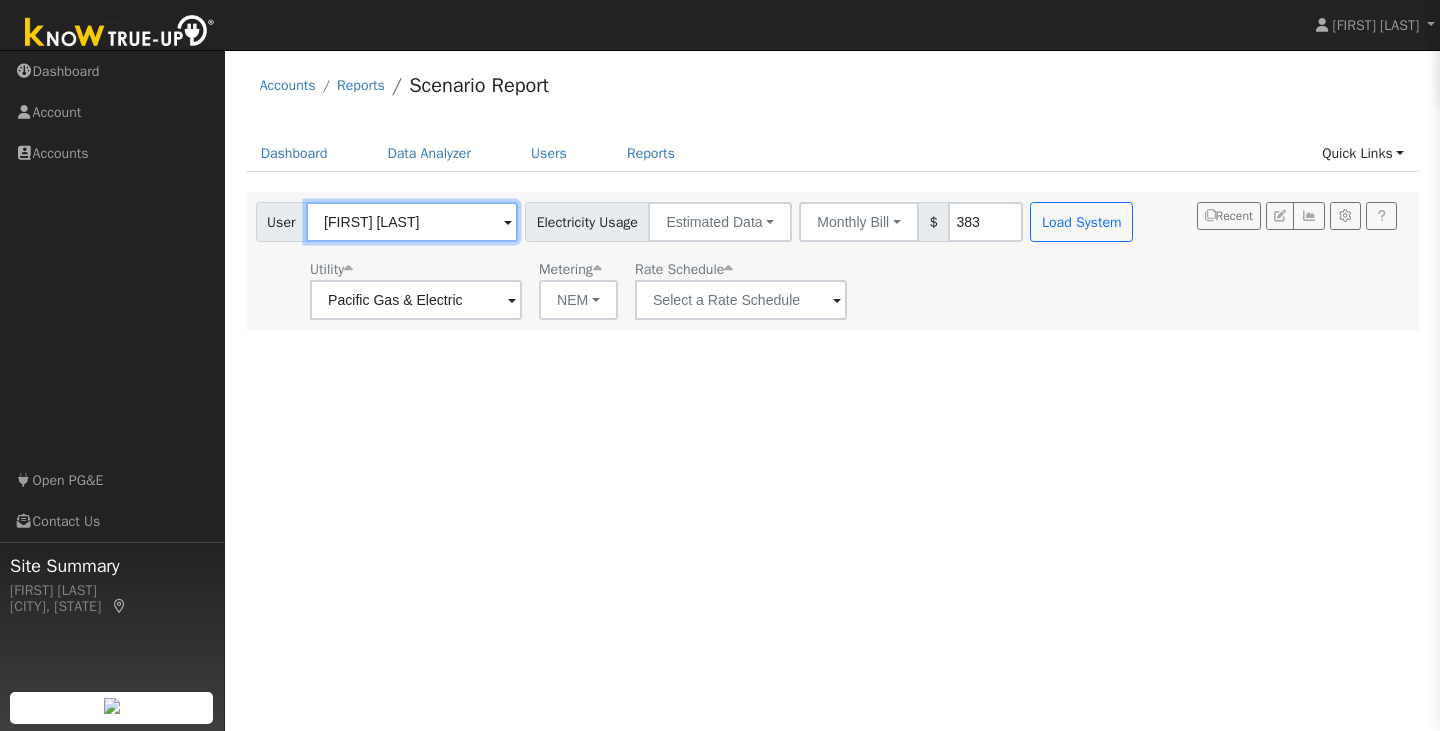 click on "[FIRST] [LAST]" at bounding box center [412, 222] 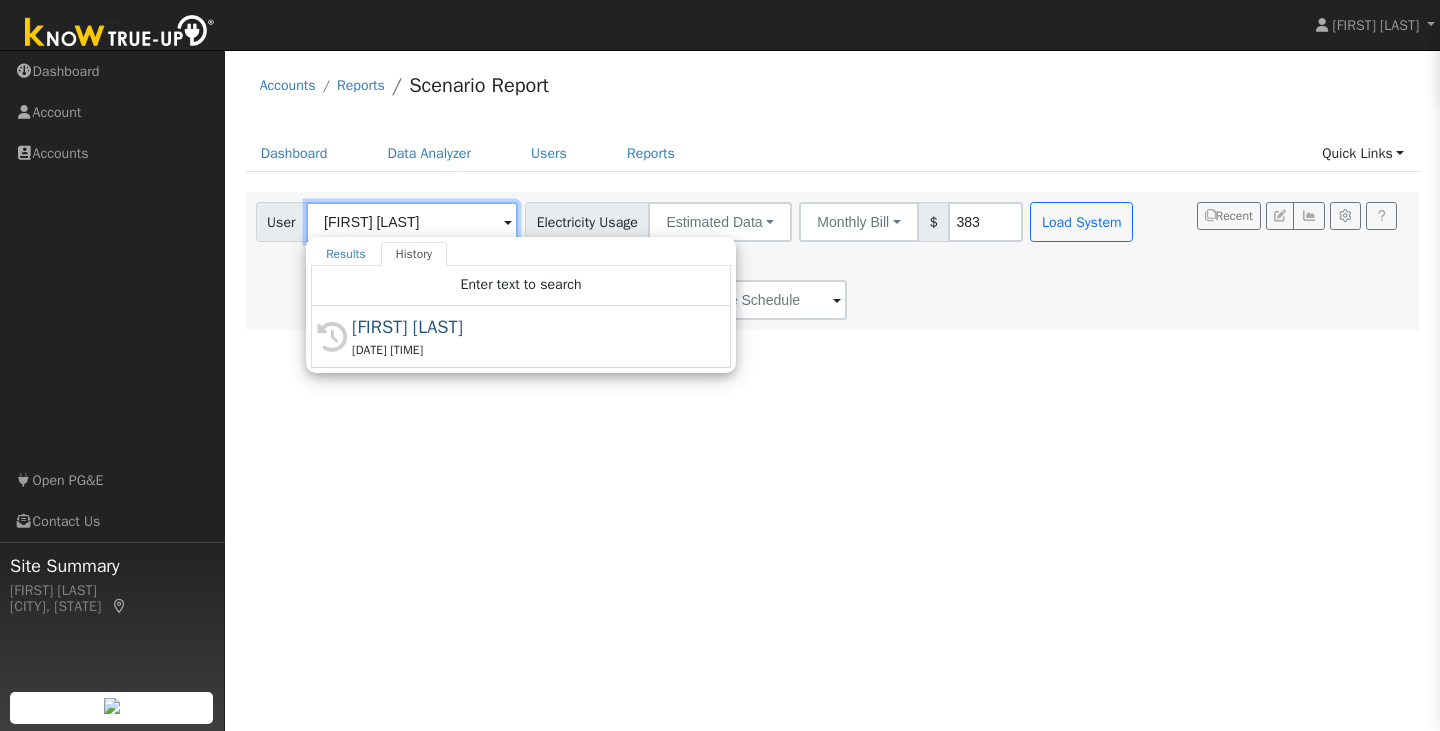 click on "Laura Jacobson" at bounding box center [412, 222] 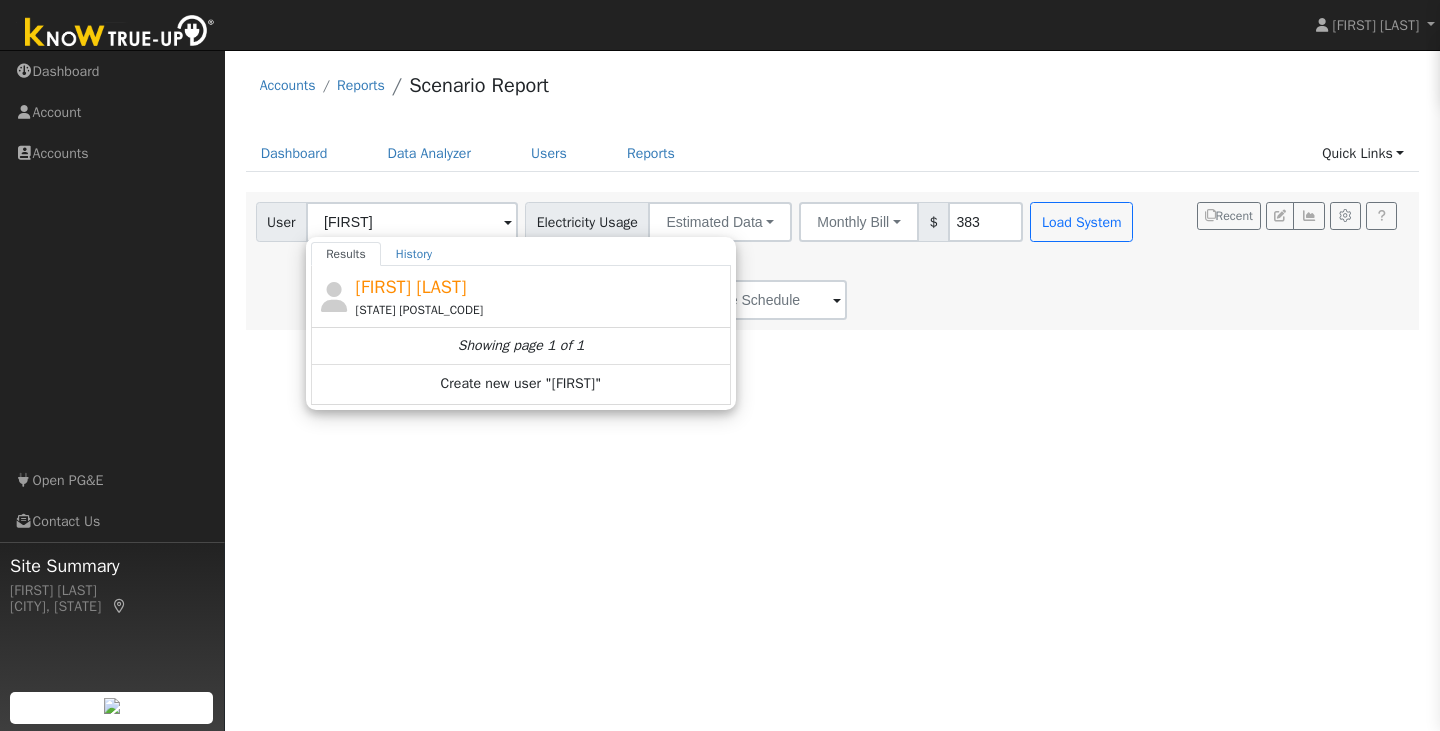 click on "[PERSON]" at bounding box center [411, 287] 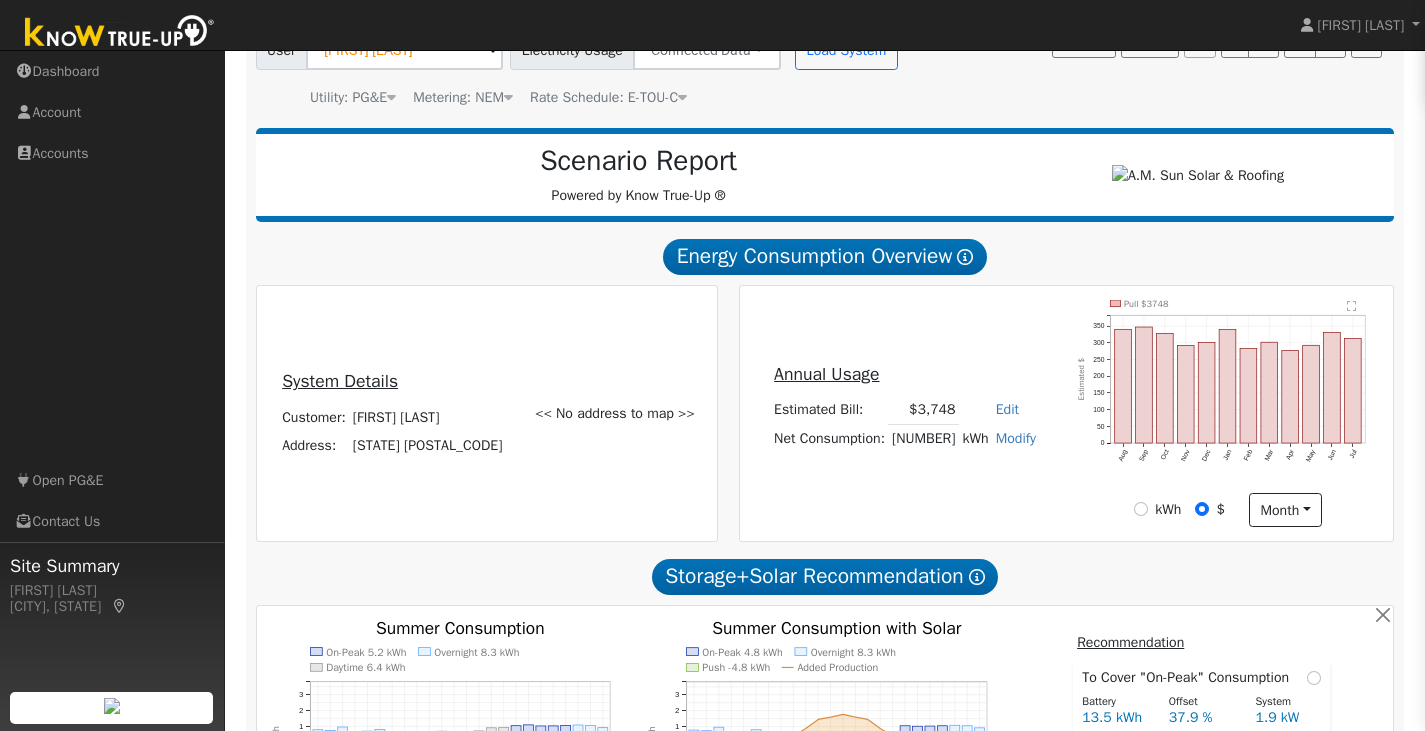 scroll, scrollTop: 0, scrollLeft: 0, axis: both 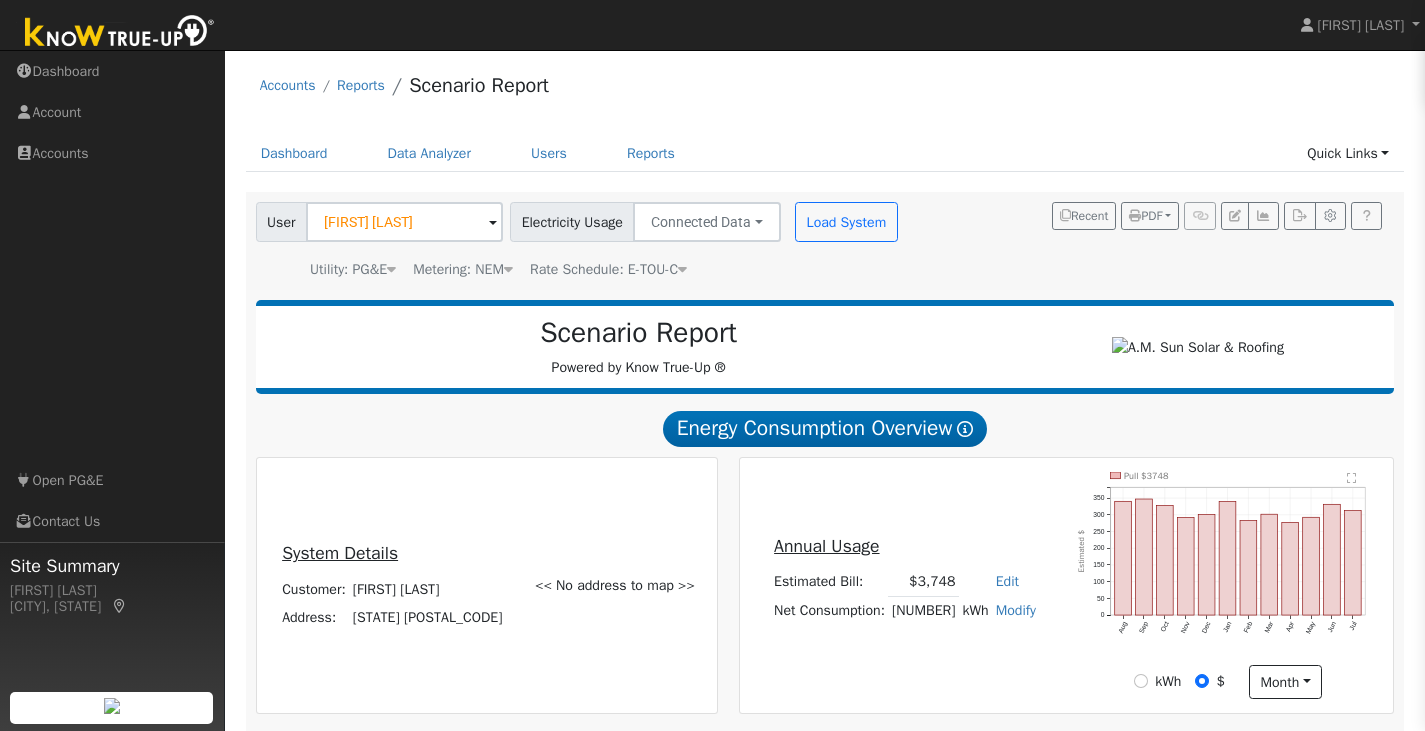 click on "Electricity Usage" at bounding box center [572, 222] 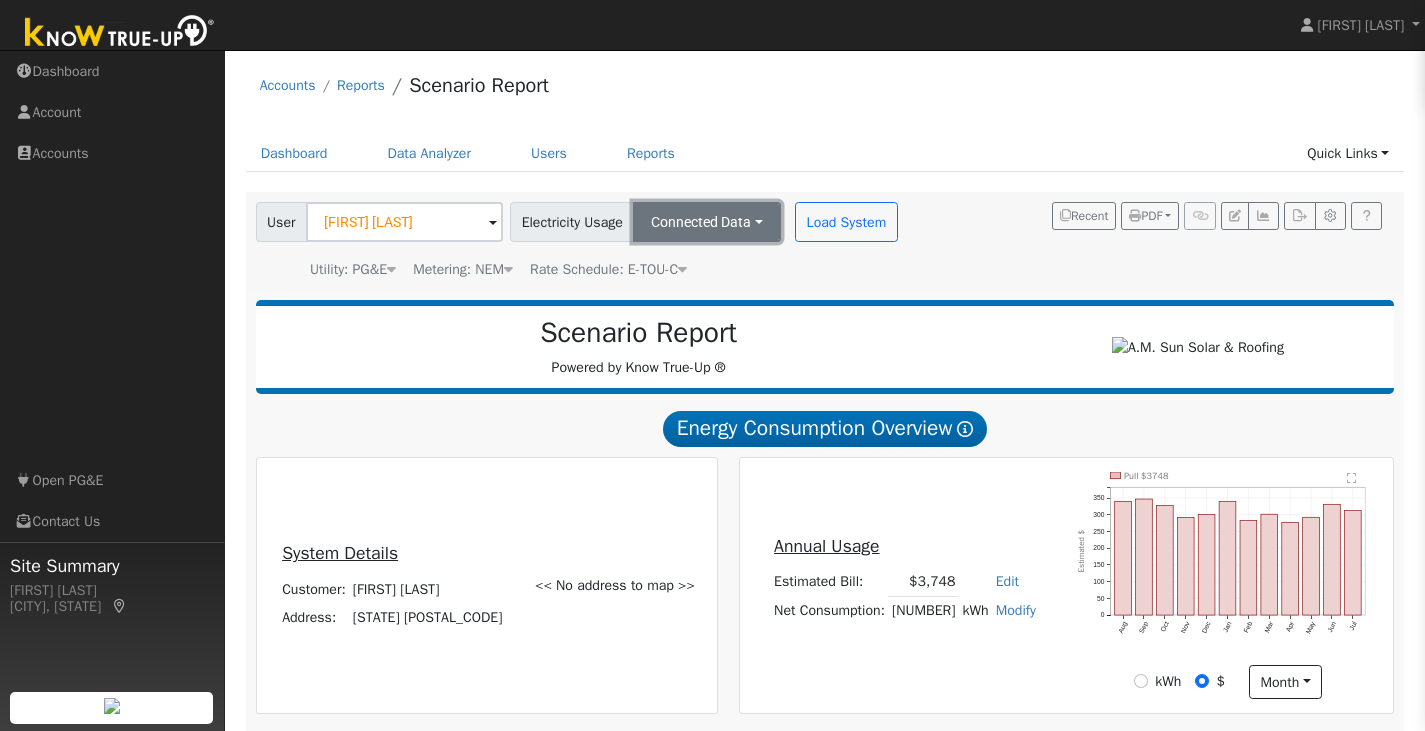 click on "Connected Data" at bounding box center [707, 222] 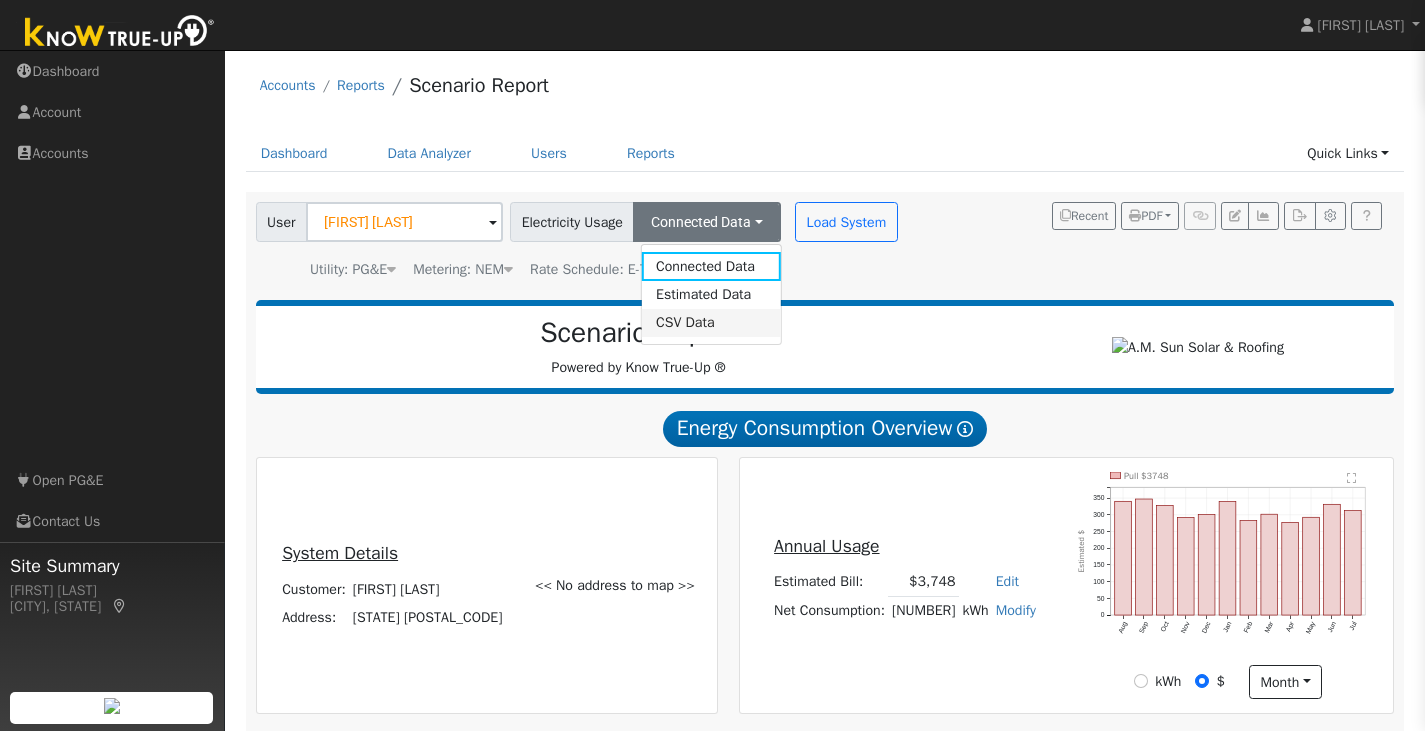 click on "CSV Data" at bounding box center (711, 323) 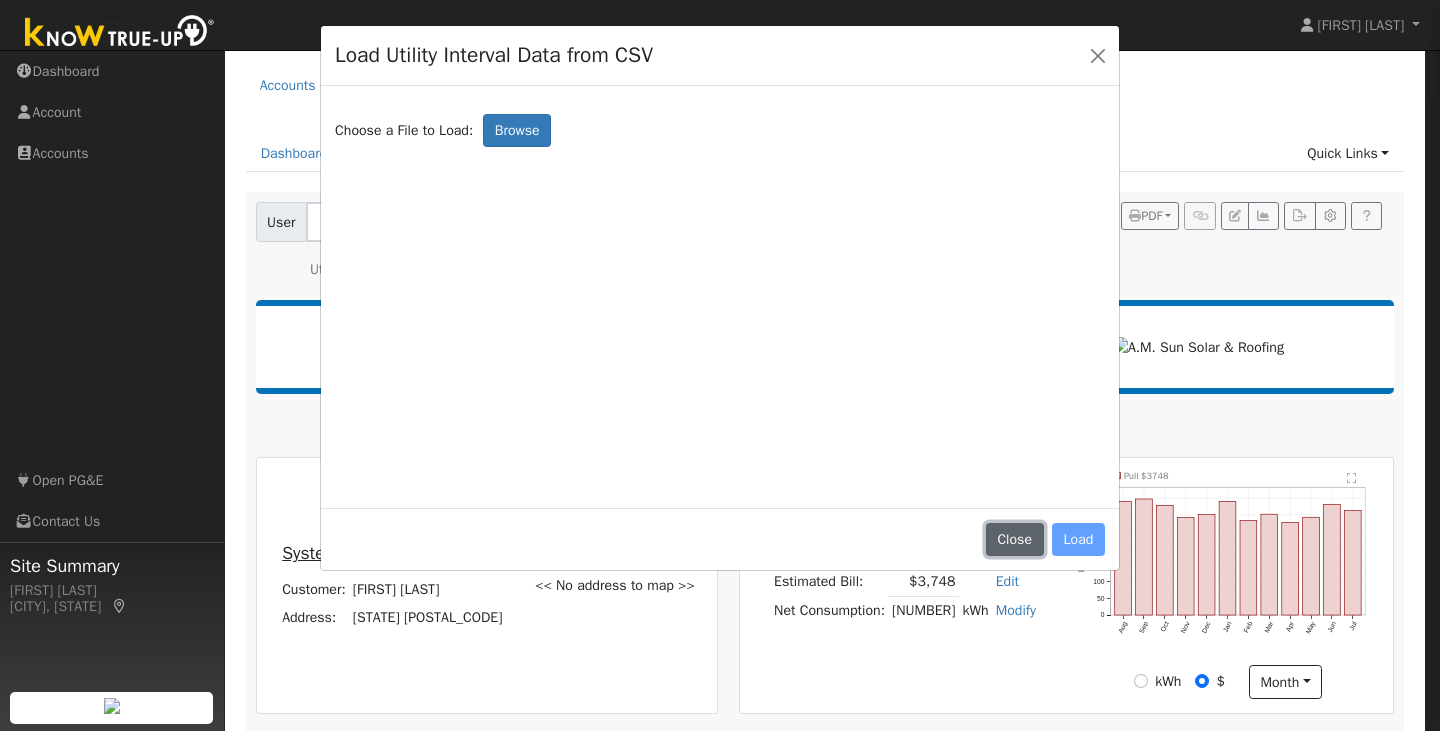 click on "Close" at bounding box center (1015, 540) 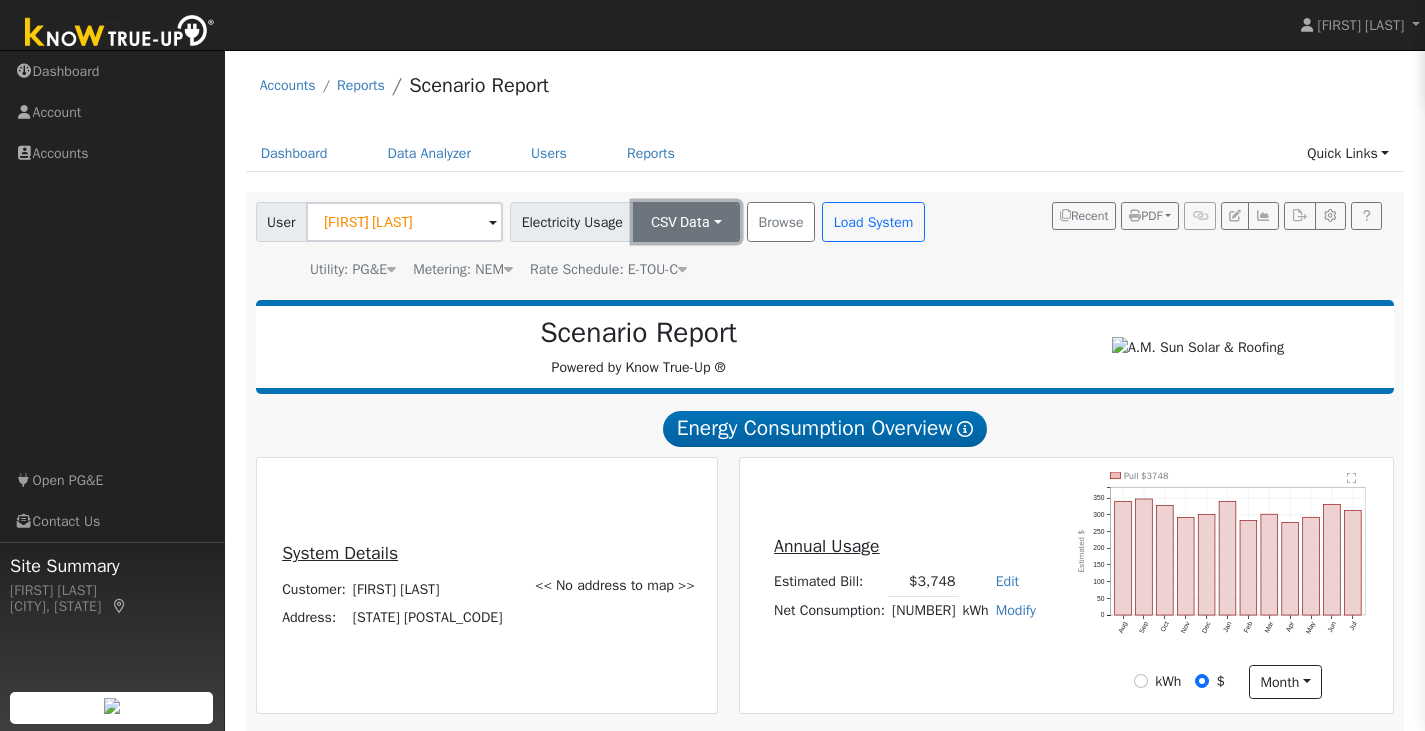 click on "CSV Data" at bounding box center (686, 222) 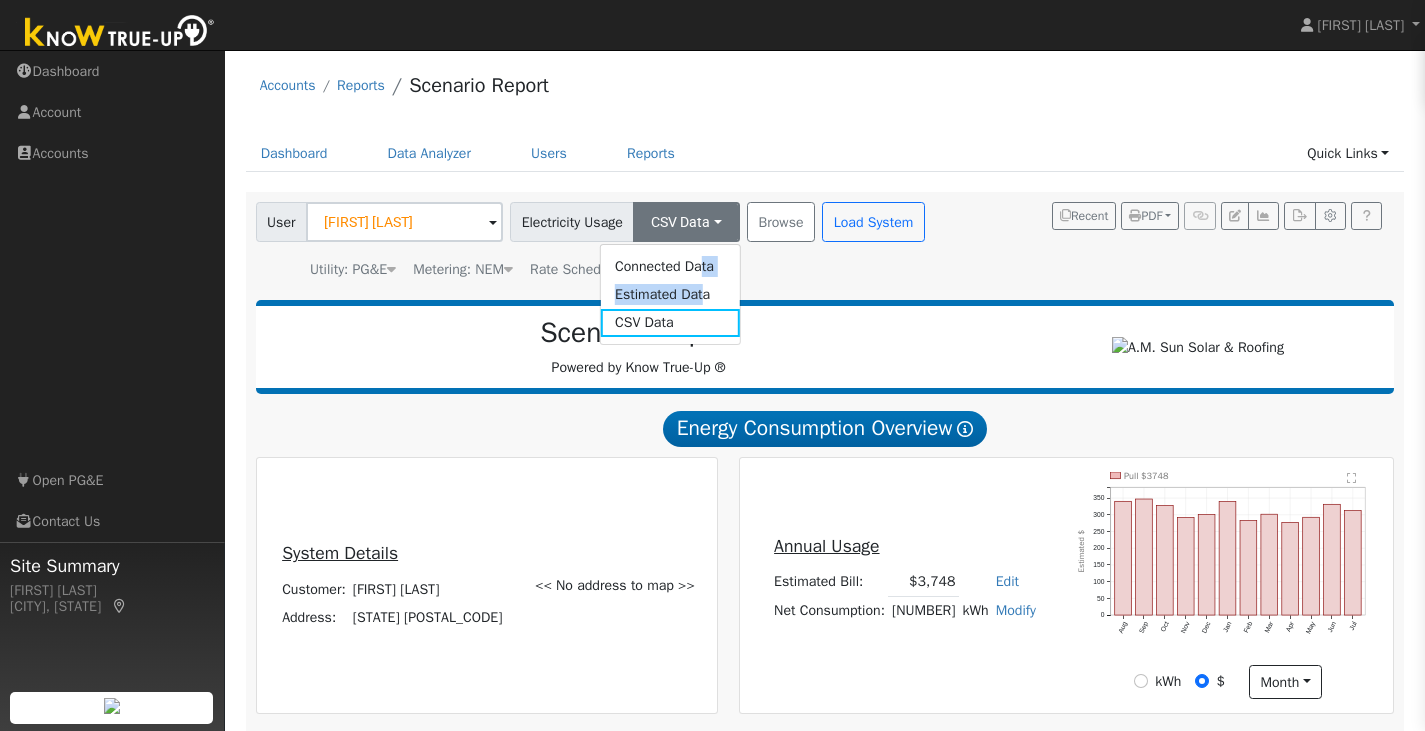 click on "Connected Data Estimated Data CSV Data" at bounding box center (670, 294) 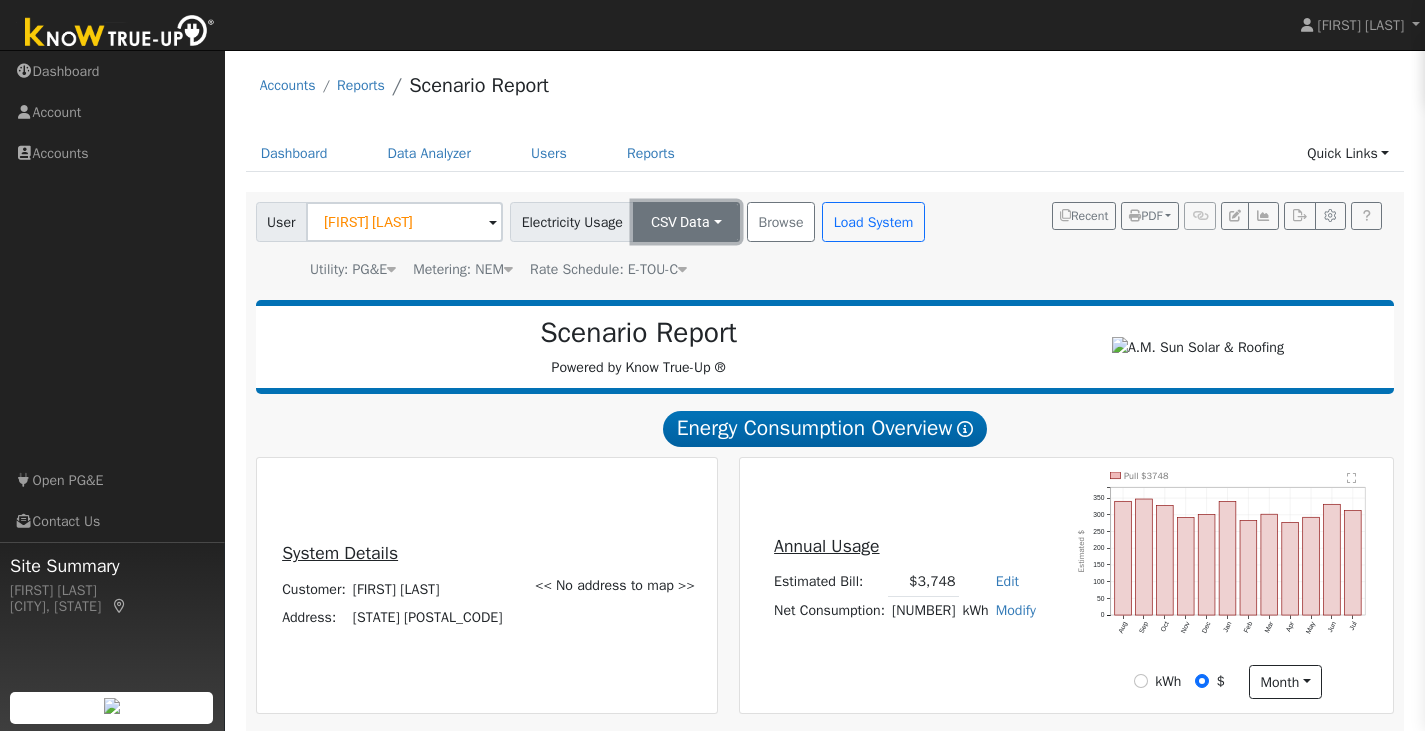 click on "CSV Data" at bounding box center (686, 222) 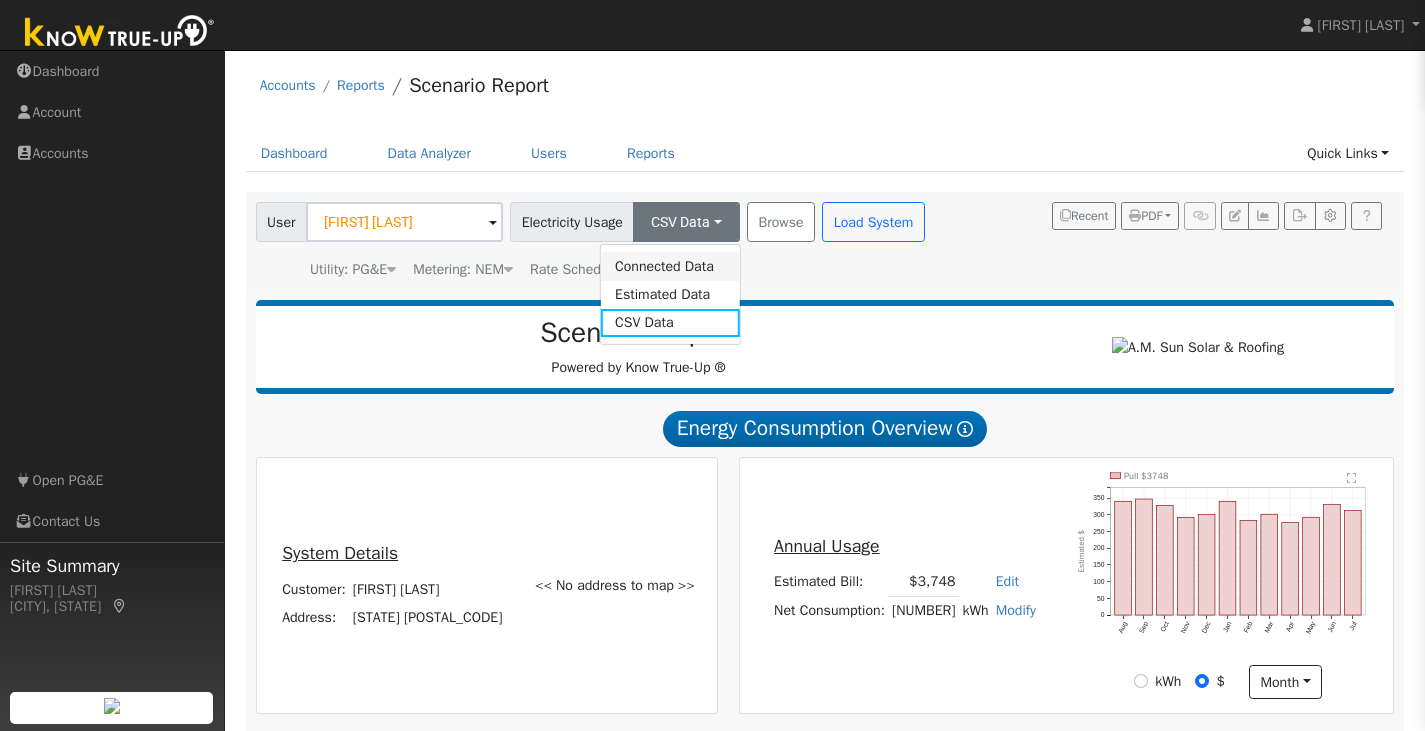click on "Connected Data" at bounding box center [670, 266] 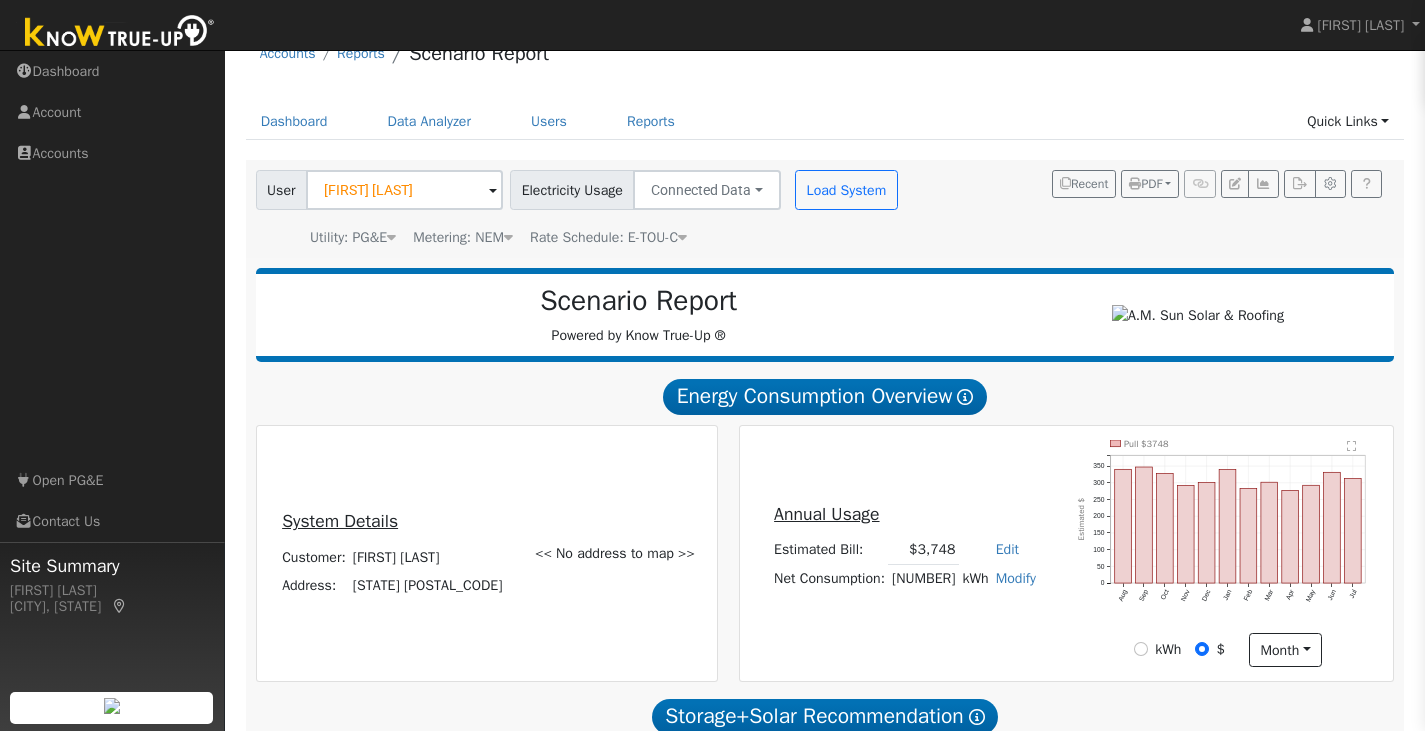 scroll, scrollTop: 0, scrollLeft: 0, axis: both 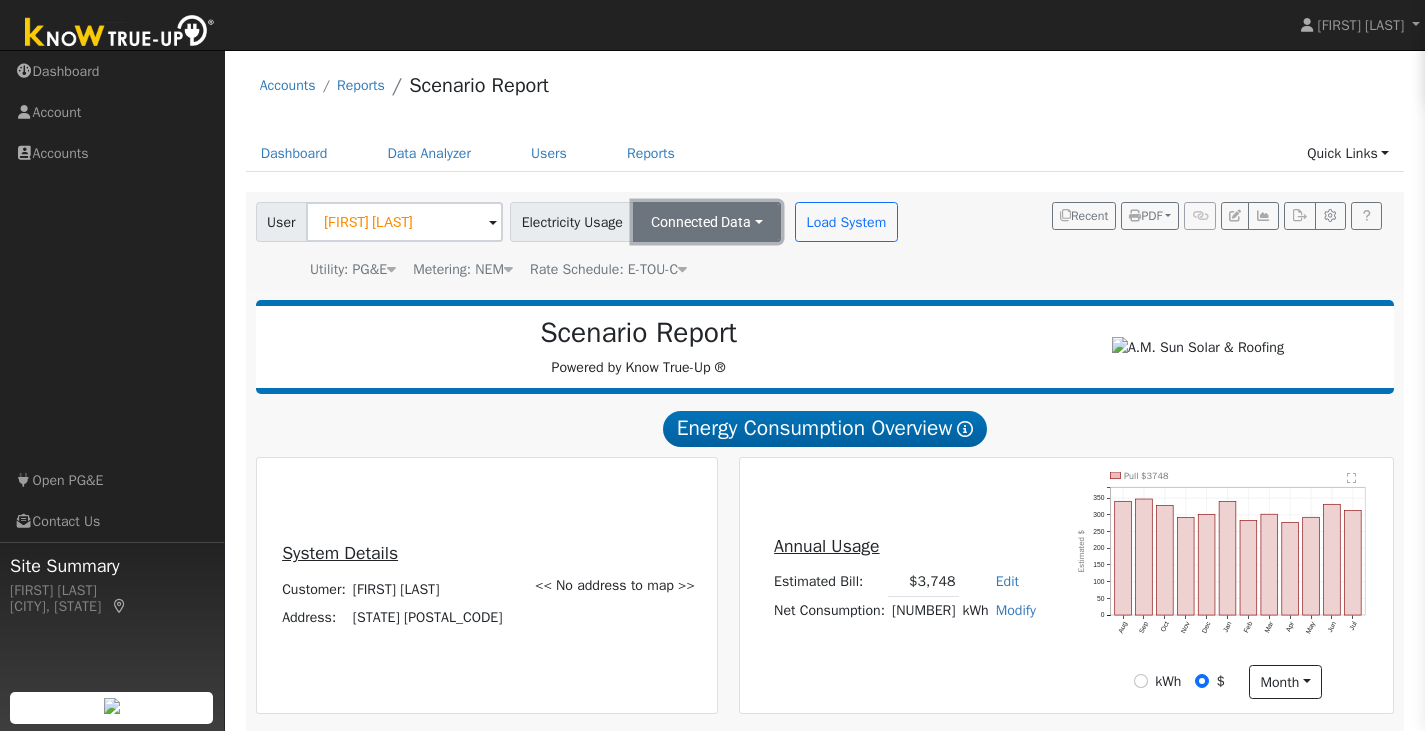 click on "Connected Data" at bounding box center (707, 222) 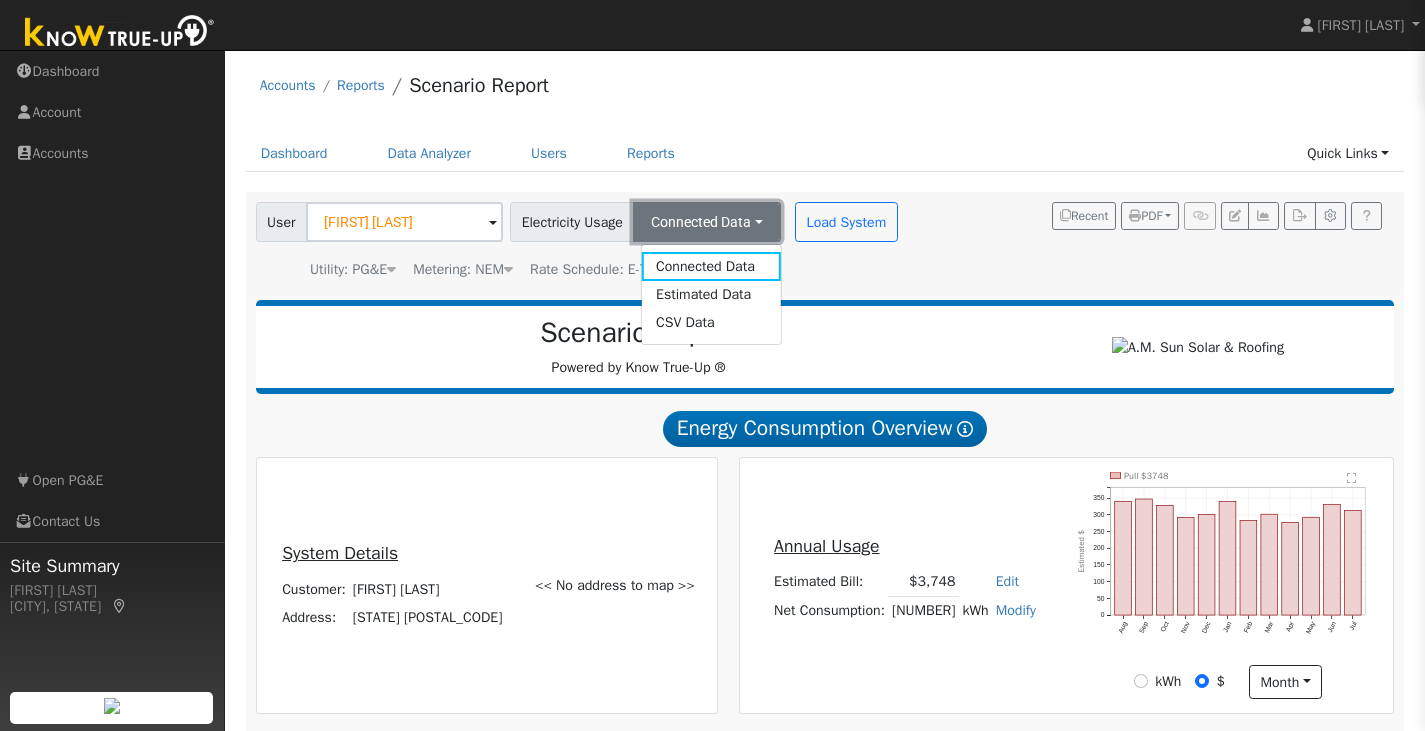 click on "Connected Data" at bounding box center [707, 222] 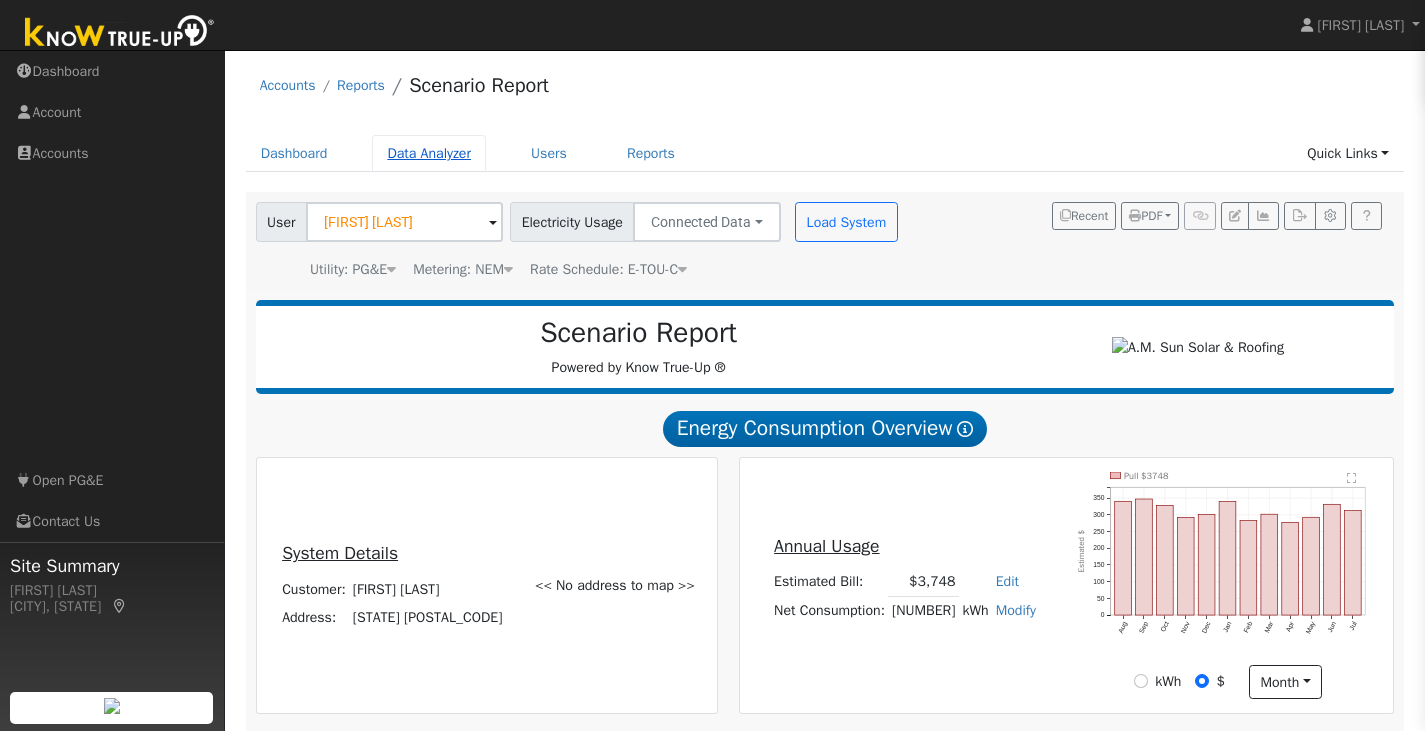 click on "Data Analyzer" at bounding box center [429, 153] 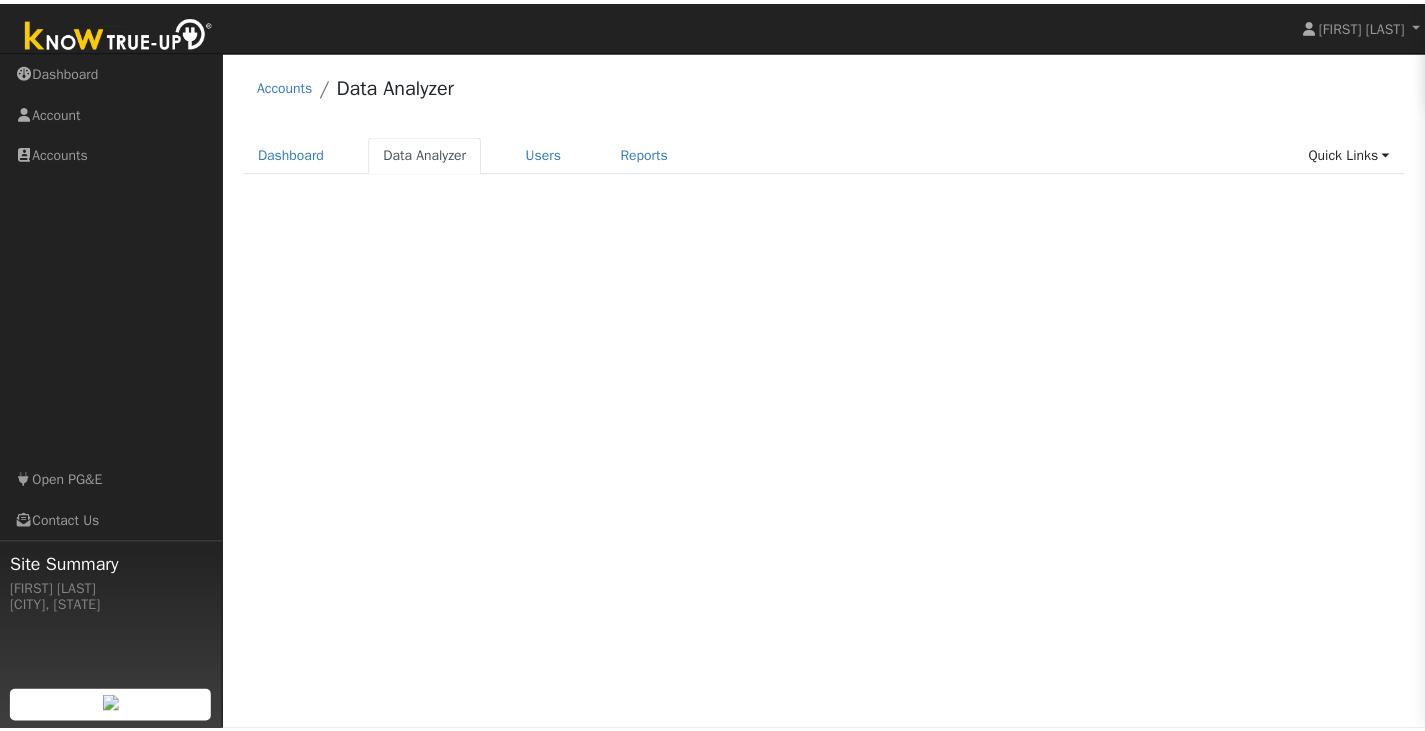 scroll, scrollTop: 0, scrollLeft: 0, axis: both 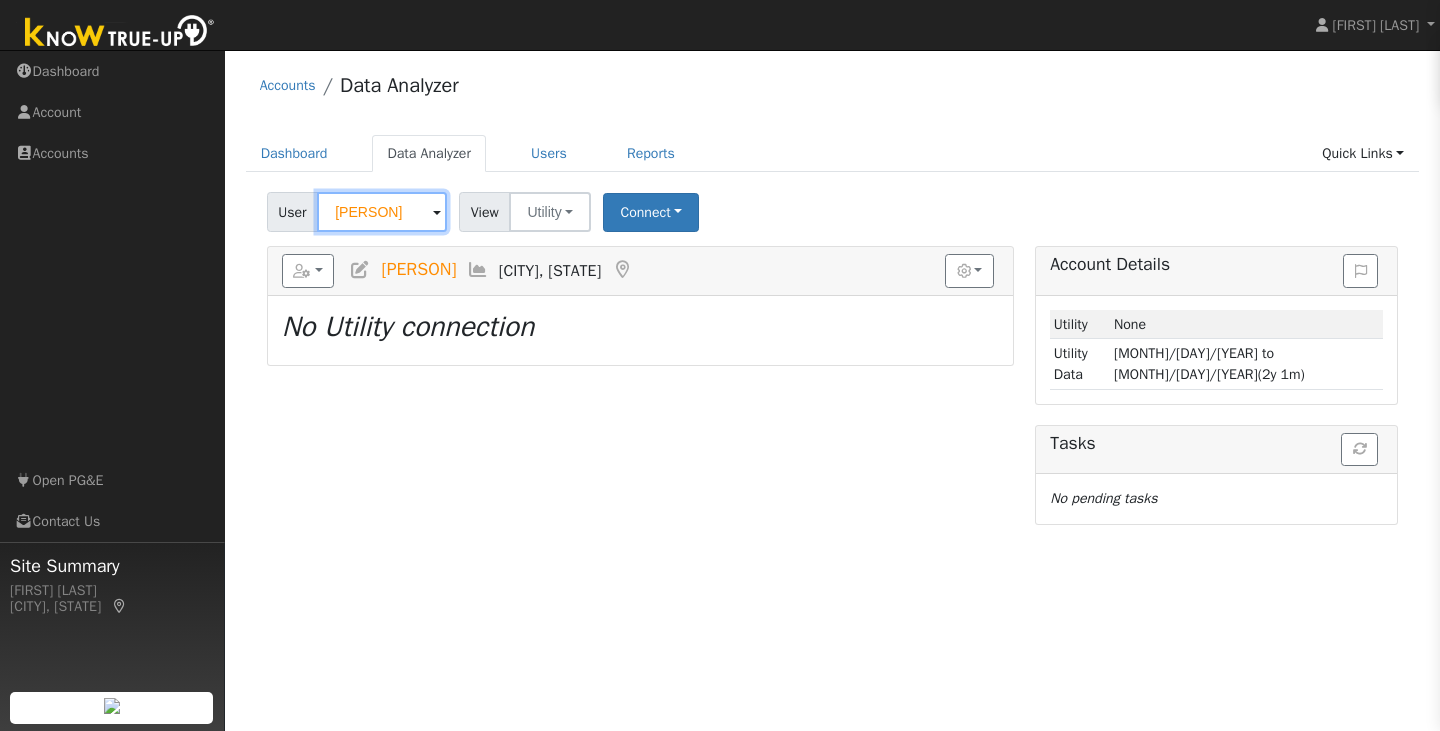 click on "[PERSON]" at bounding box center (382, 212) 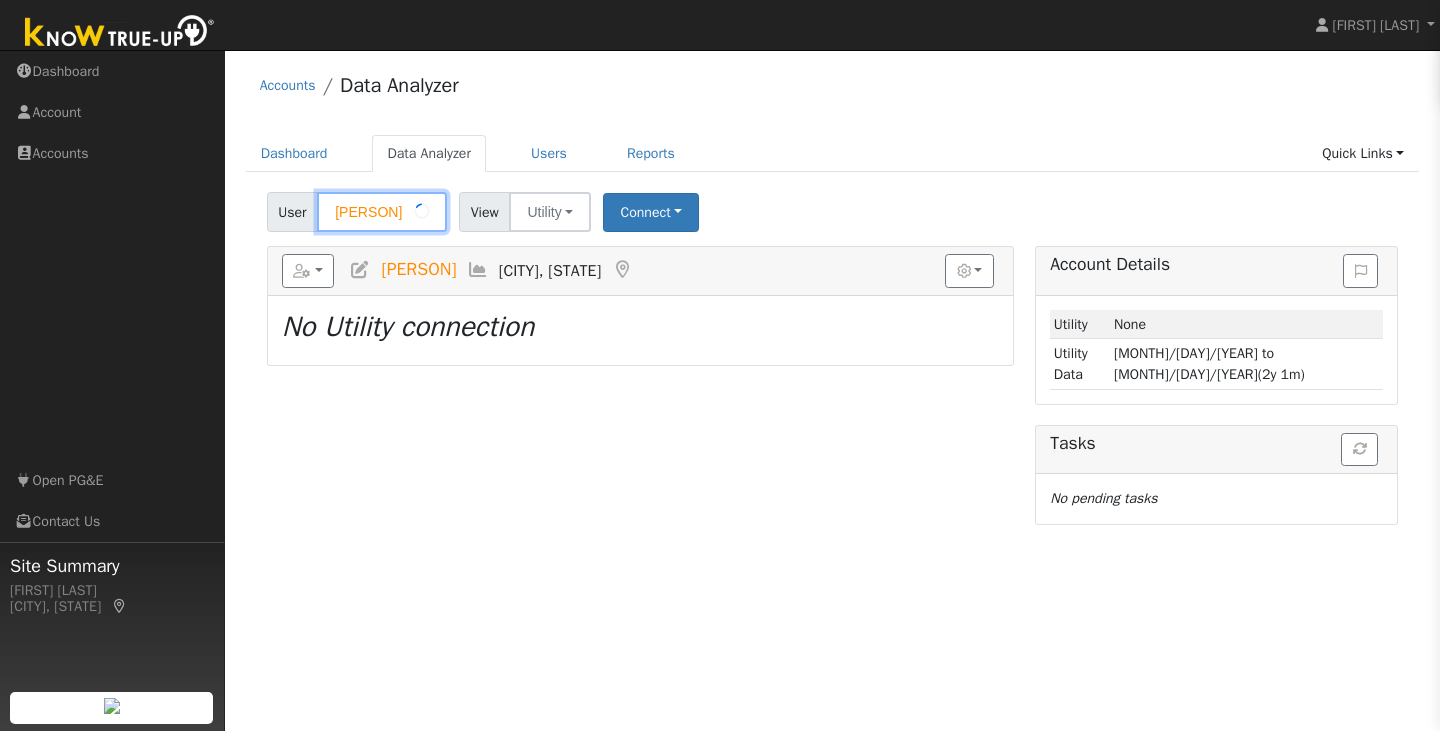 click on "[PERSON]" at bounding box center (382, 212) 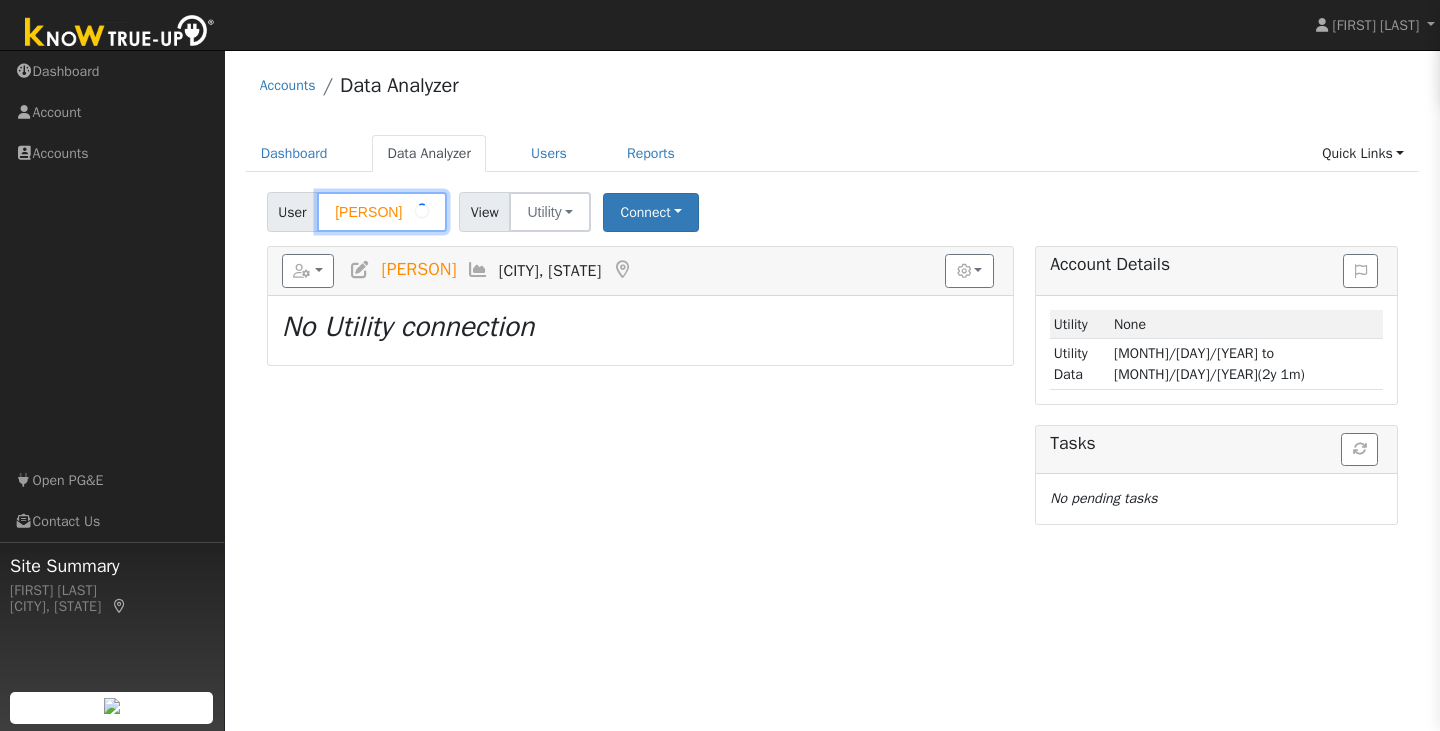 click on "[PERSON]" at bounding box center [382, 212] 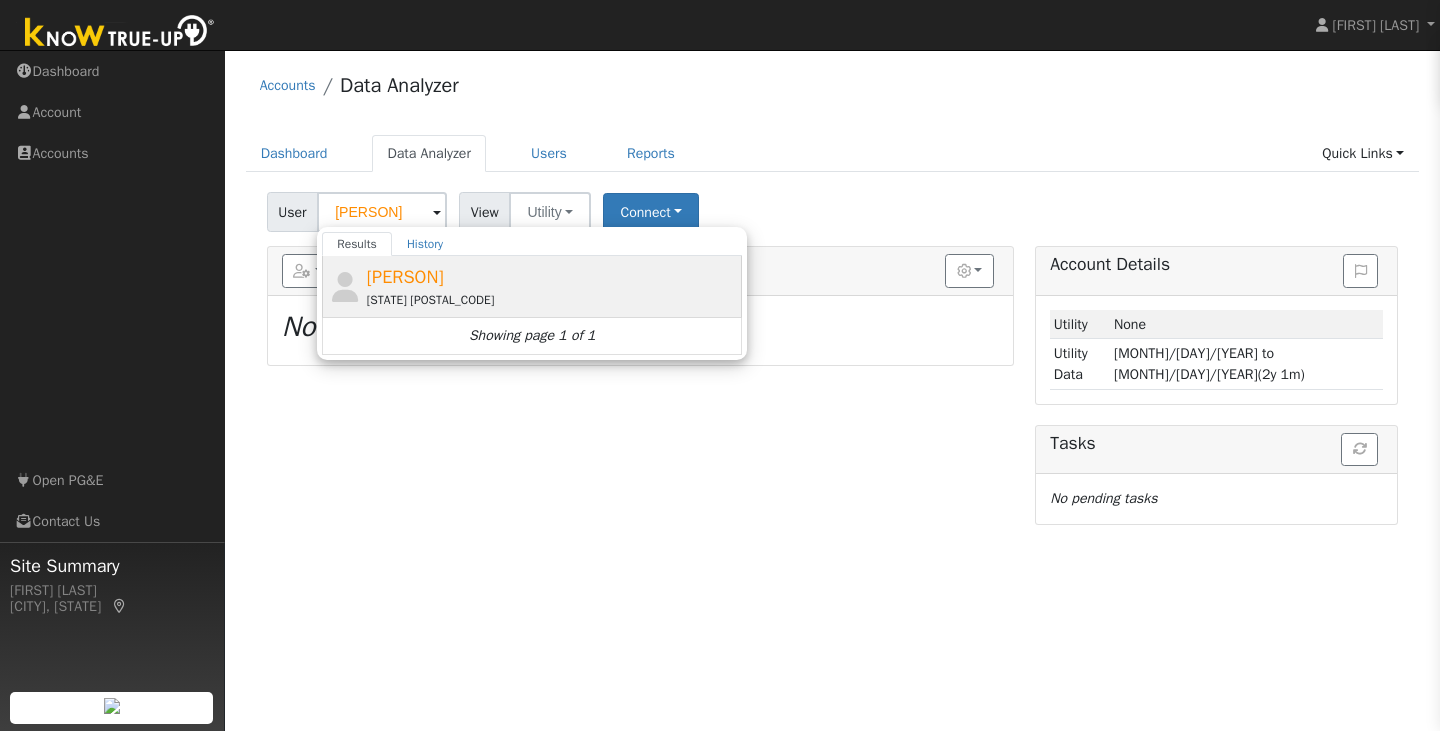 click on "[PERSON]" at bounding box center (405, 277) 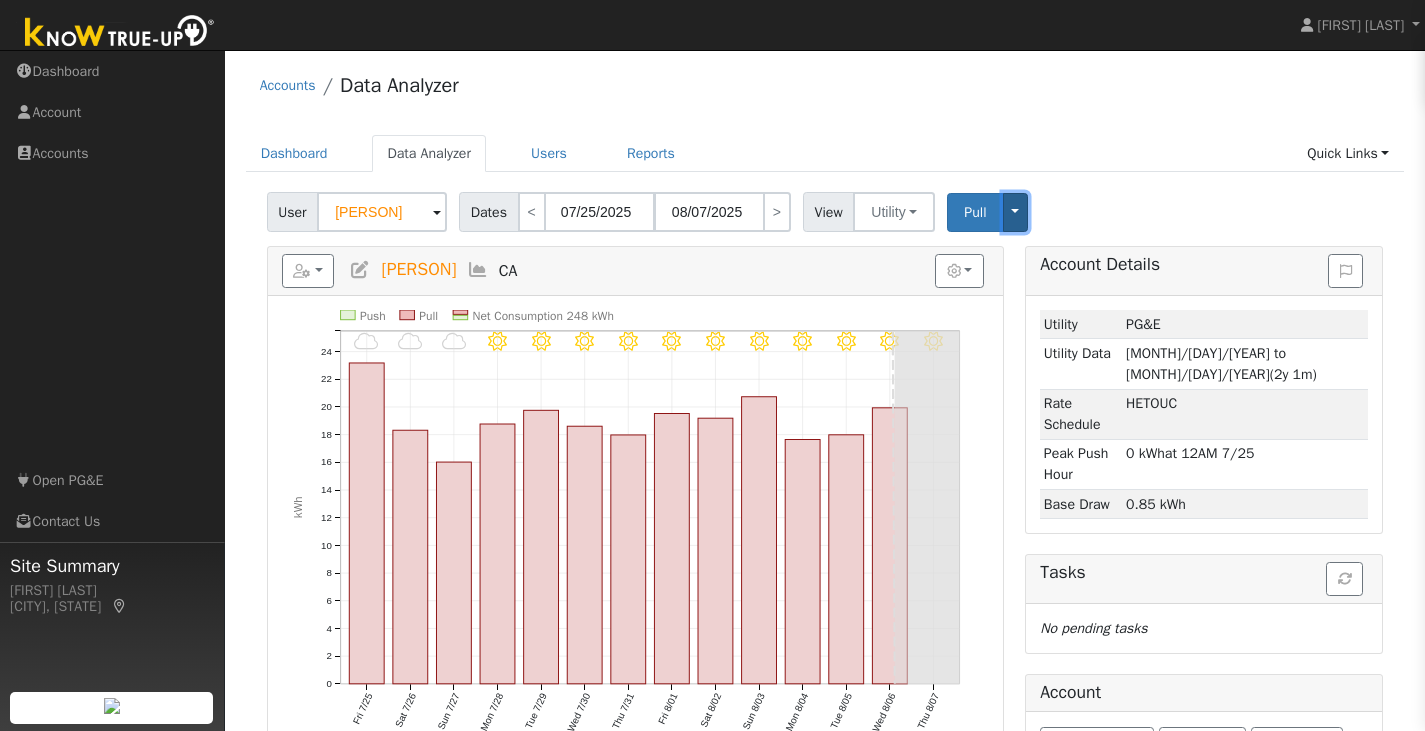 click on "Toggle Dropdown" at bounding box center (1016, 212) 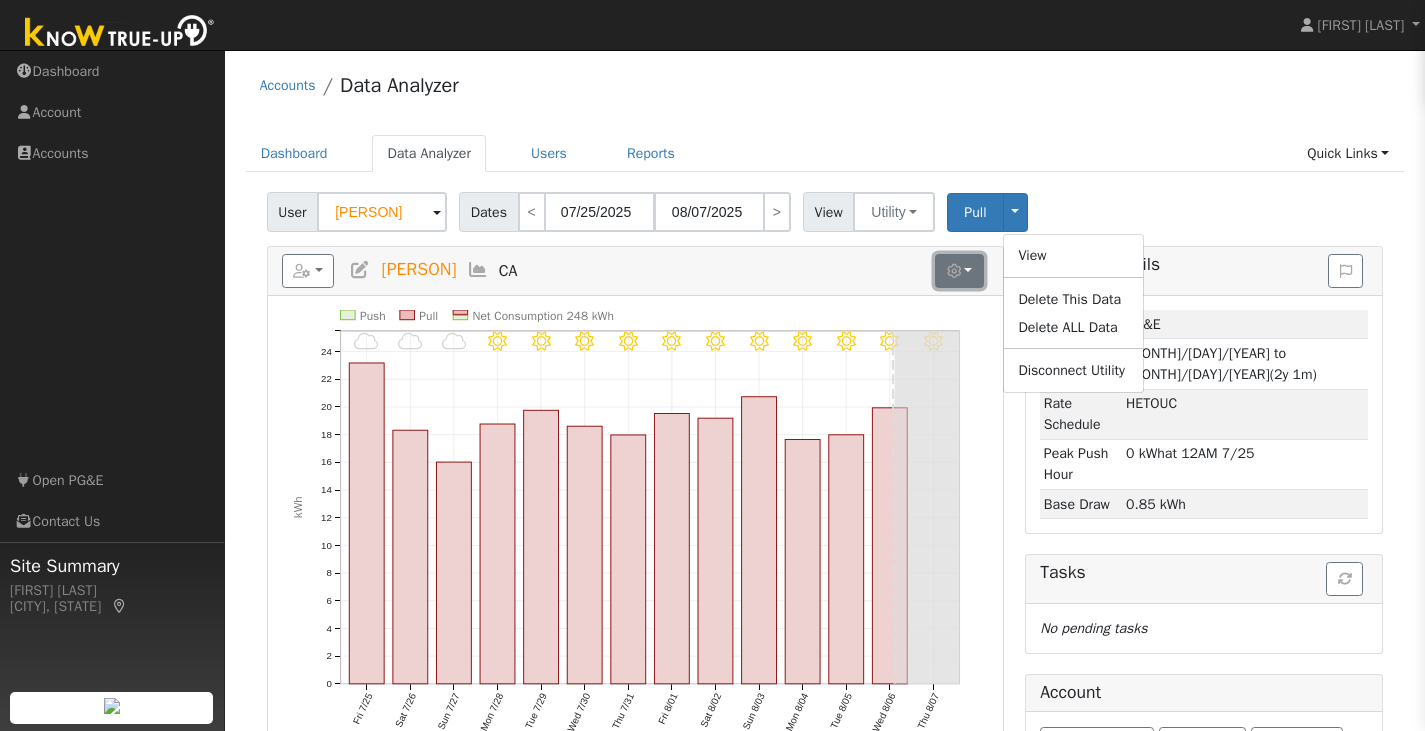 click at bounding box center [959, 271] 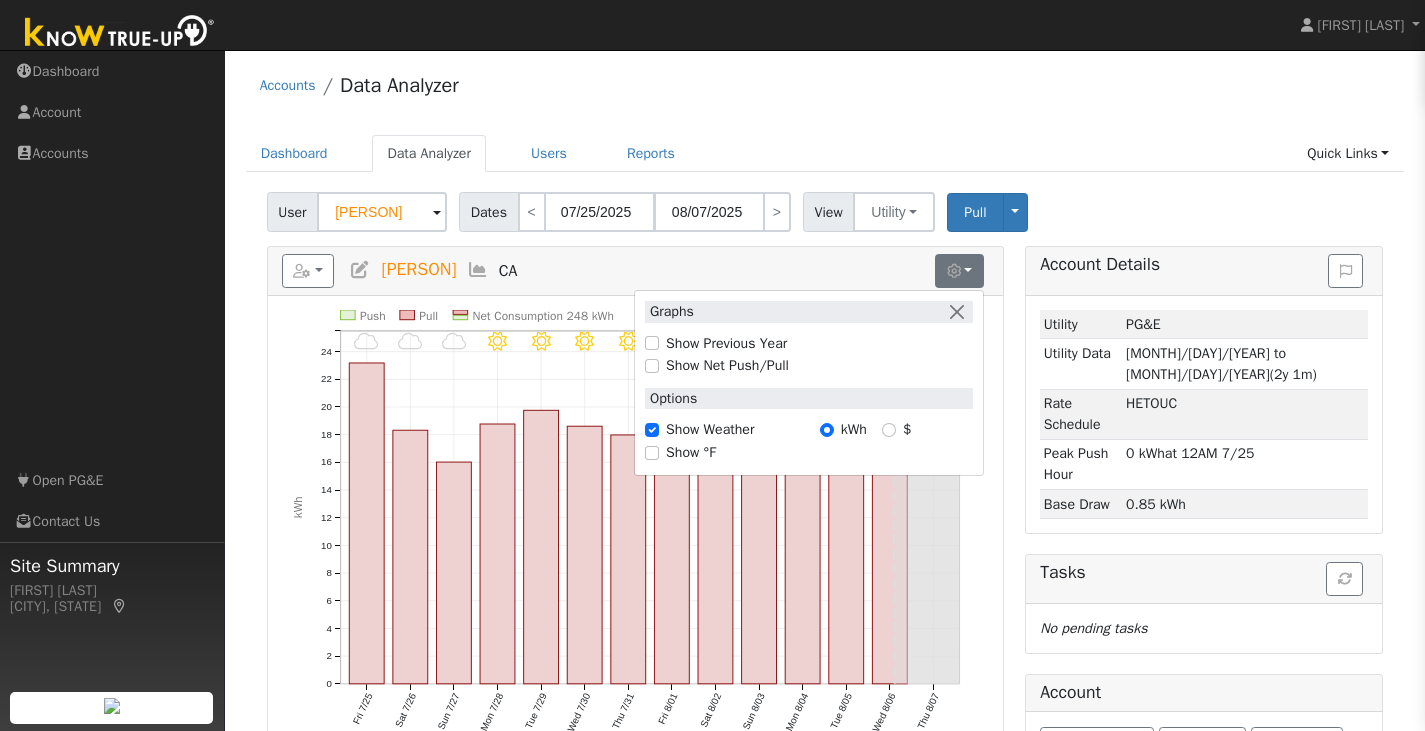 click on "Reports Scenario Health Check Energy Audit Account Timeline User Audit Trail Interval Data Import from CSV Export to CSV Quick Add New User Quick Convert This Lead [PERSON] [STATE] Graphs Show Previous Year Show Net Push/Pull Options Show Weather kWh $ Show °F" at bounding box center (635, 271) 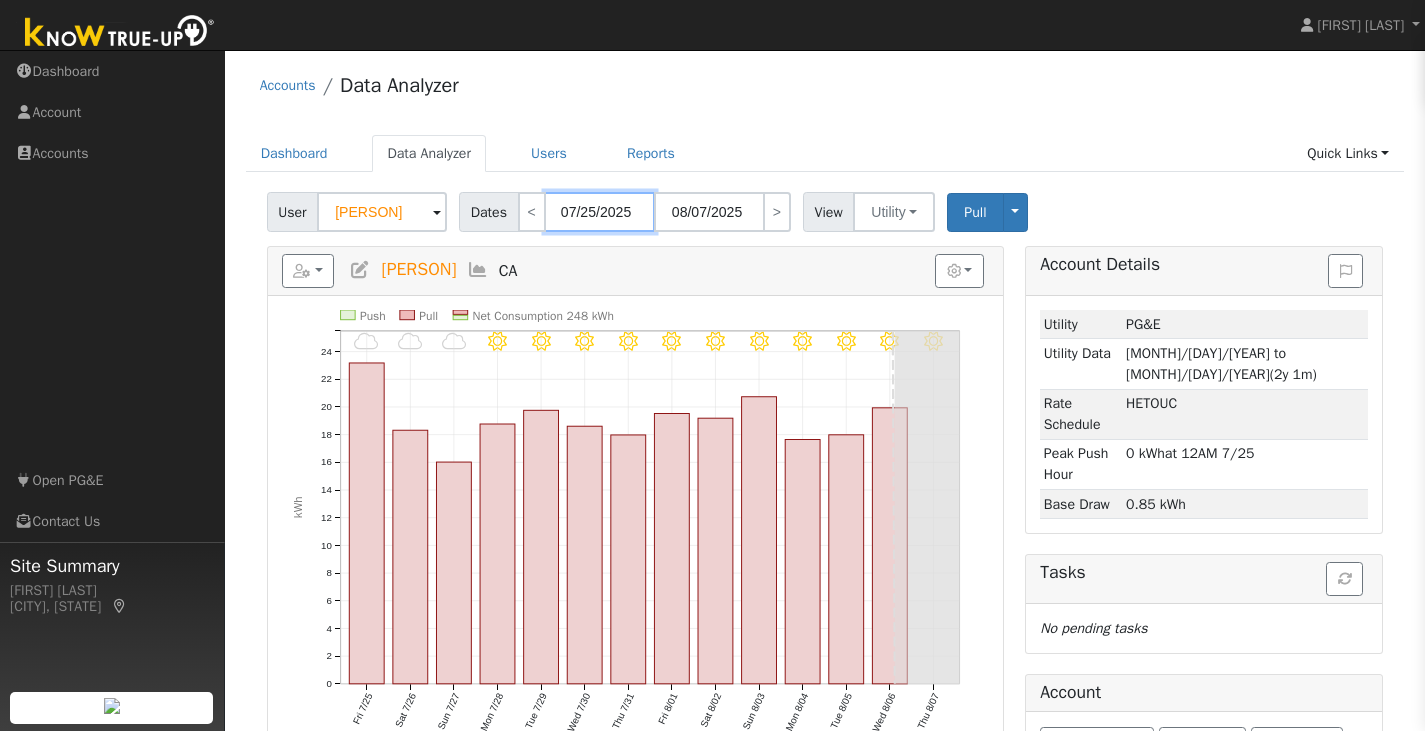 click on "07/25/2025" at bounding box center [600, 212] 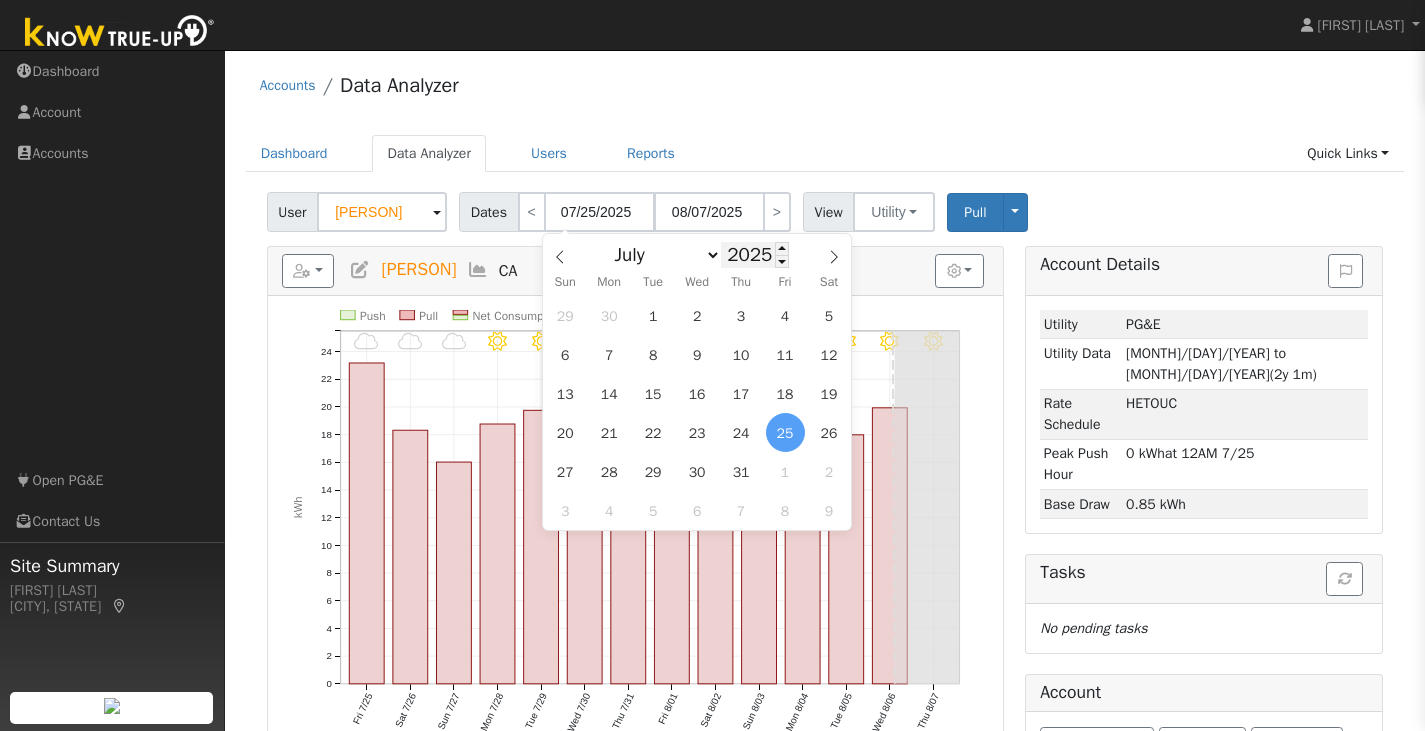 click on "2025" at bounding box center [755, 255] 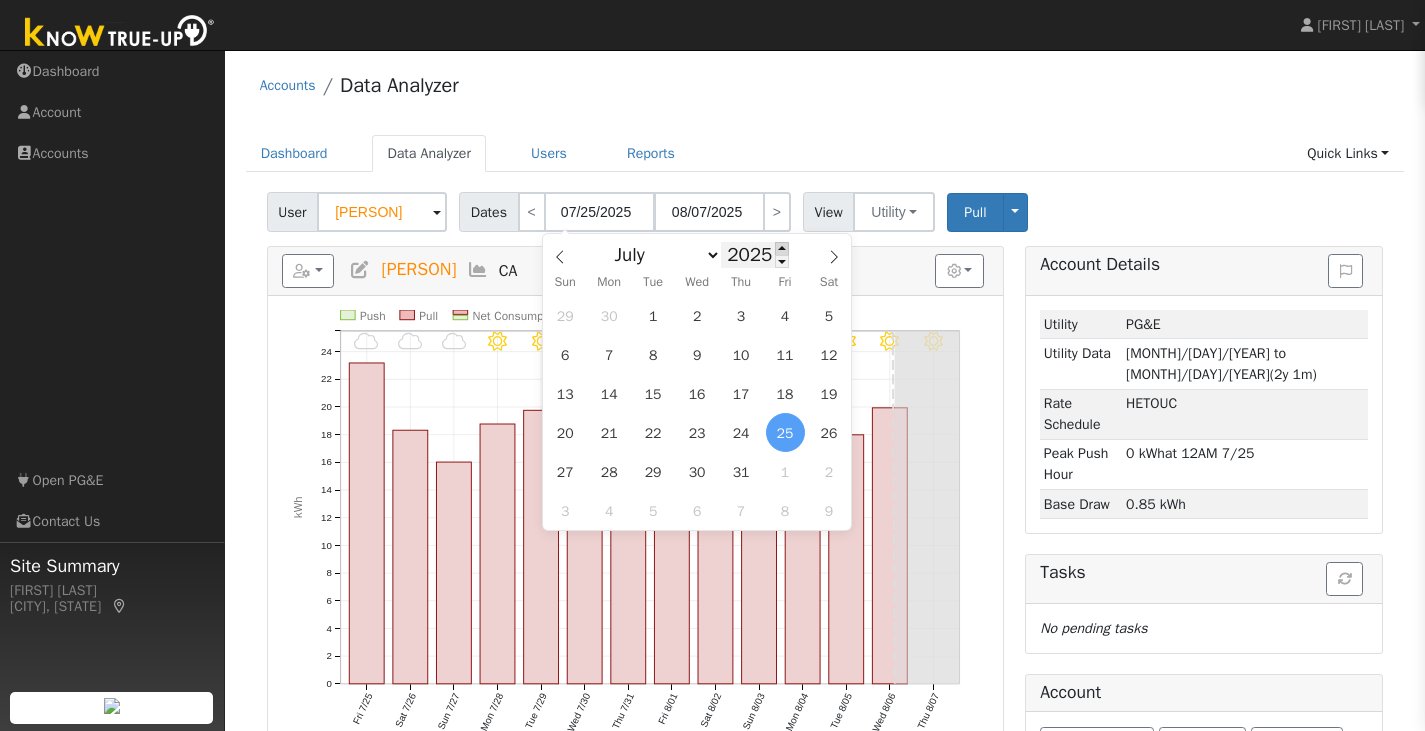 click at bounding box center (782, 248) 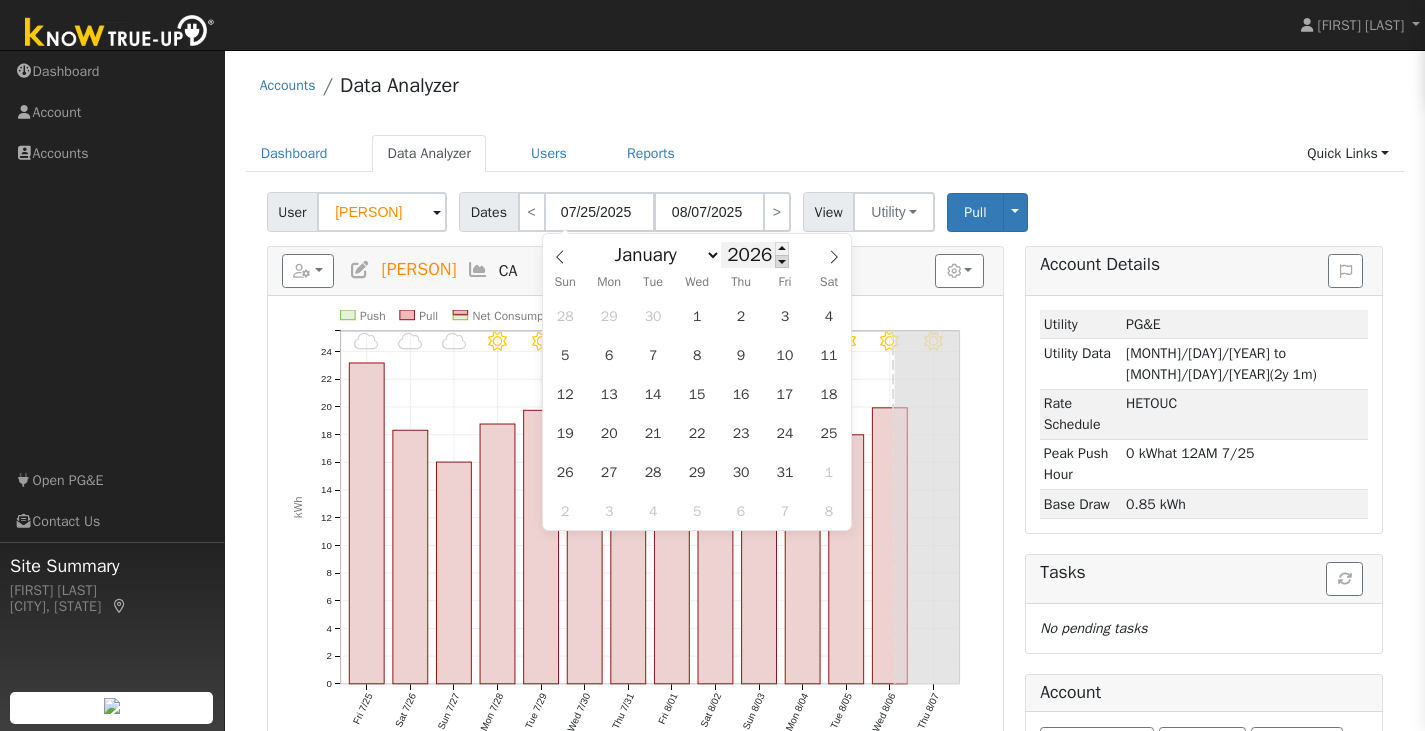 click at bounding box center (782, 261) 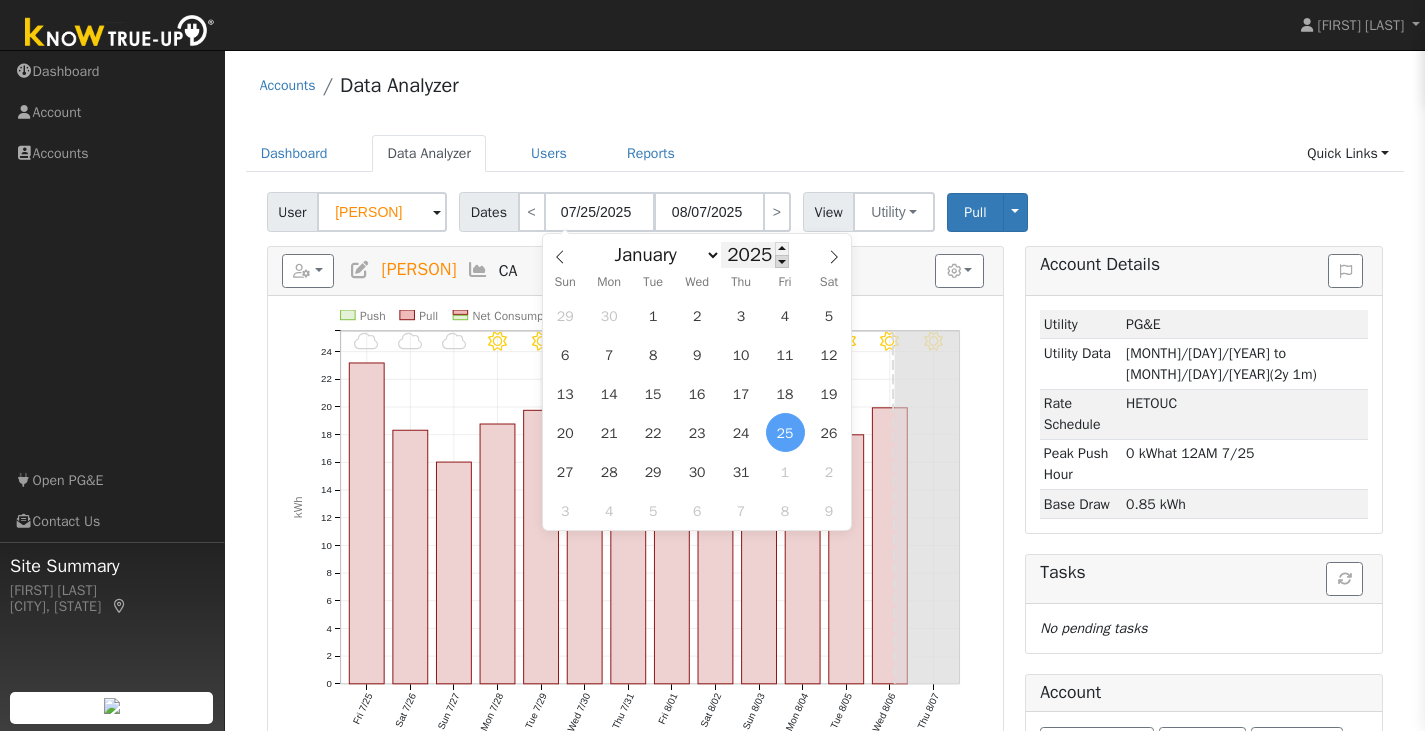 click at bounding box center [782, 261] 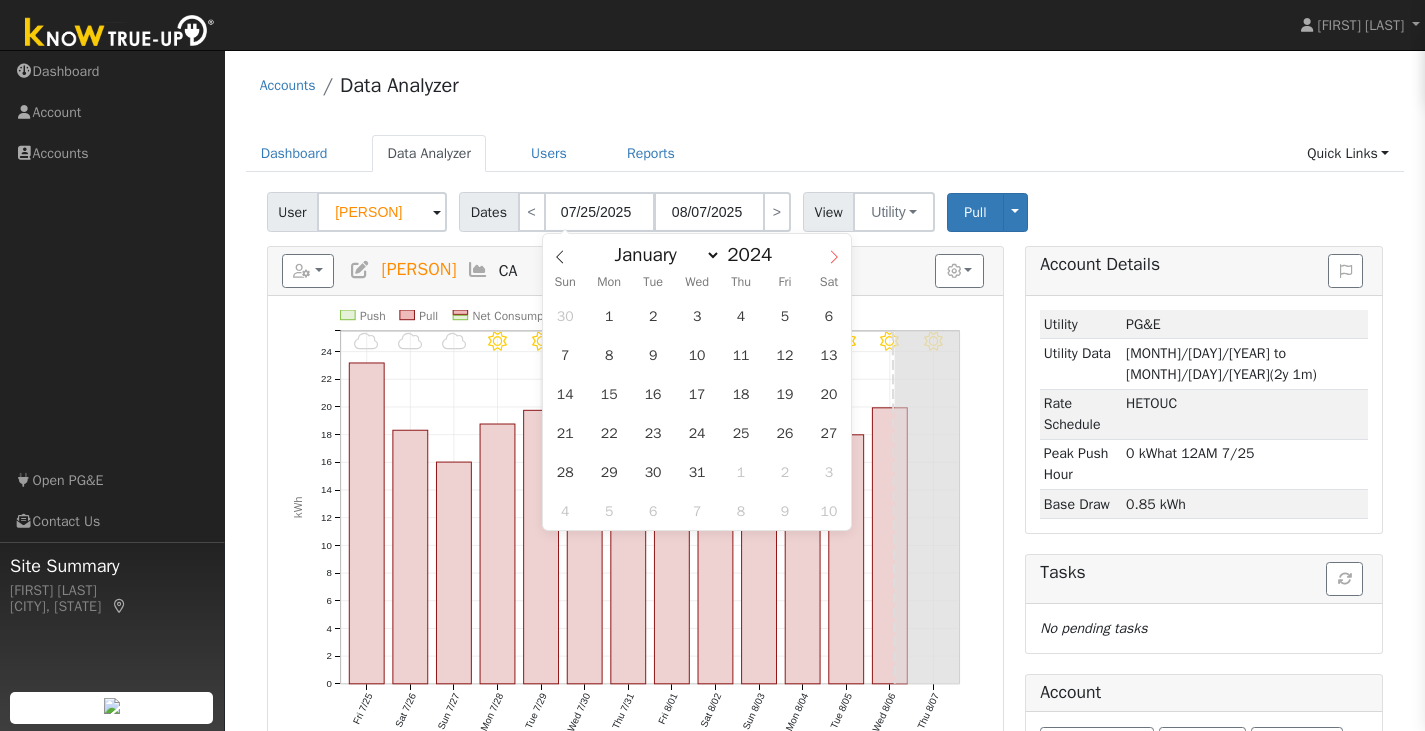 click at bounding box center (834, 251) 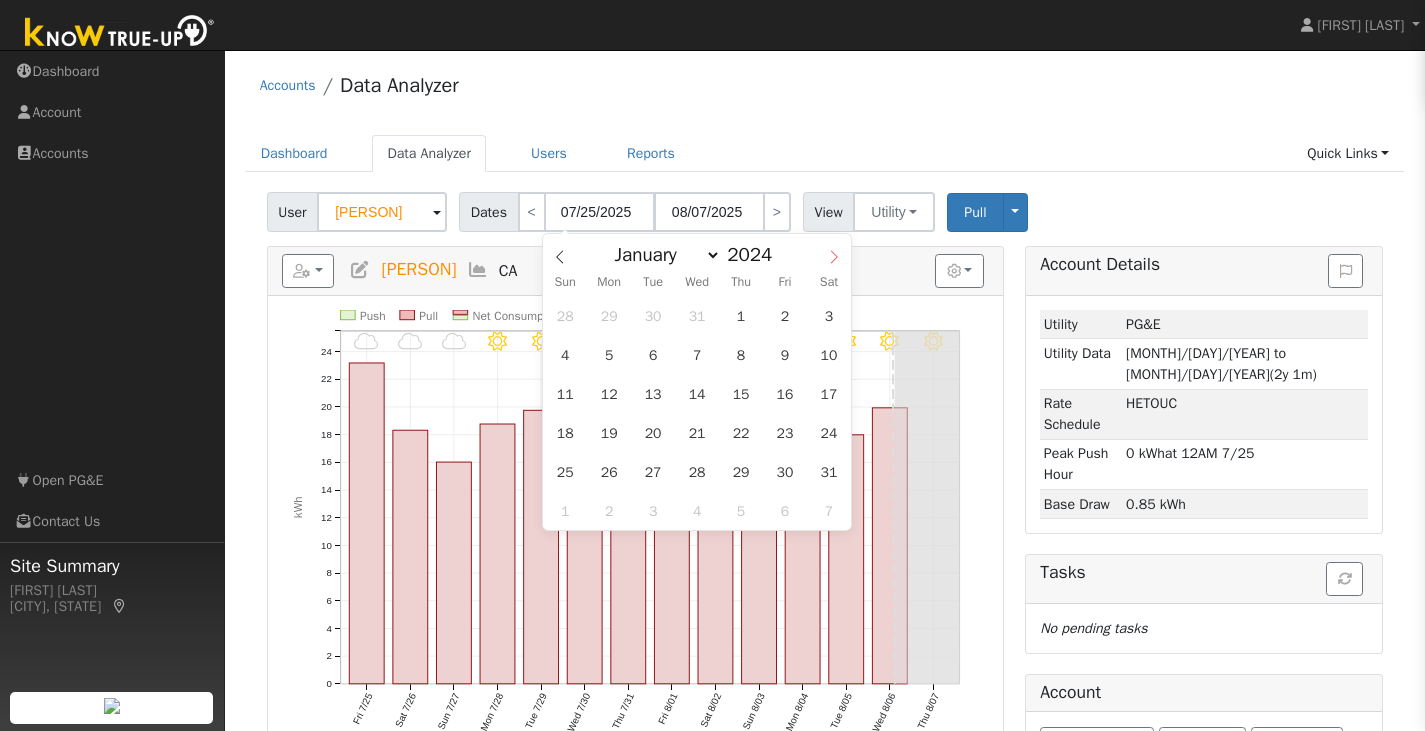 select on "7" 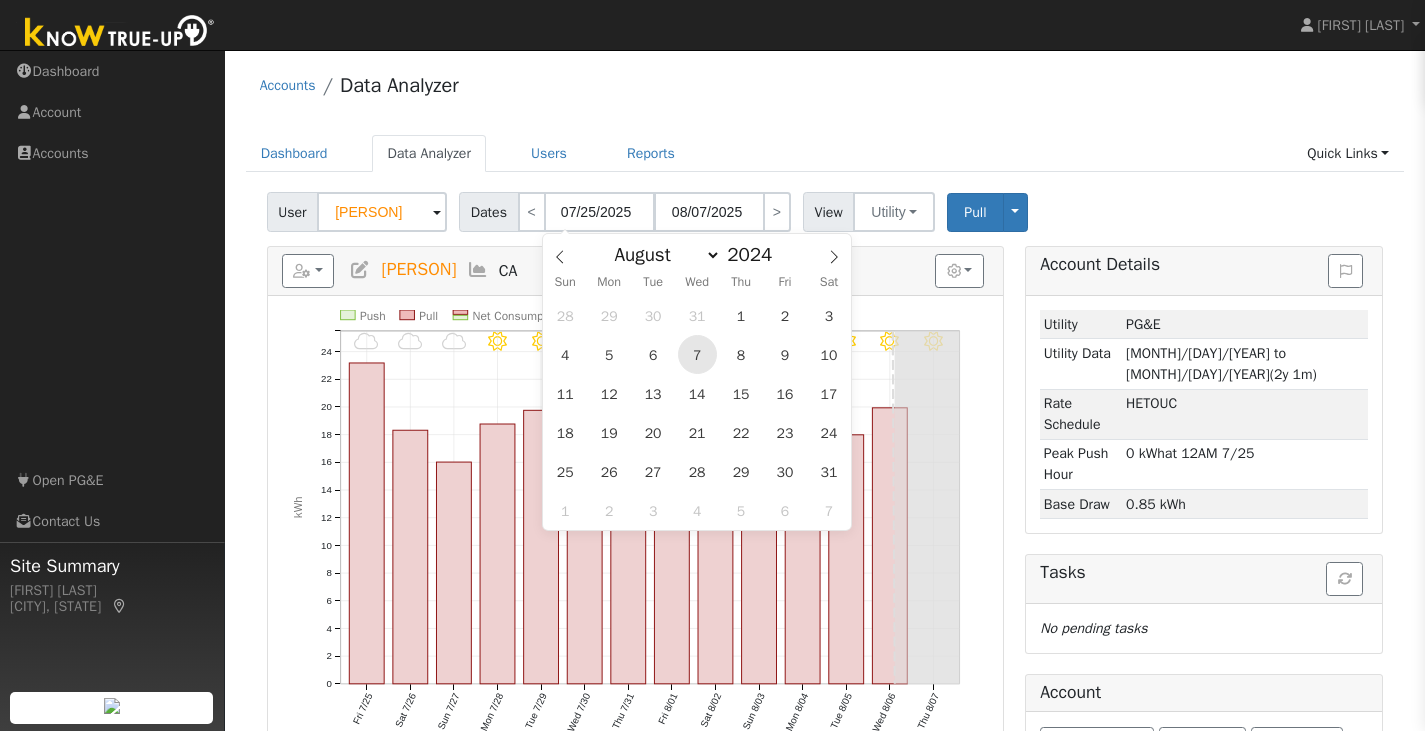 click on "7" at bounding box center [697, 354] 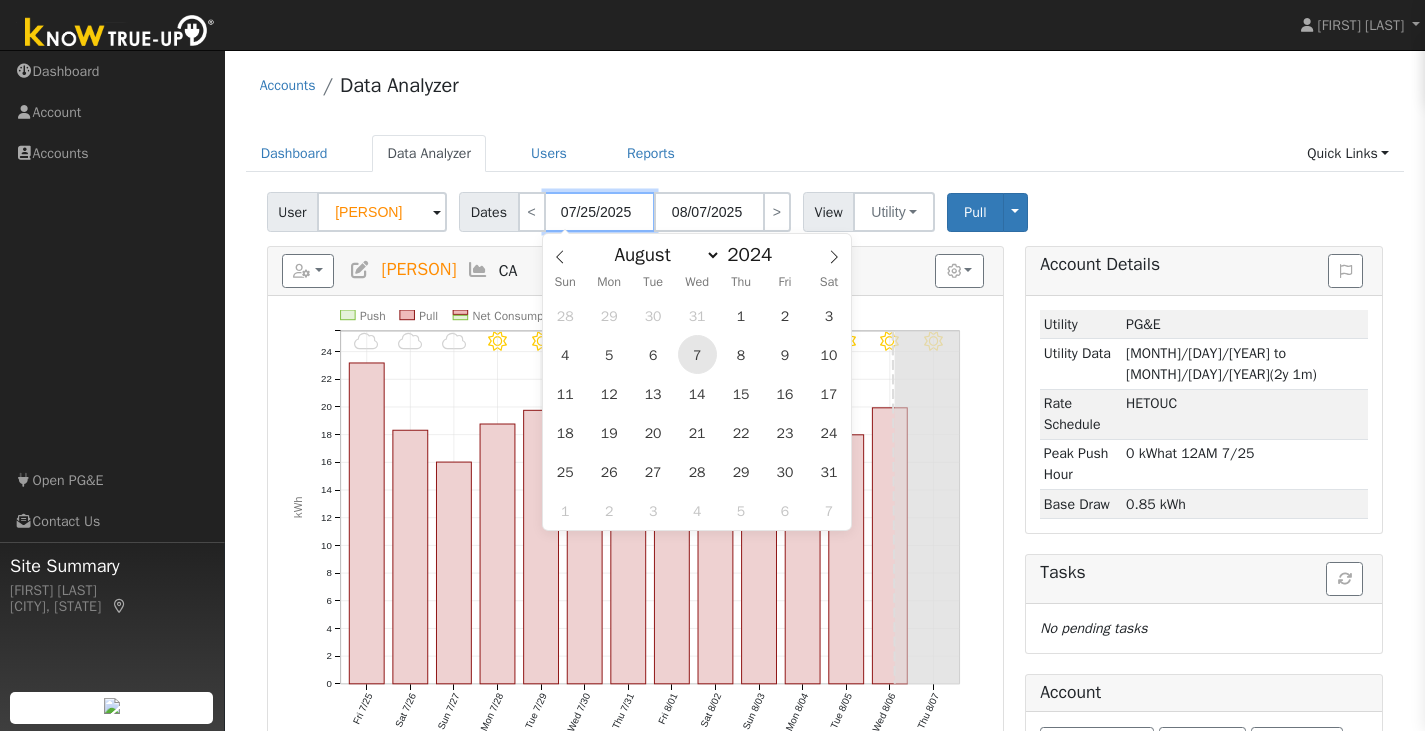 type on "[MONTH]/[DAY]/[YEAR]" 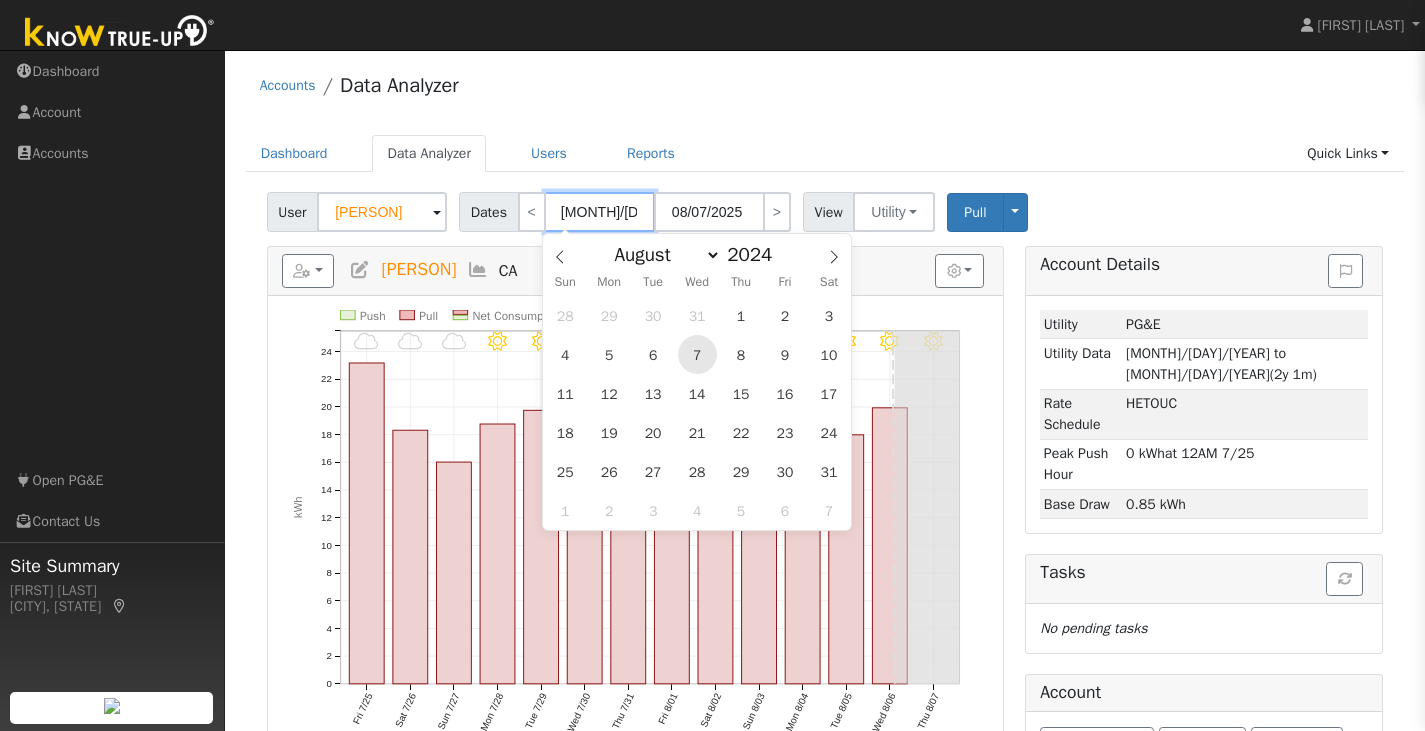 type on "[MONTH]/[DAY]/[YEAR]" 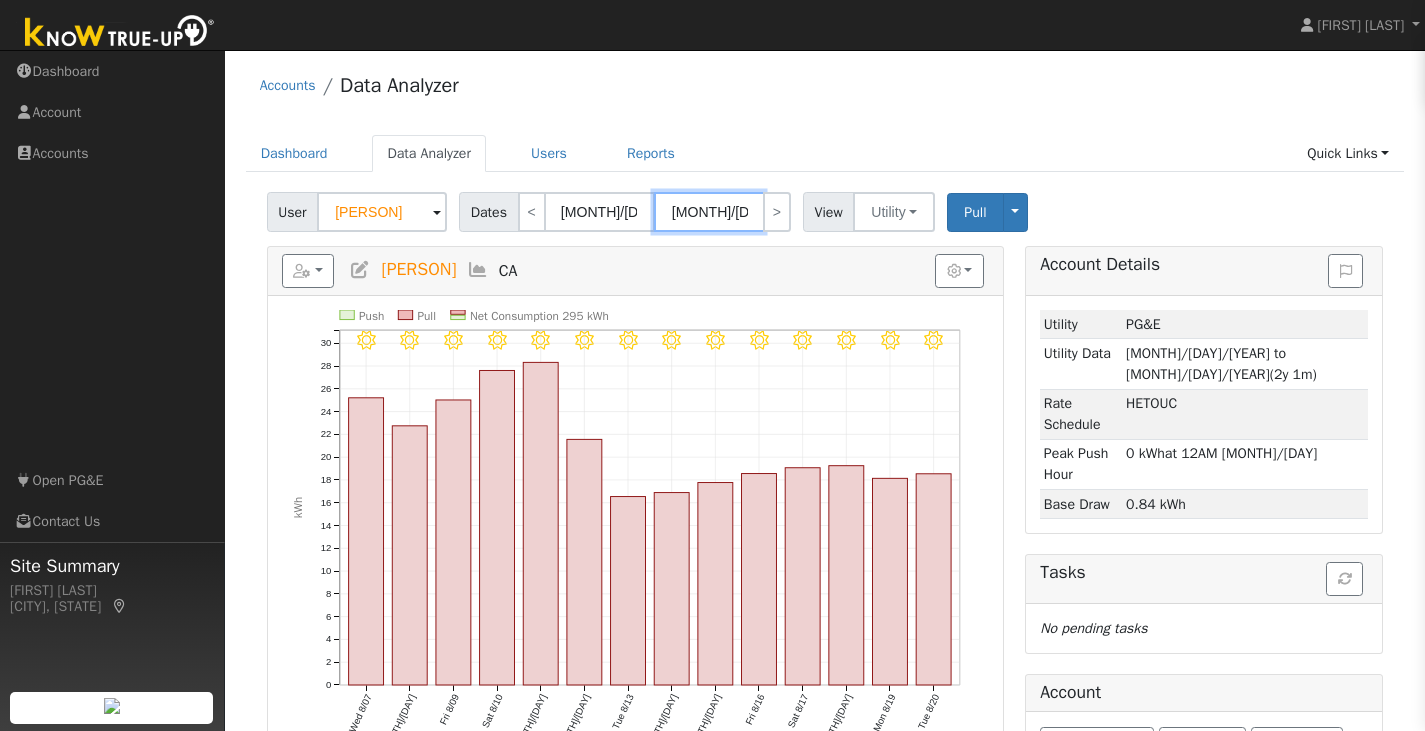 click on "[MONTH]/[DAY]/[YEAR]" at bounding box center (709, 212) 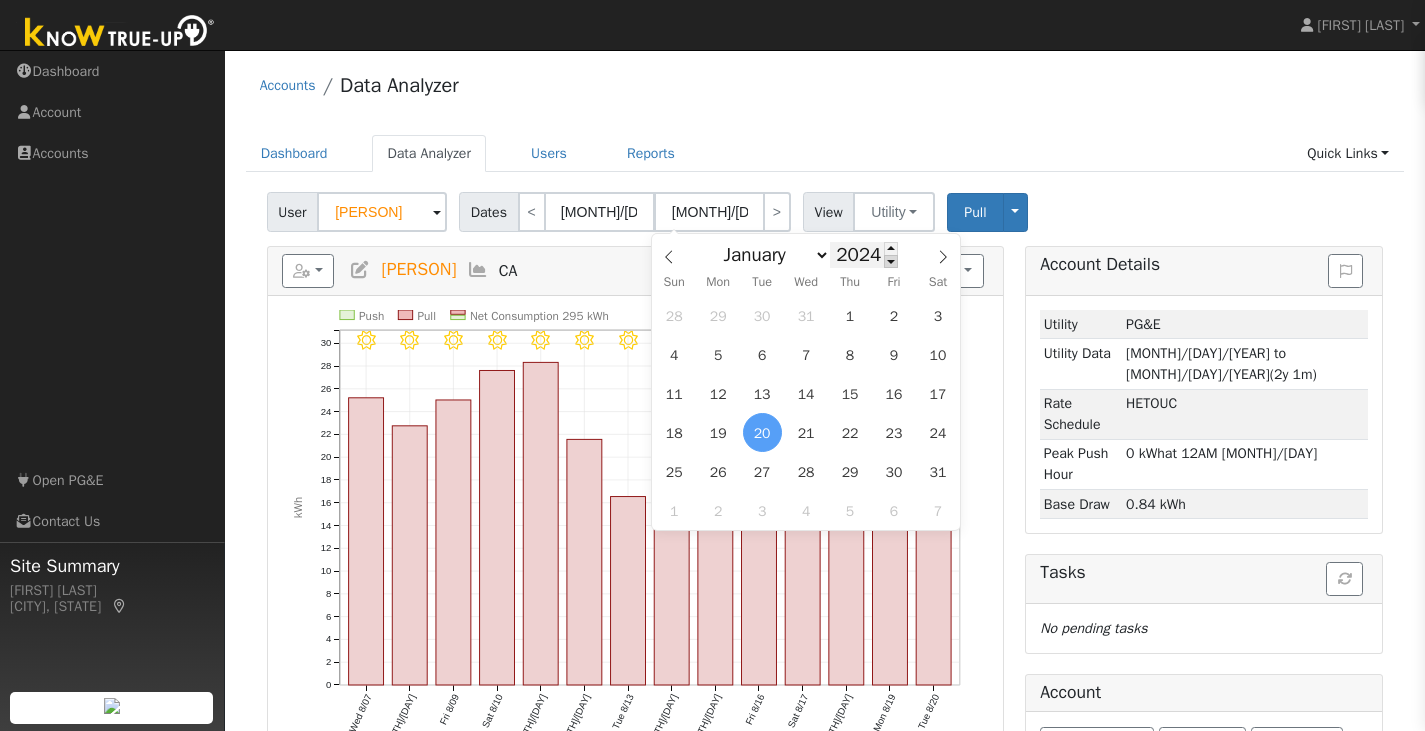 click at bounding box center [891, 261] 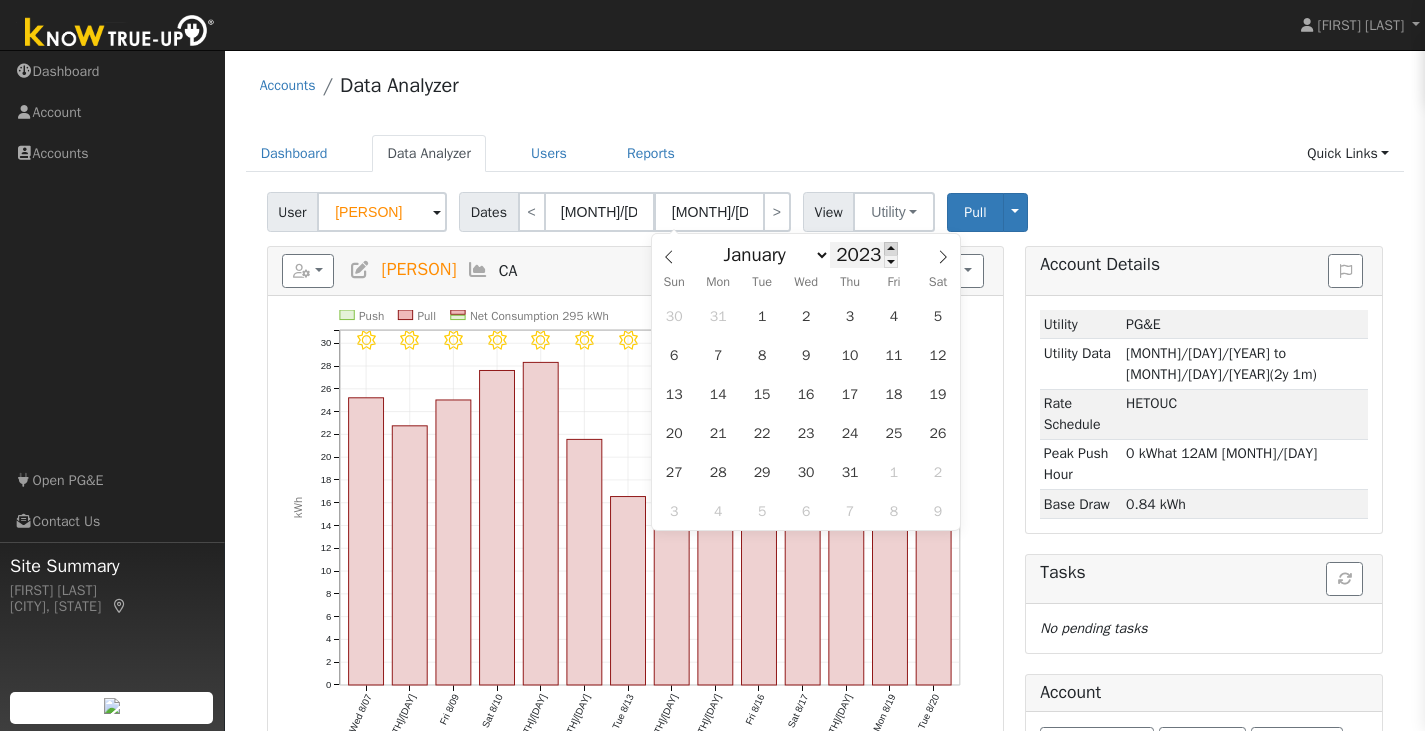 click at bounding box center [891, 248] 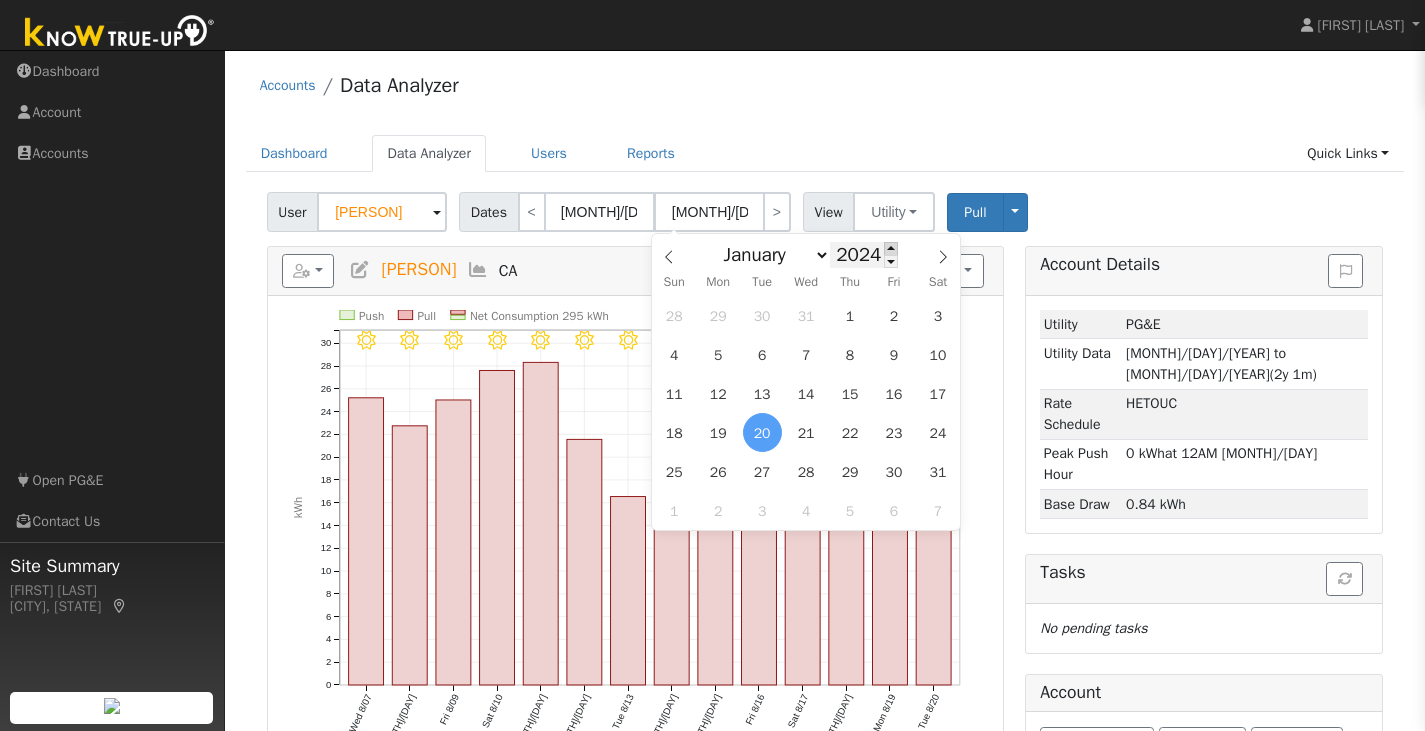 click at bounding box center [891, 248] 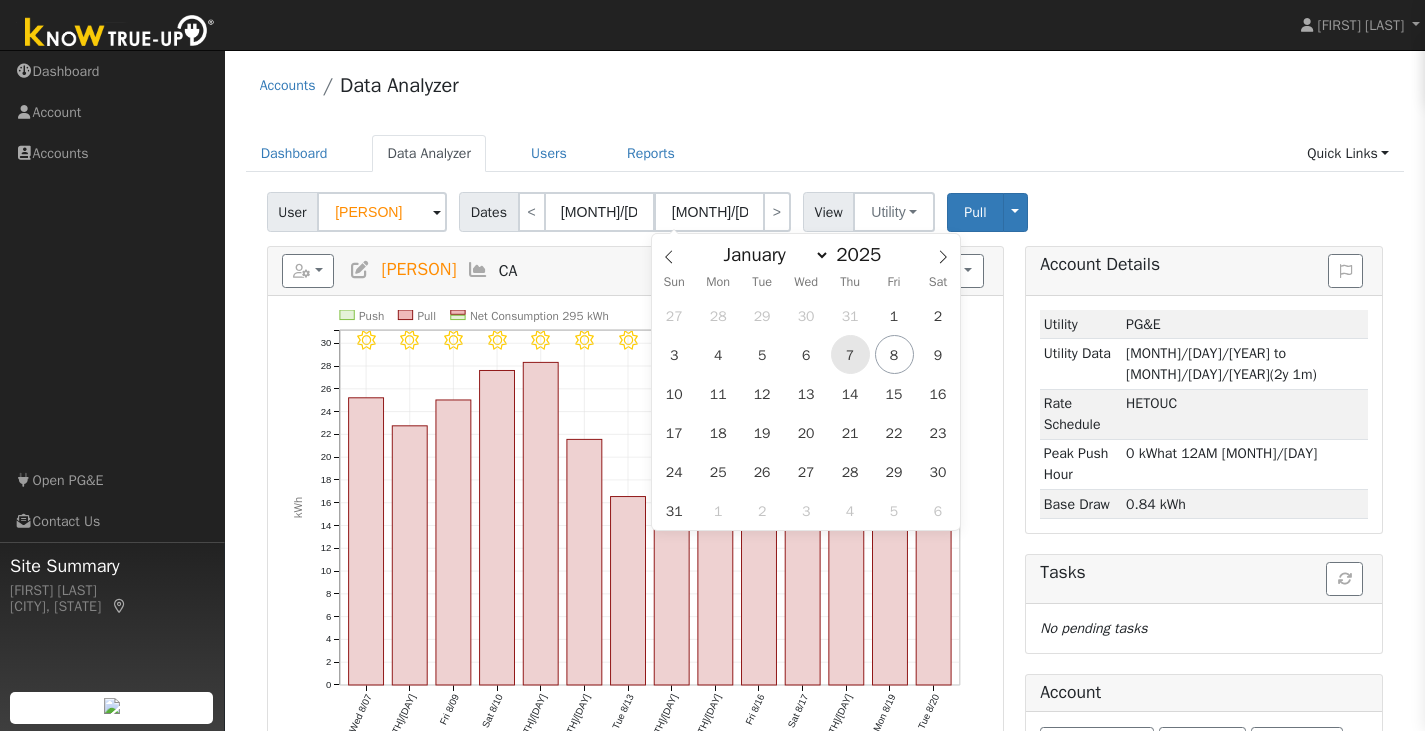click on "7" at bounding box center (850, 354) 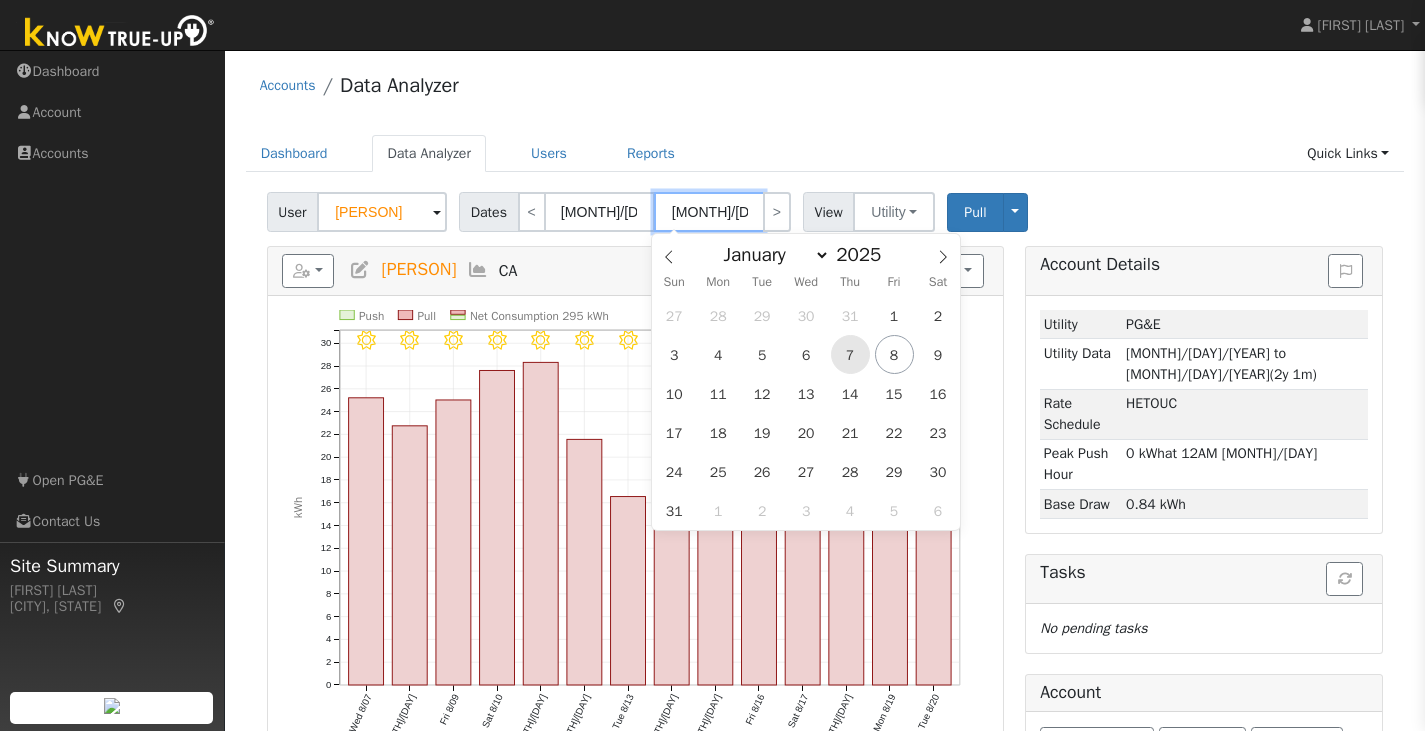 type on "08/07/2025" 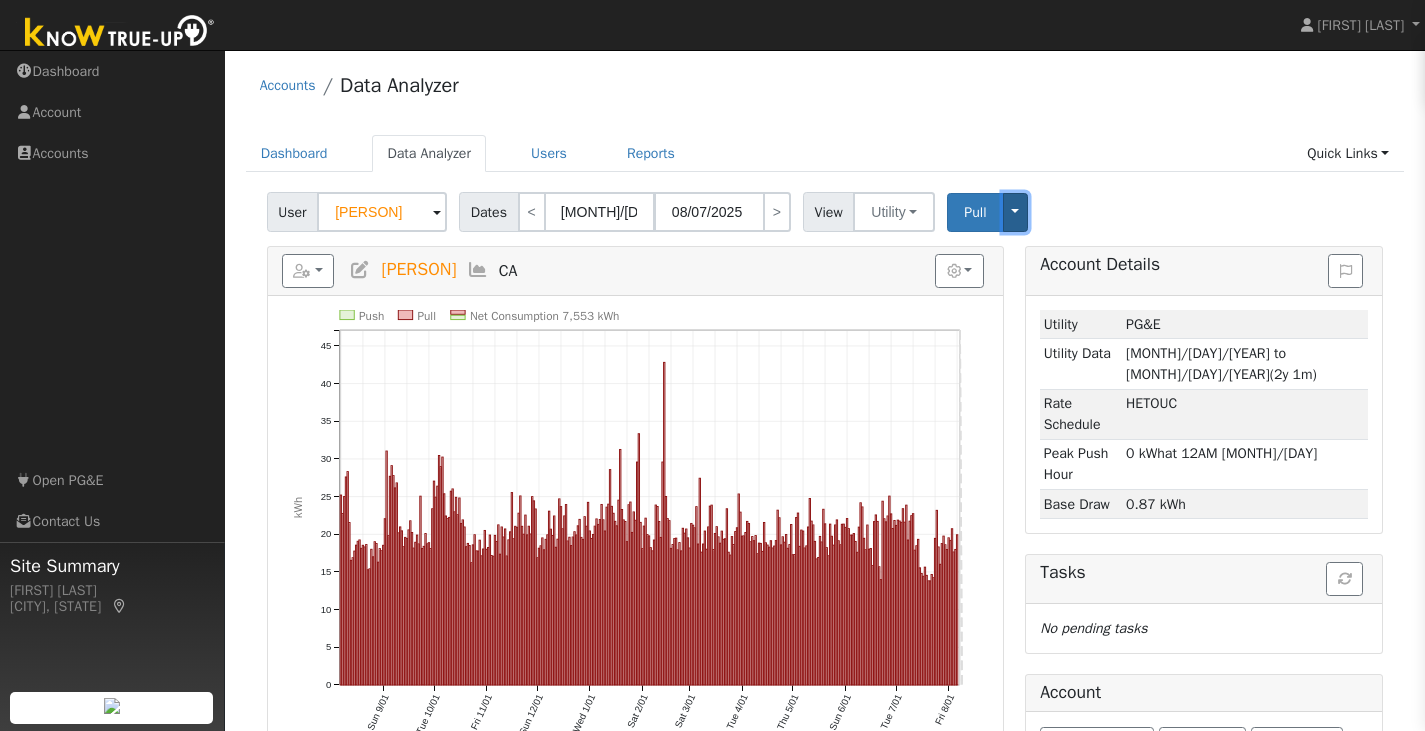 click on "Toggle Dropdown" at bounding box center (1016, 212) 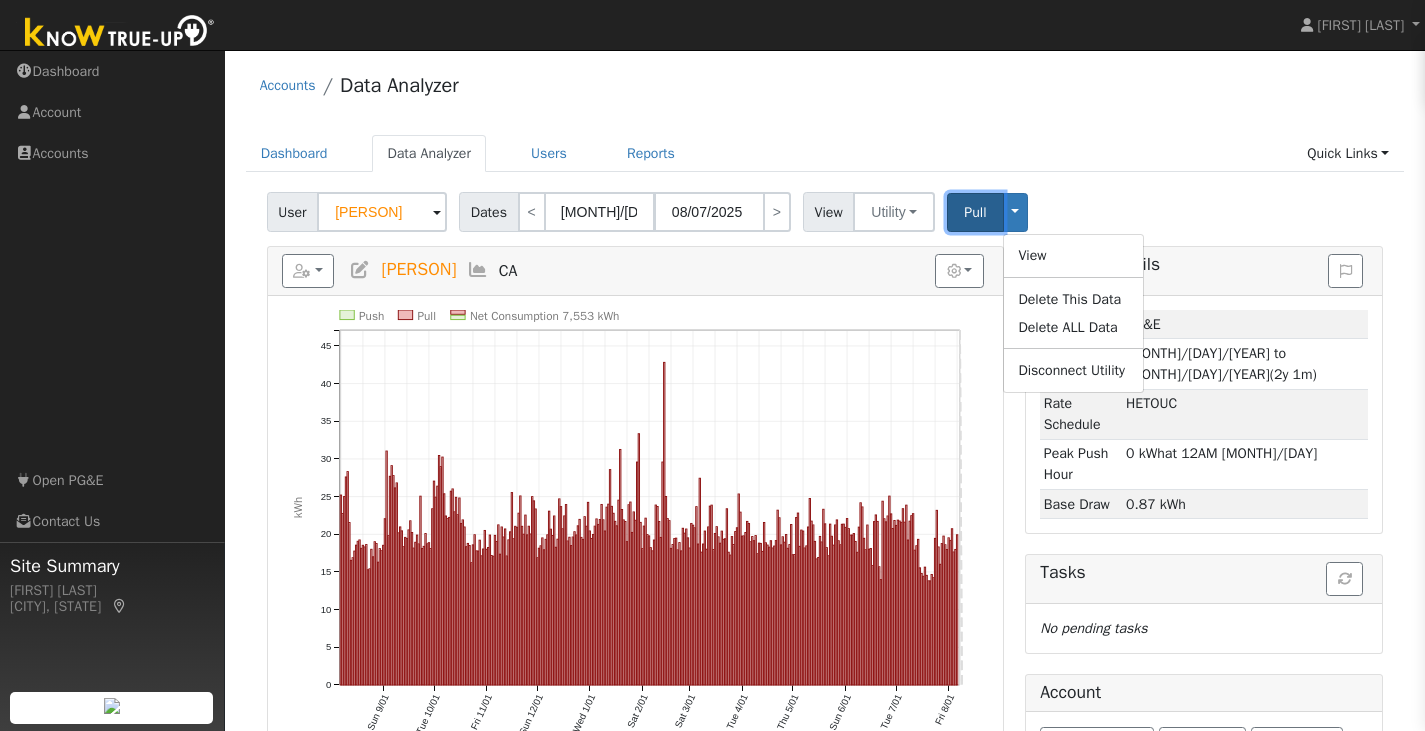 click on "Pull" at bounding box center [975, 212] 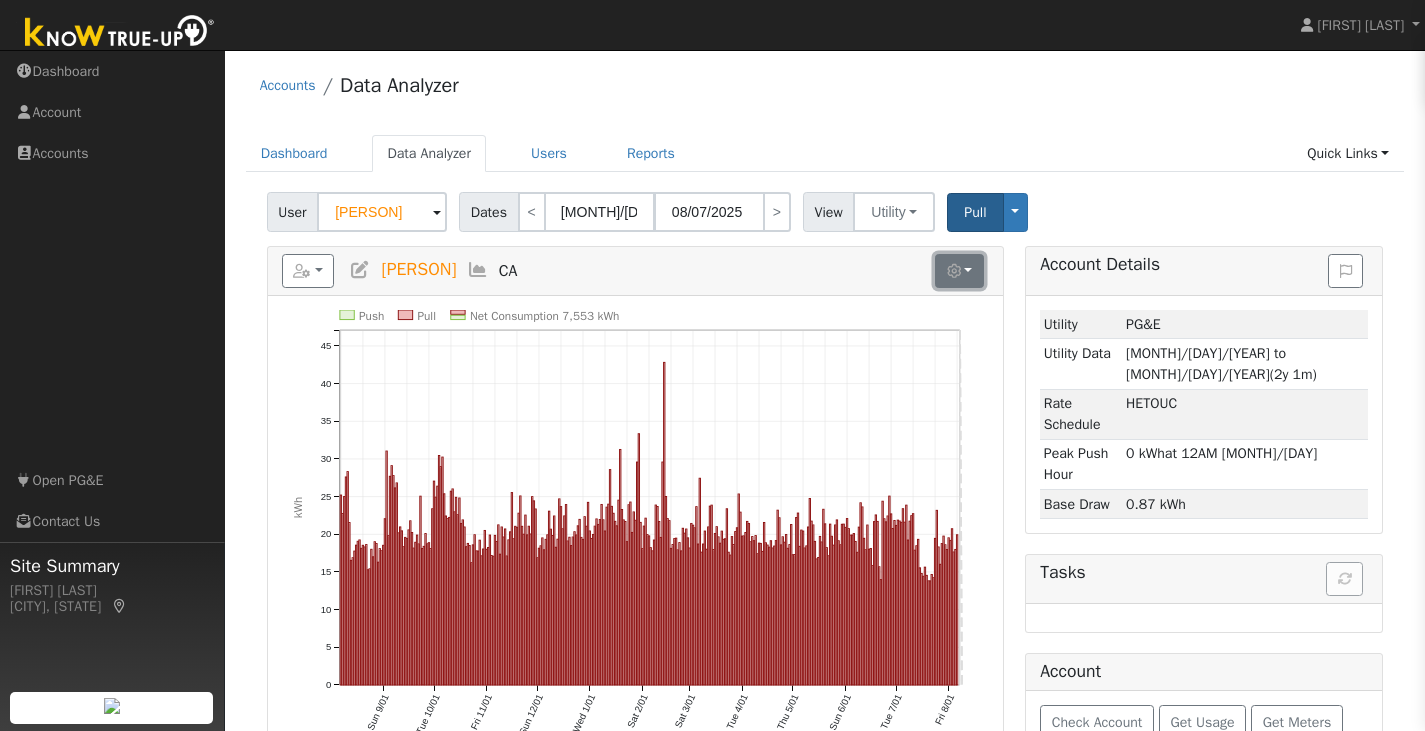 click at bounding box center (959, 271) 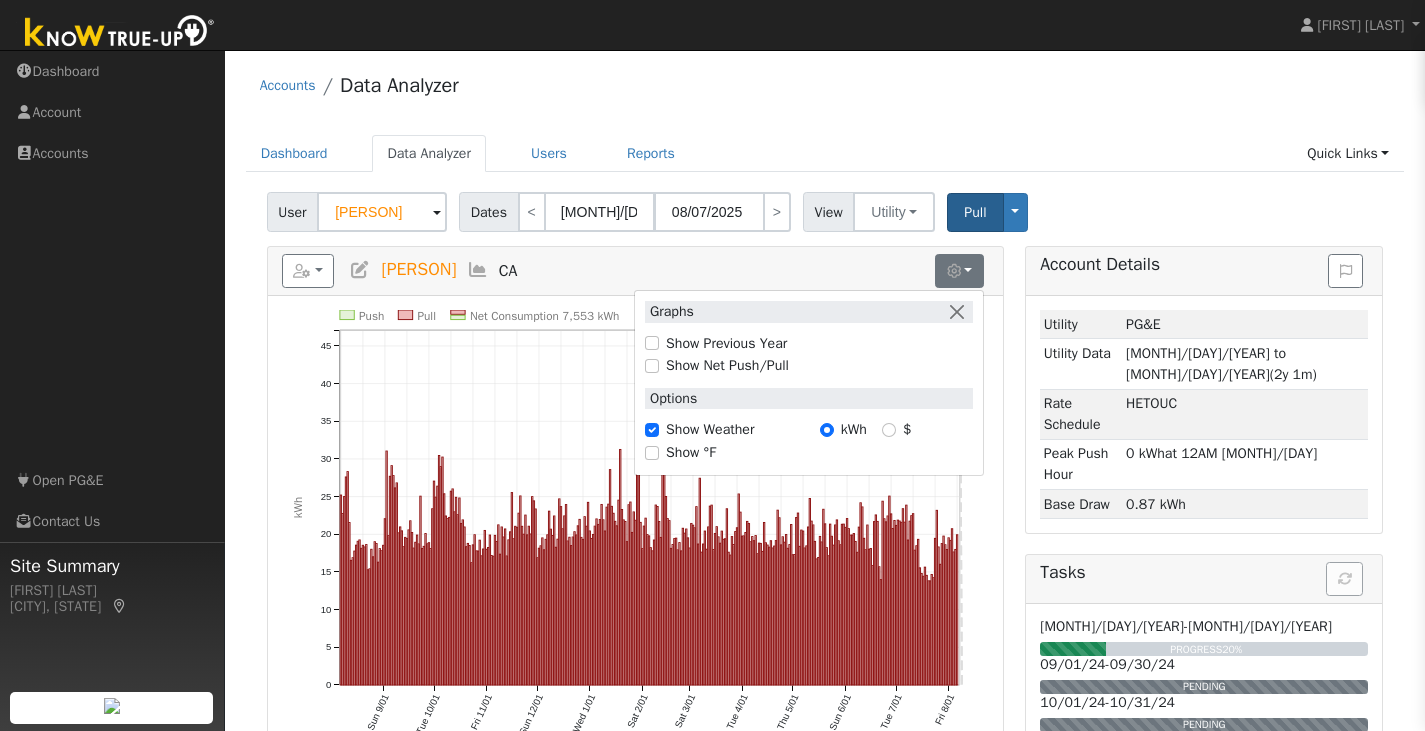 click on "Reports Scenario Health Check Energy Audit Account Timeline User Audit Trail Interval Data Import from CSV Export to CSV Quick Add New User Quick Convert This Lead [PERSON] [STATE] Graphs Show Previous Year Show Net Push/Pull Options Show Weather kWh $ Show °F" at bounding box center (635, 271) 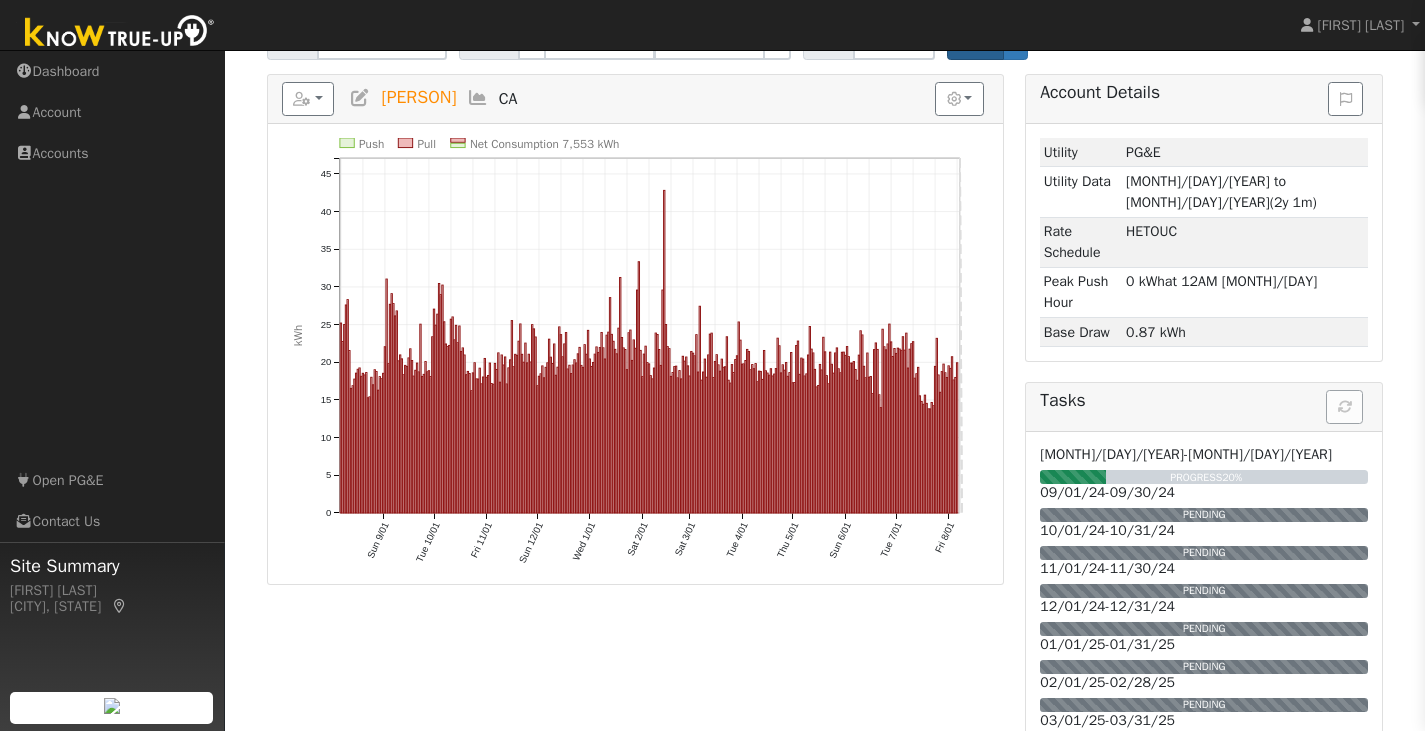 scroll, scrollTop: 85, scrollLeft: 0, axis: vertical 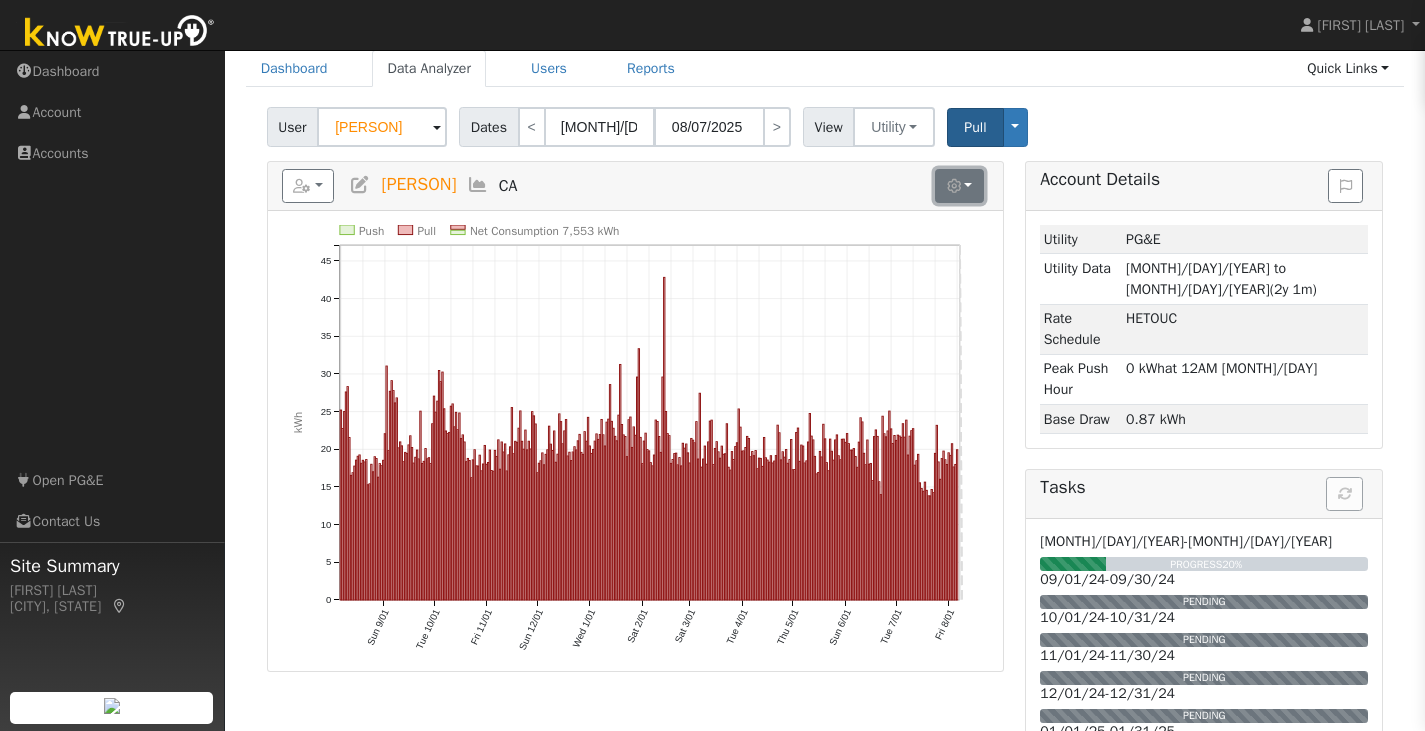 click at bounding box center [959, 186] 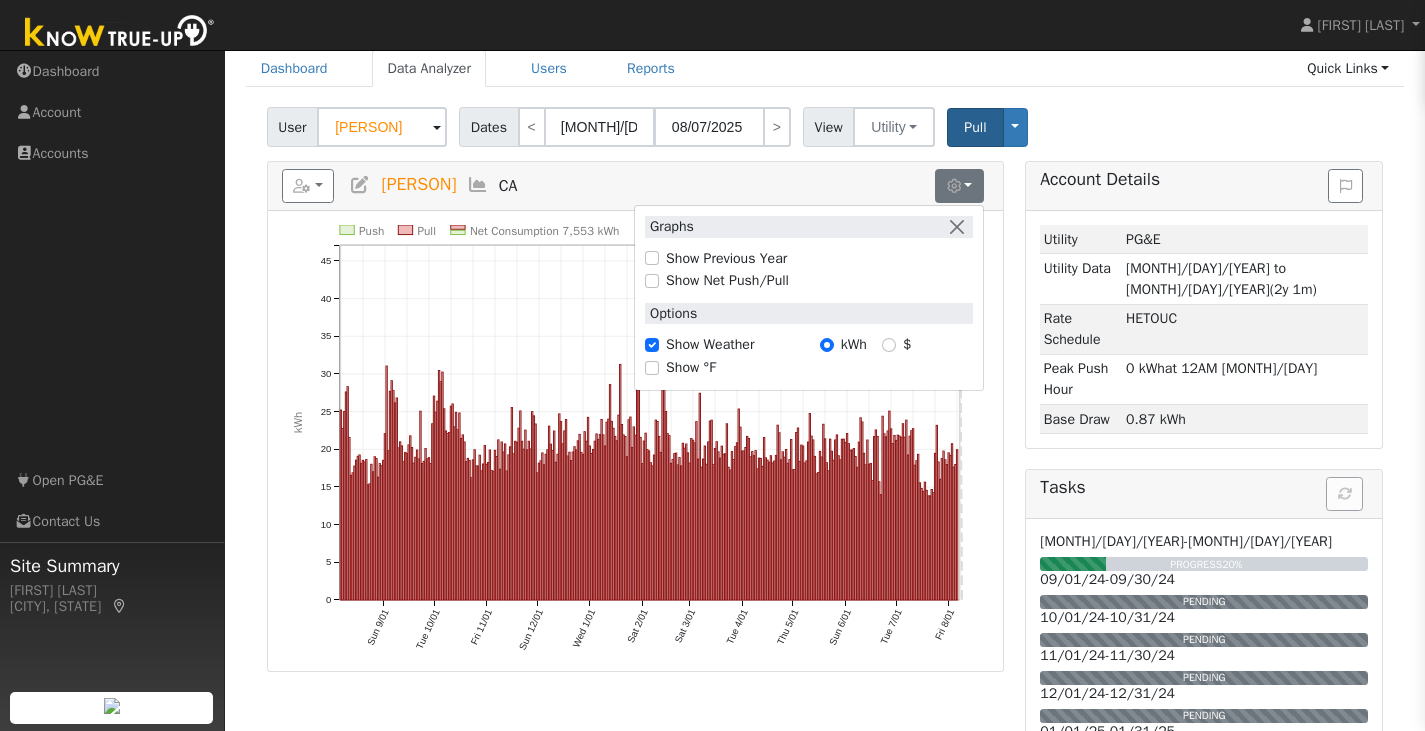 click on "Reports Scenario Health Check Energy Audit Account Timeline User Audit Trail Interval Data Import from CSV Export to CSV Quick Add New User Quick Convert This Lead [PERSON] [STATE] Graphs Show Previous Year Show Net Push/Pull Options Show Weather kWh $ Show °F" at bounding box center (635, 186) 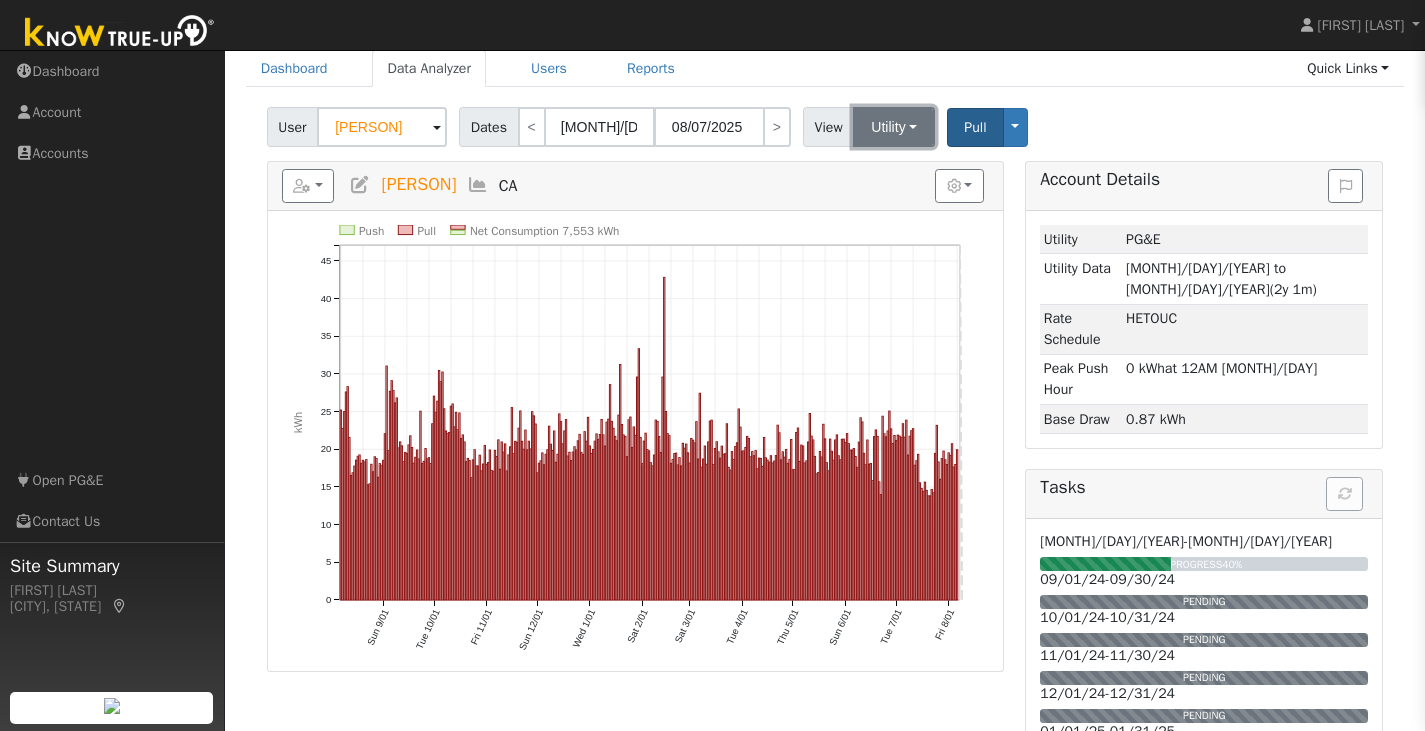 click on "Utility" at bounding box center [894, 127] 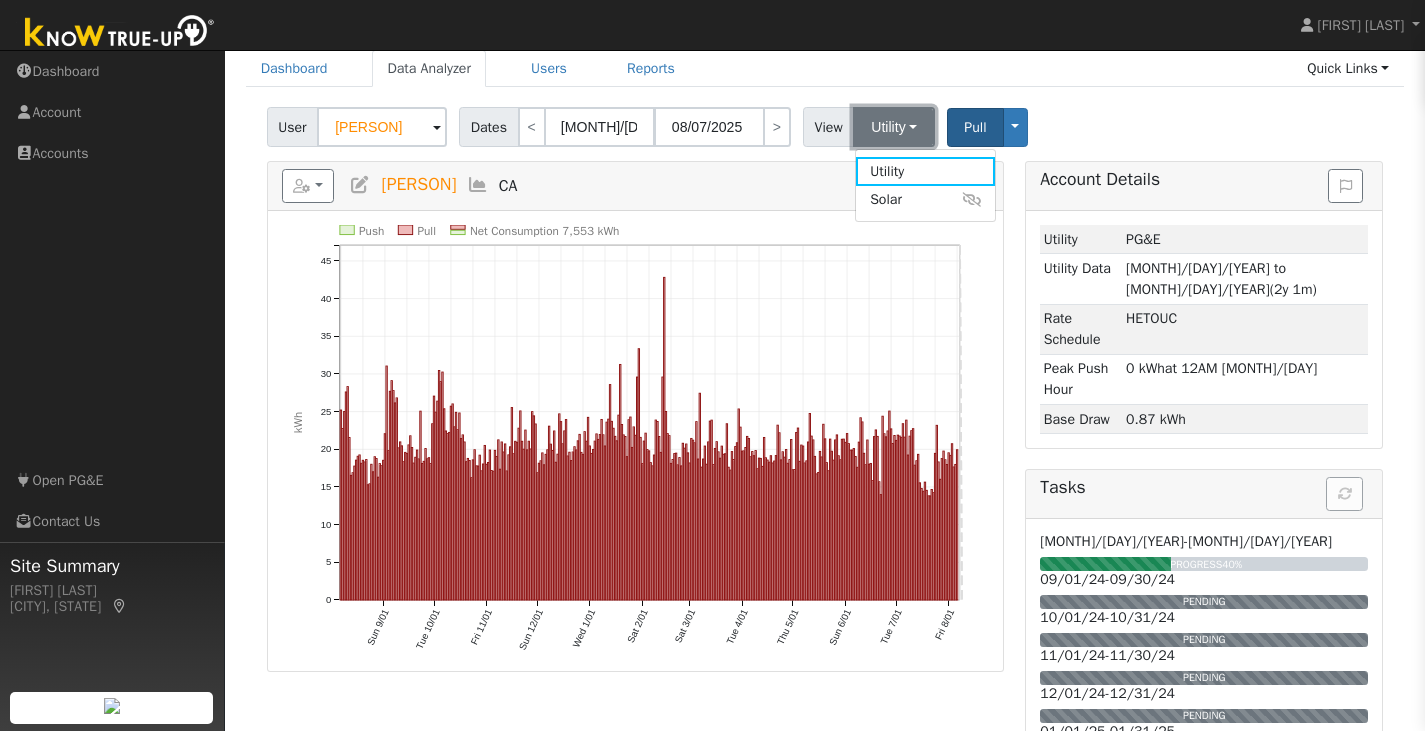 click on "Utility" at bounding box center (894, 127) 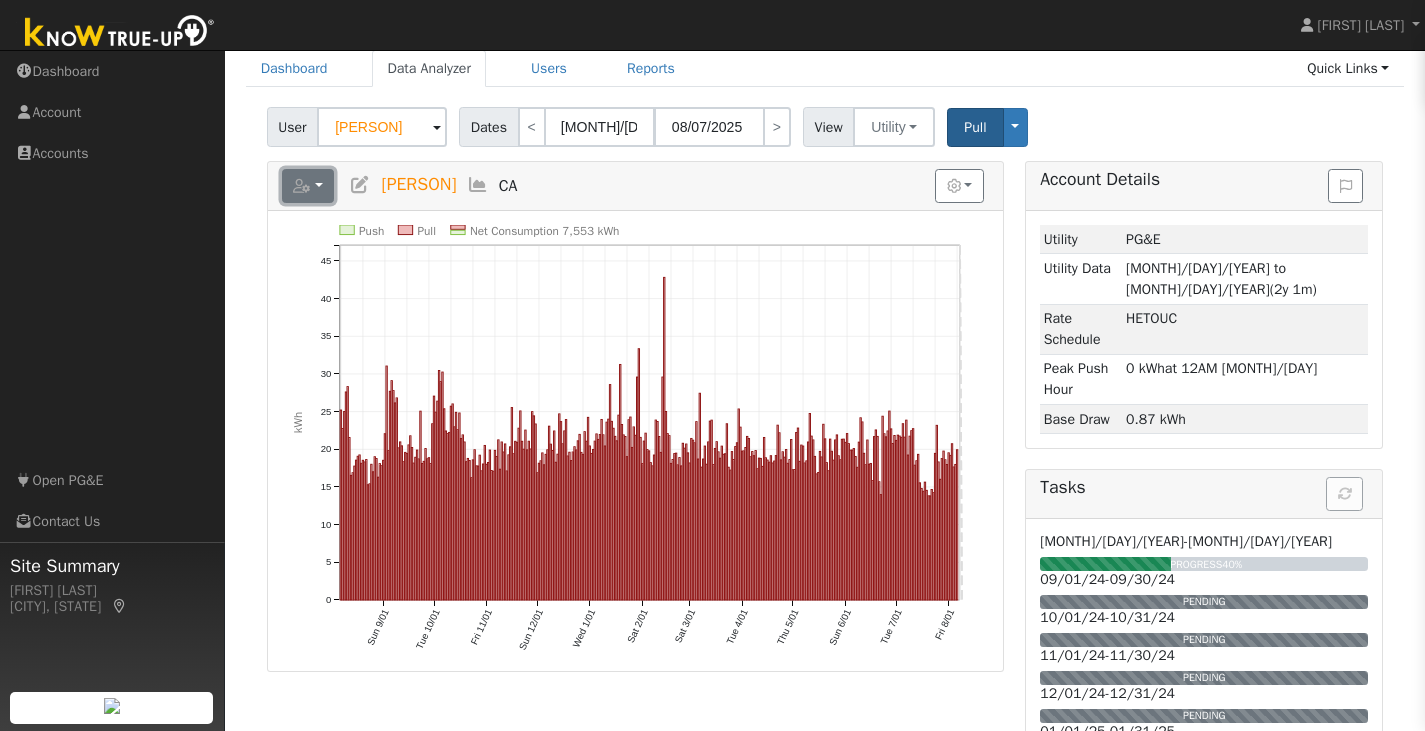 click at bounding box center (308, 186) 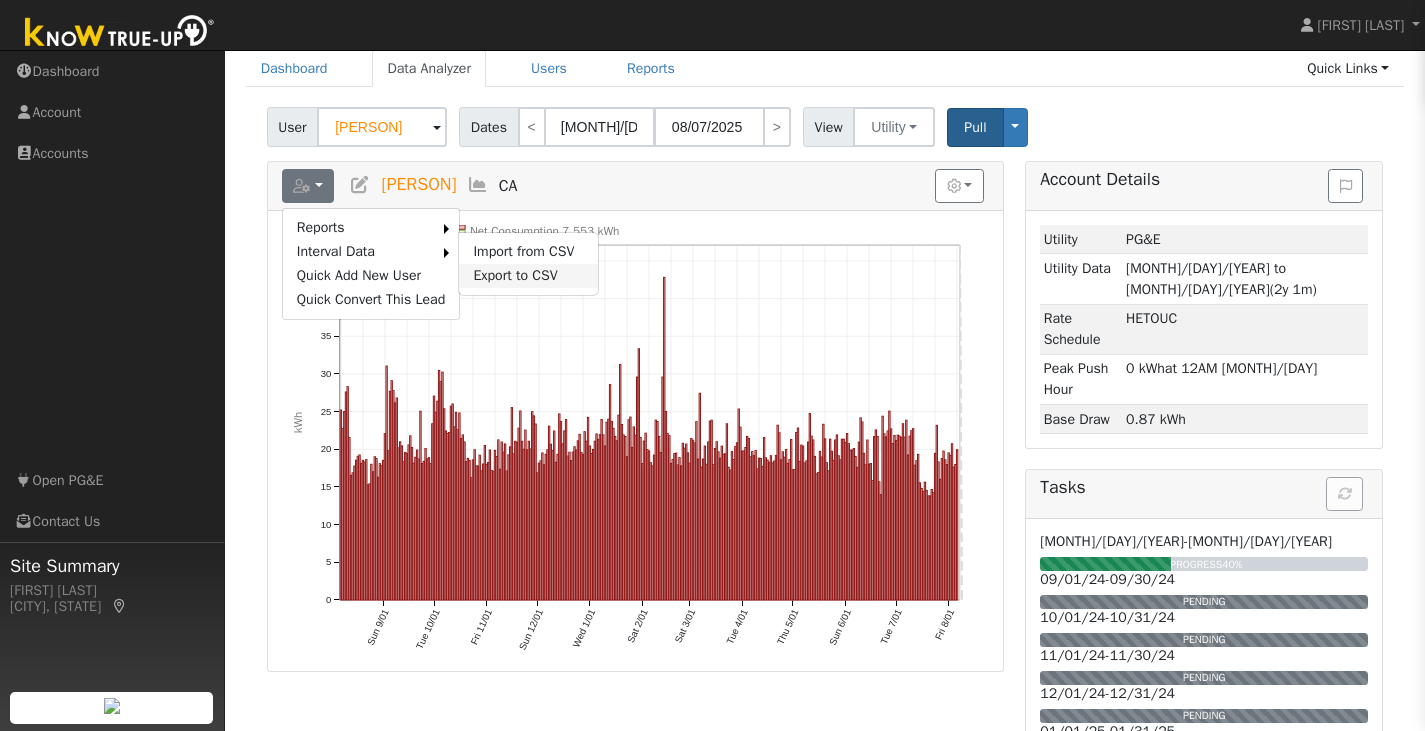 click on "Export to CSV" at bounding box center [528, 276] 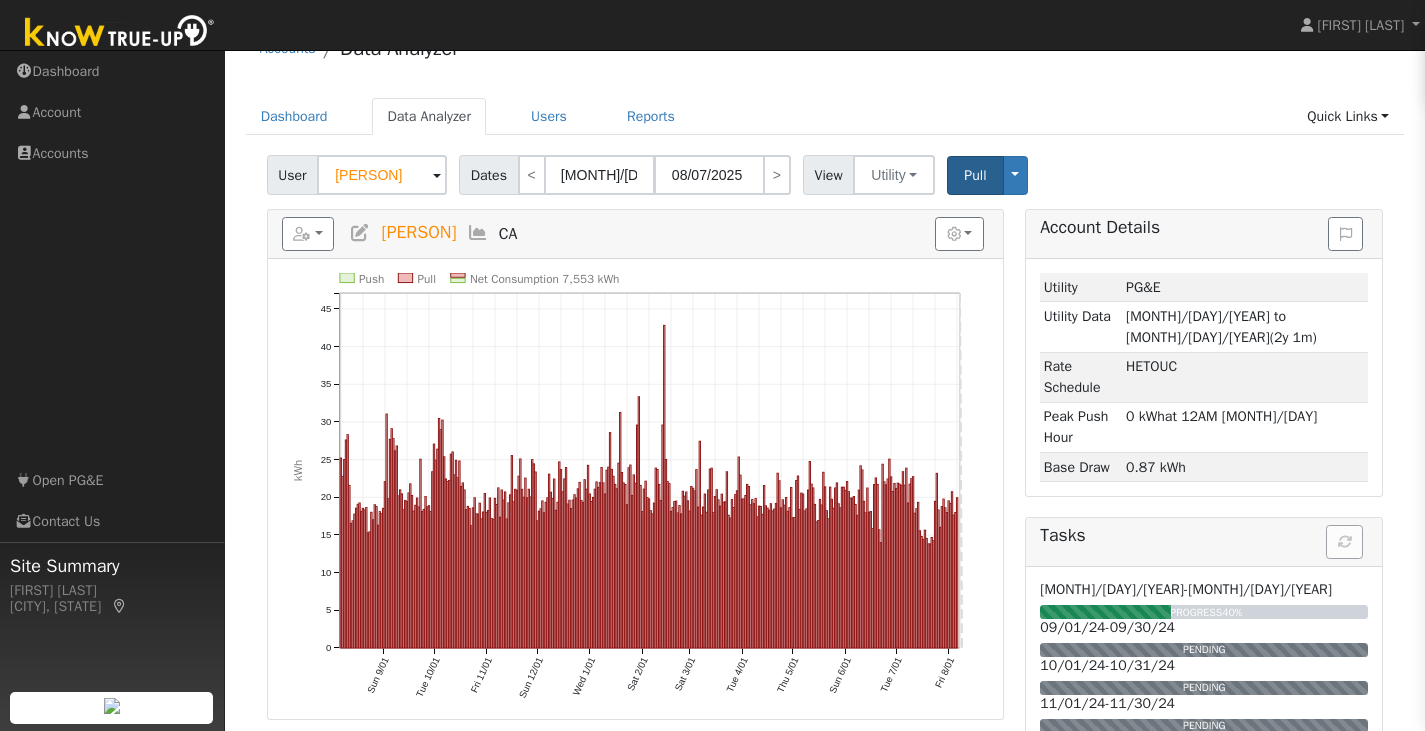 scroll, scrollTop: 0, scrollLeft: 0, axis: both 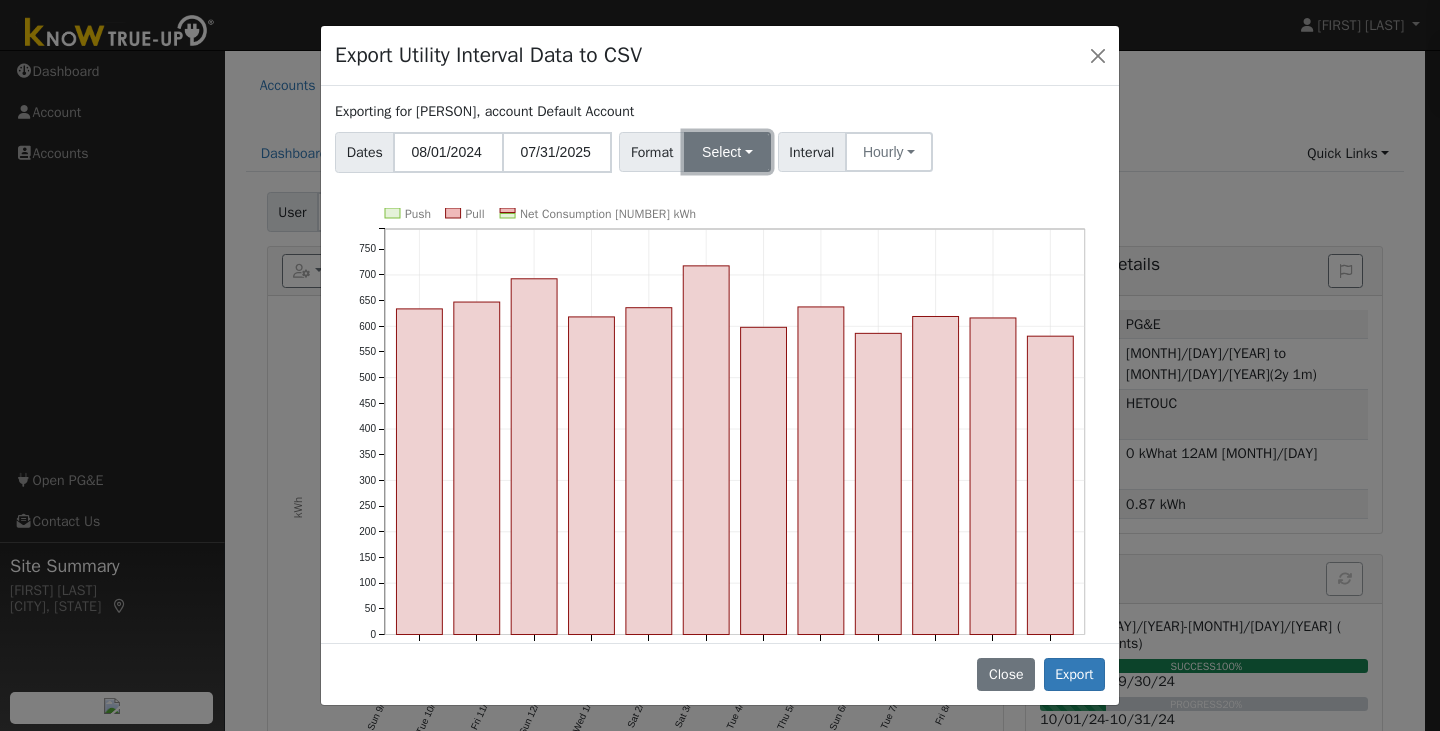 click on "Select" at bounding box center [727, 152] 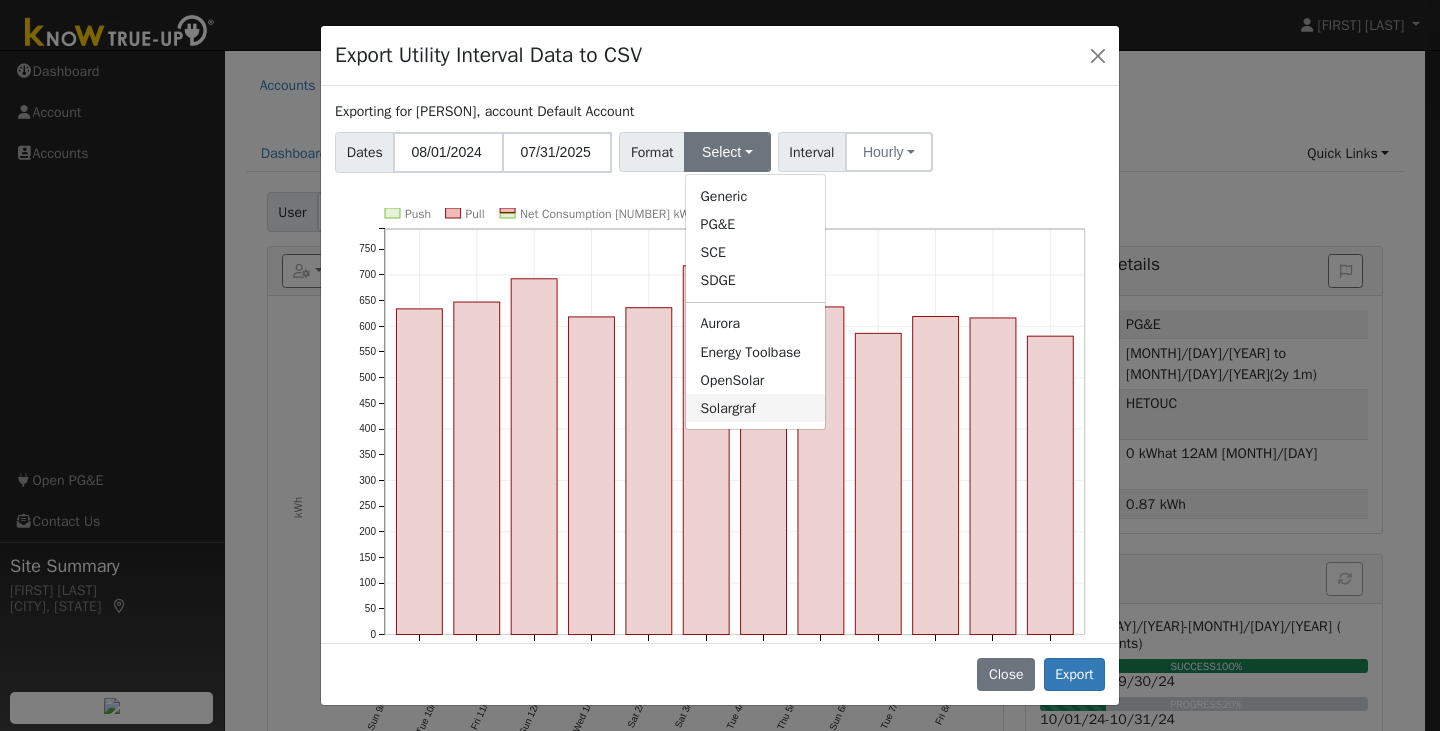 click on "Solargraf" at bounding box center [755, 408] 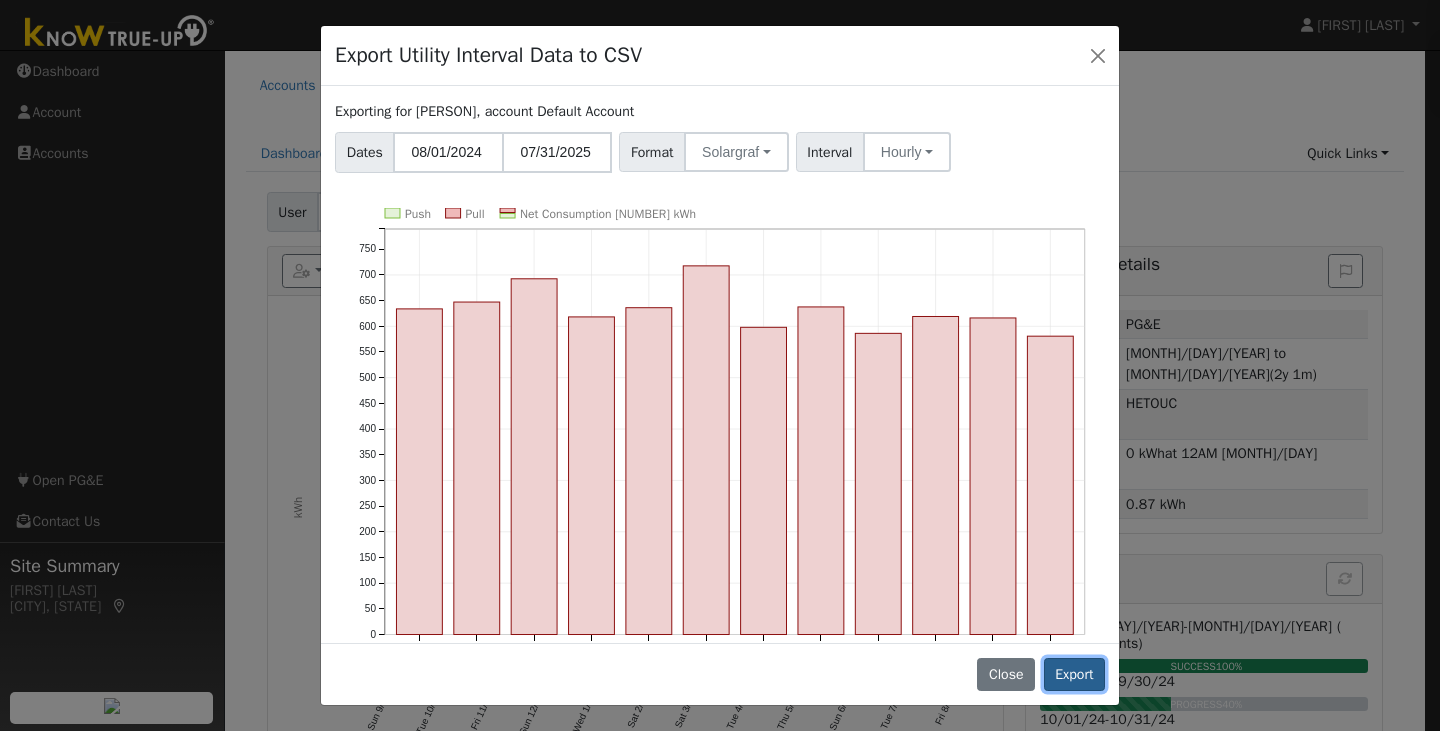 click on "Export" at bounding box center (1074, 675) 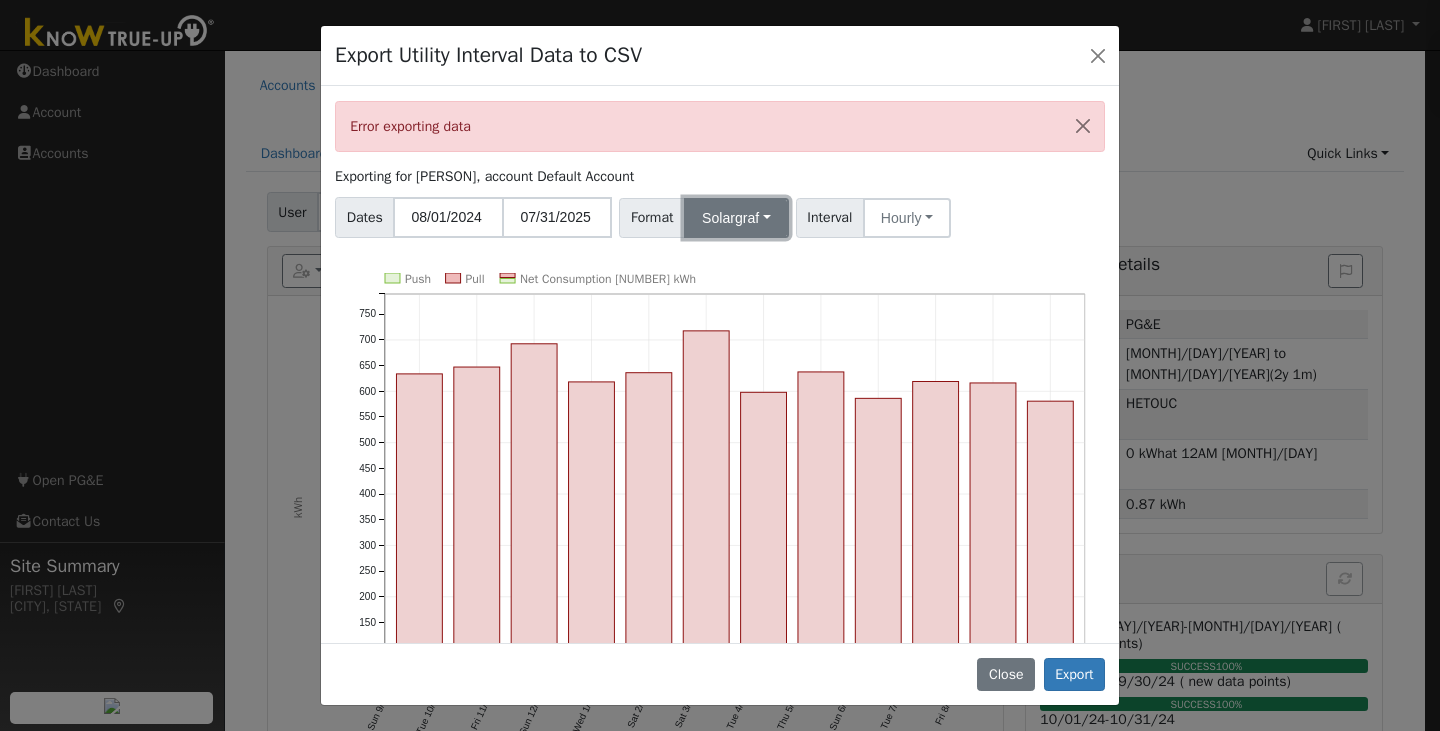 click on "Solargraf" at bounding box center [736, 218] 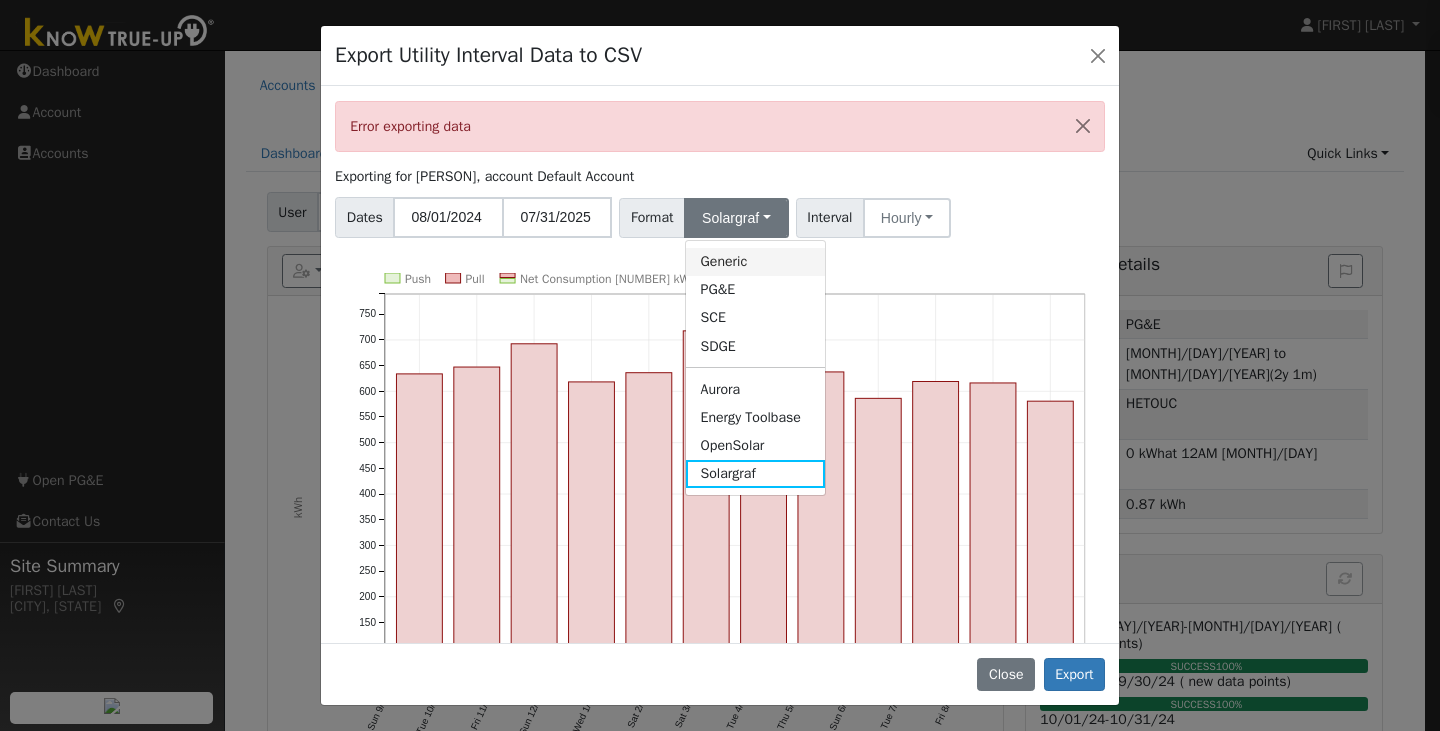 click on "Generic" at bounding box center [755, 262] 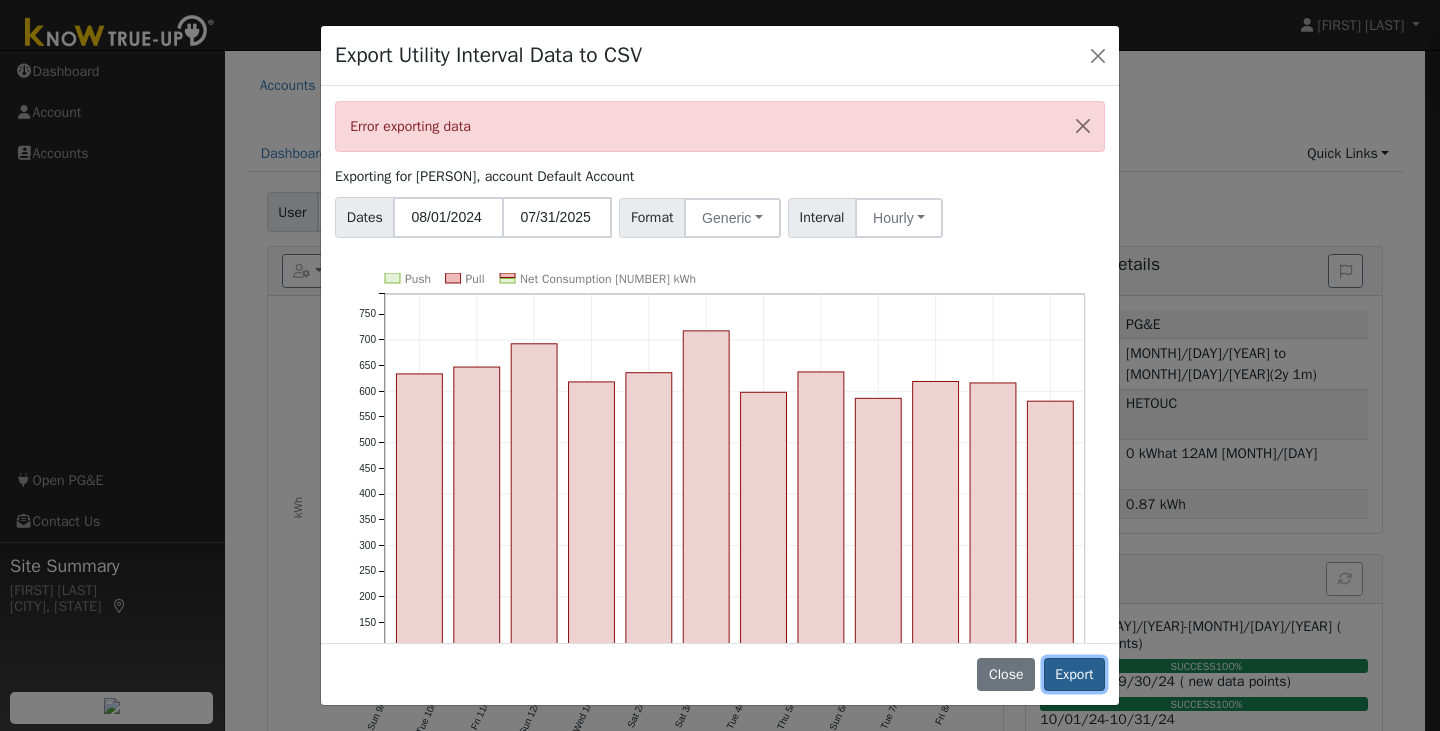 click on "Export" at bounding box center (1074, 675) 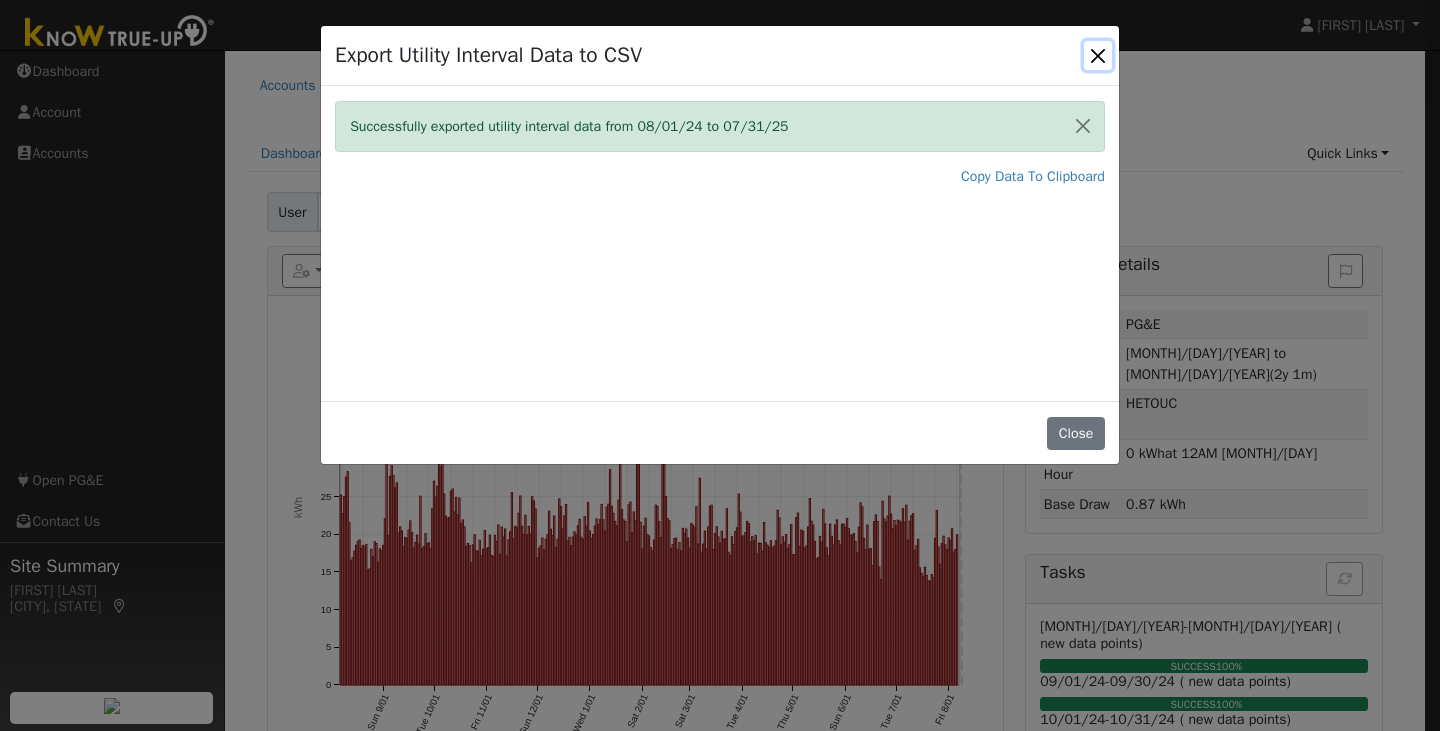 click at bounding box center [1098, 55] 